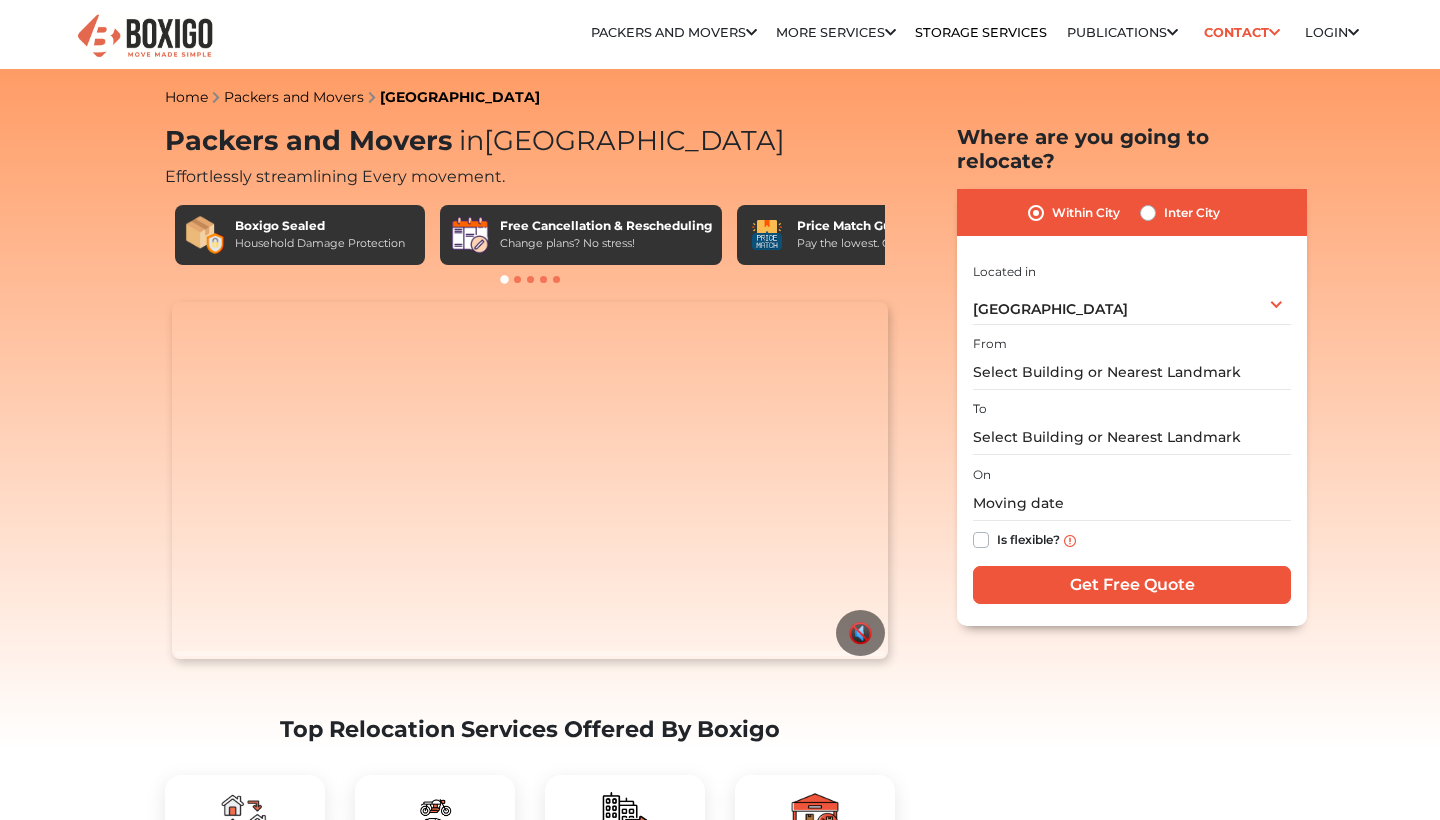 scroll, scrollTop: 0, scrollLeft: 0, axis: both 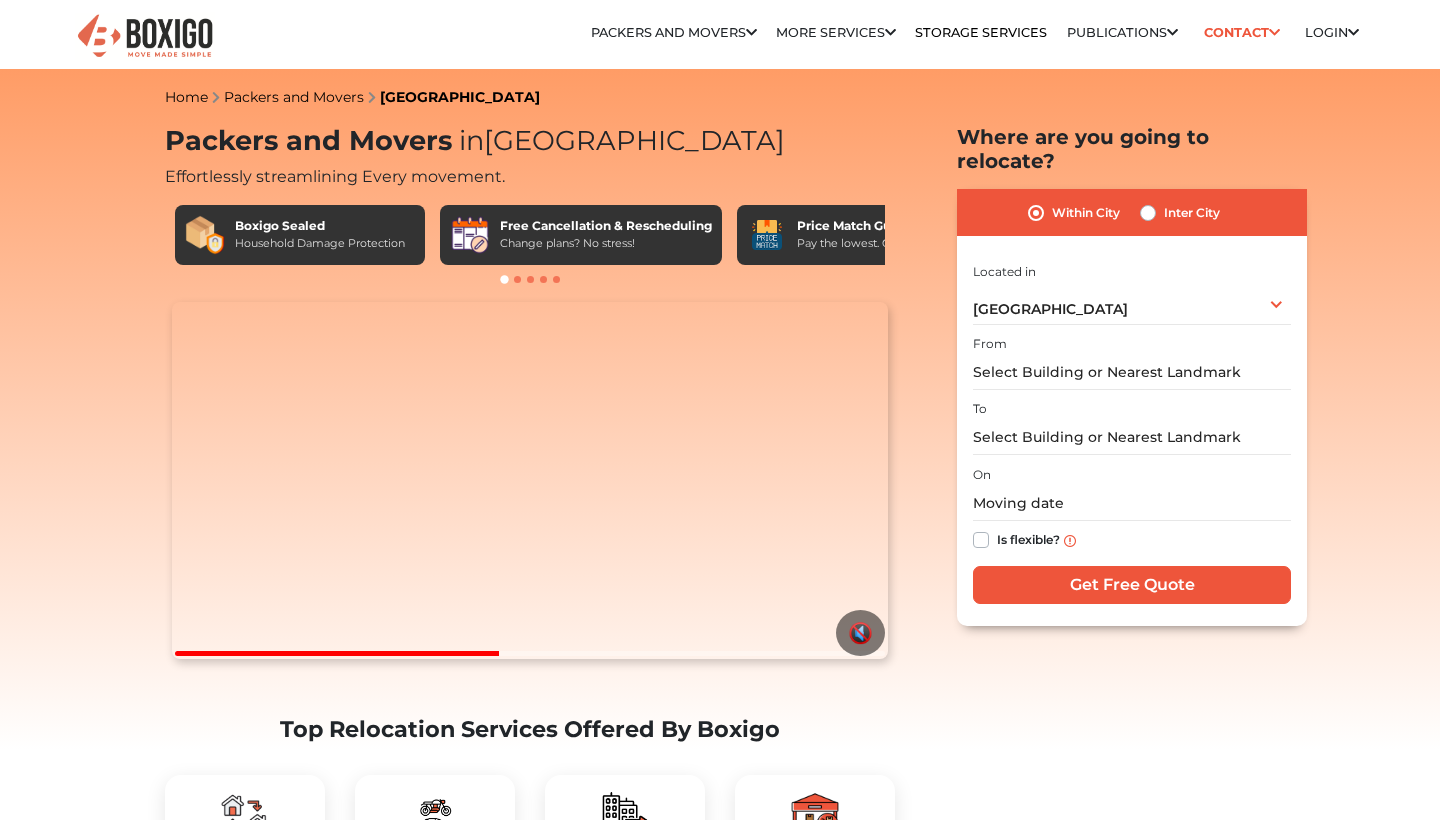 click on "Inter City" at bounding box center (1192, 213) 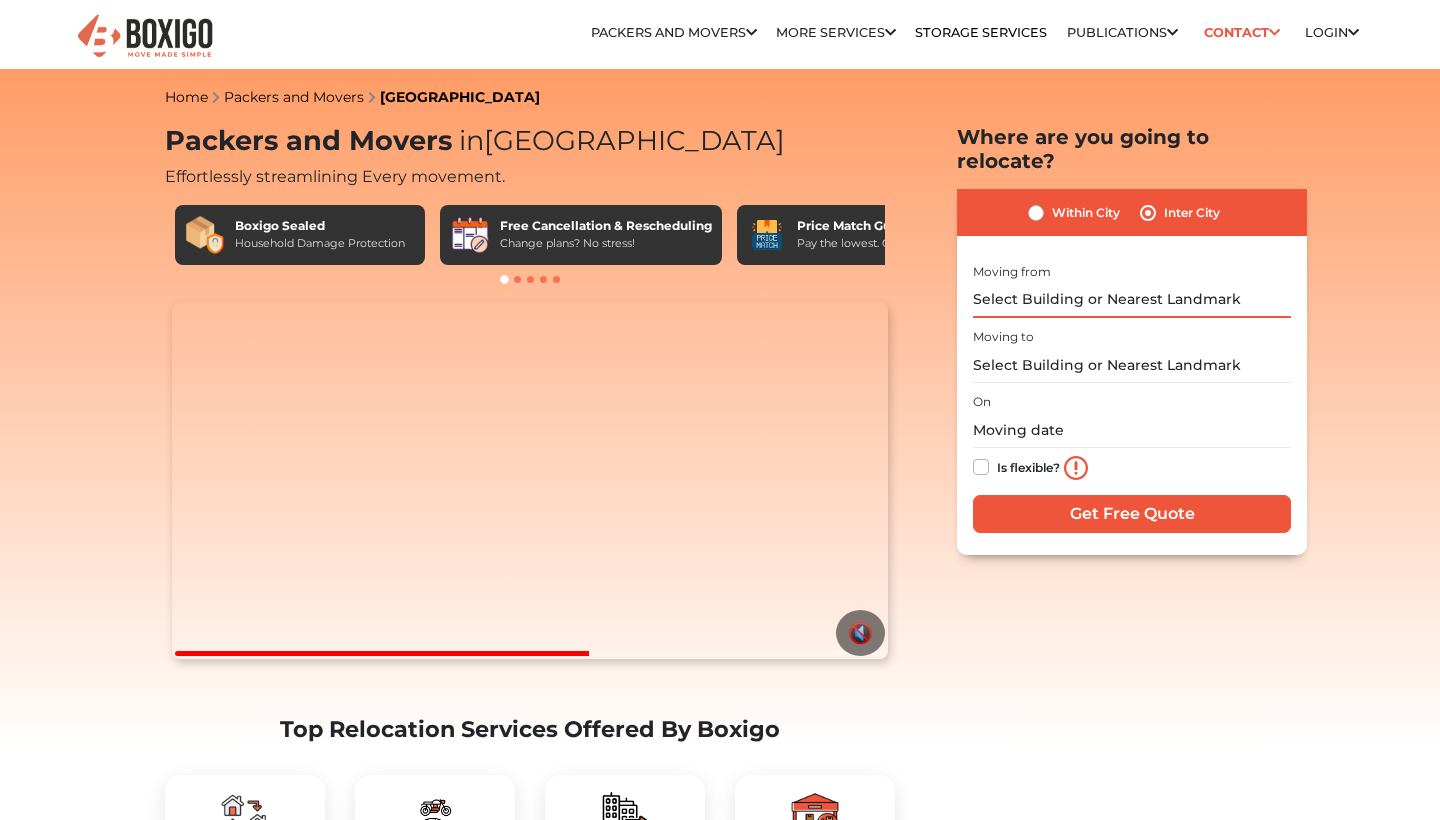 click at bounding box center (1132, 300) 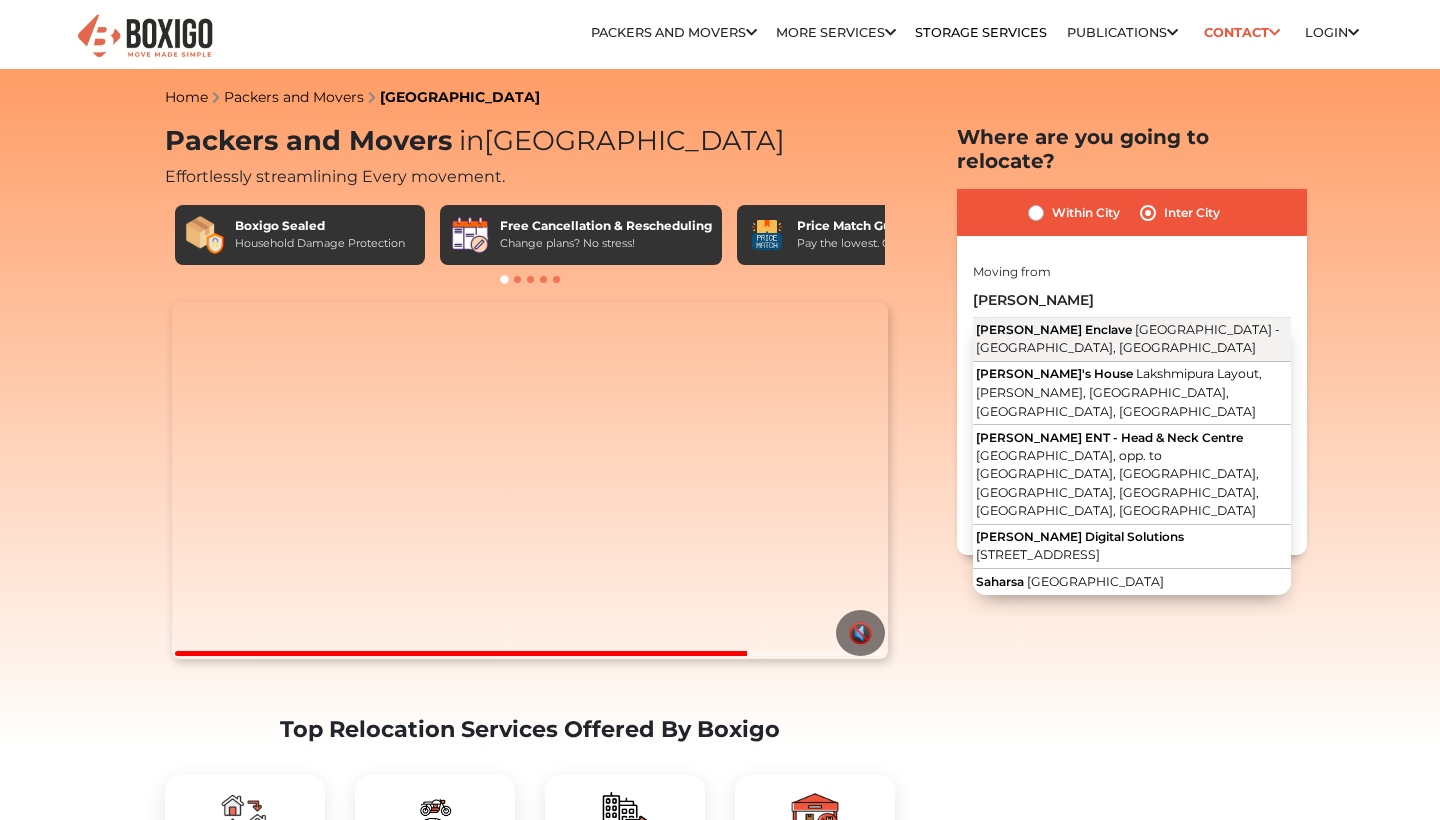 click on "Saharsh Enclave" at bounding box center [1054, 329] 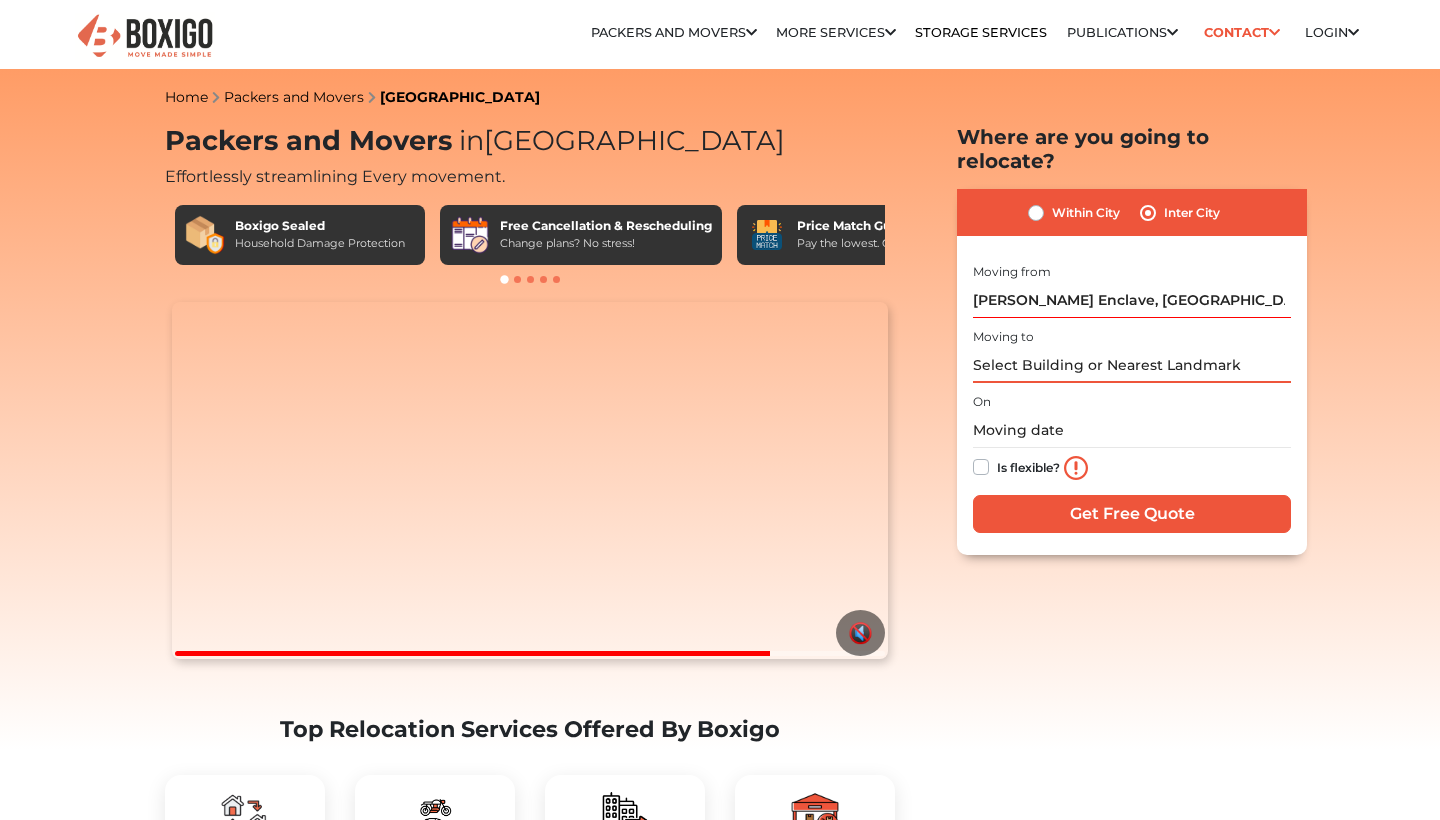 click at bounding box center [1132, 365] 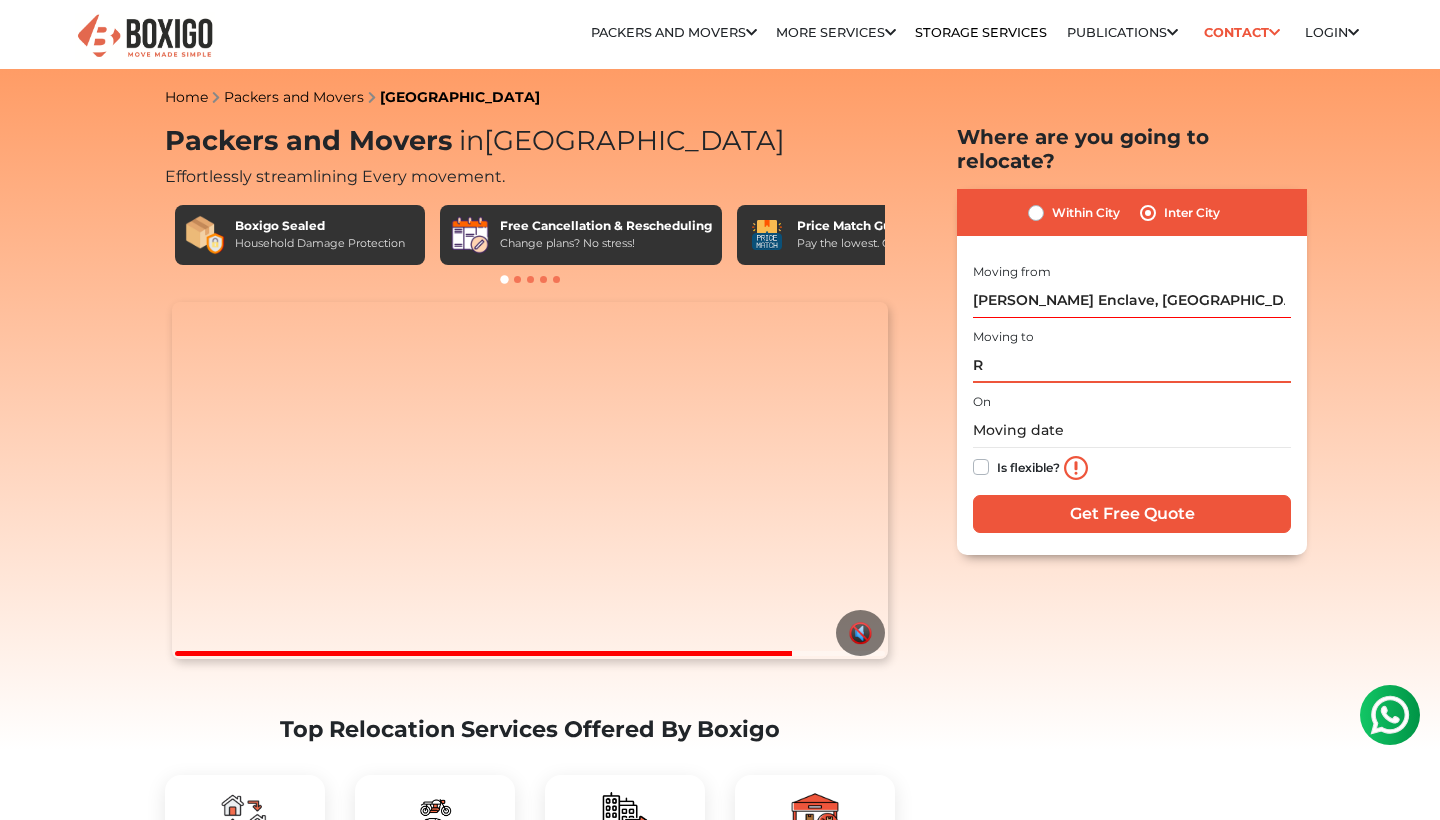 scroll, scrollTop: 0, scrollLeft: 0, axis: both 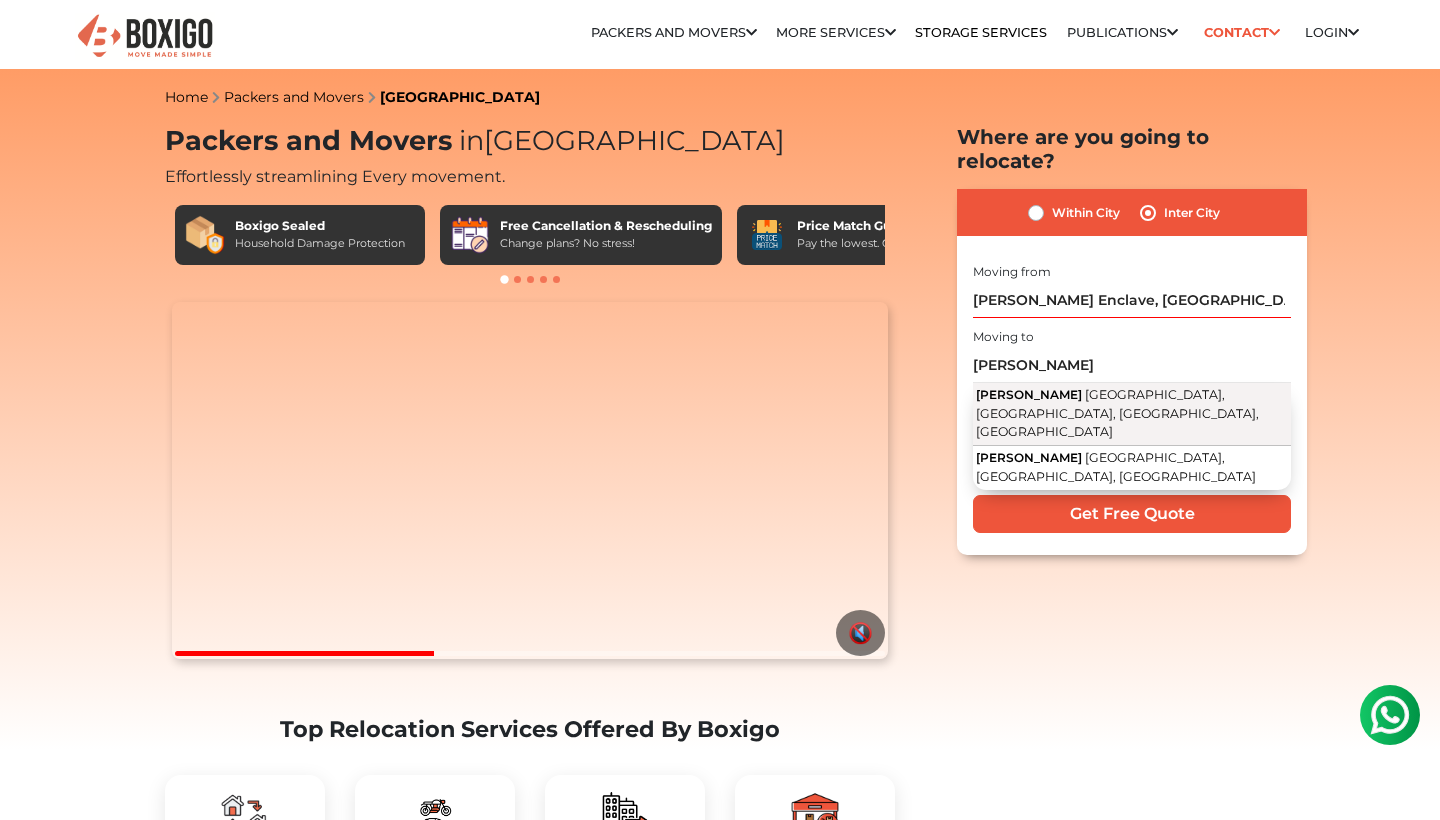 click on "Ram Gopal Chauraha" at bounding box center [1029, 394] 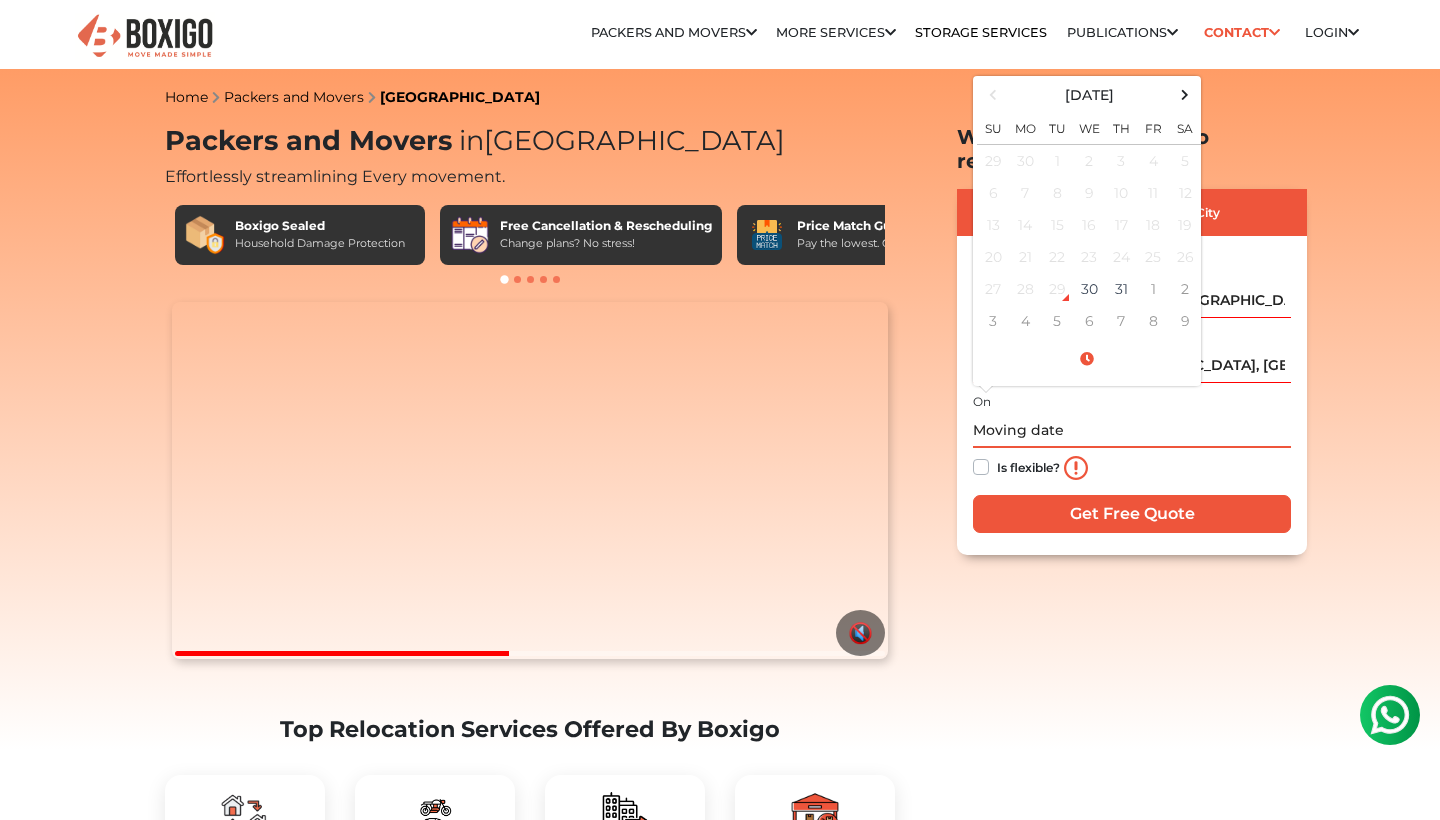 click at bounding box center [1132, 430] 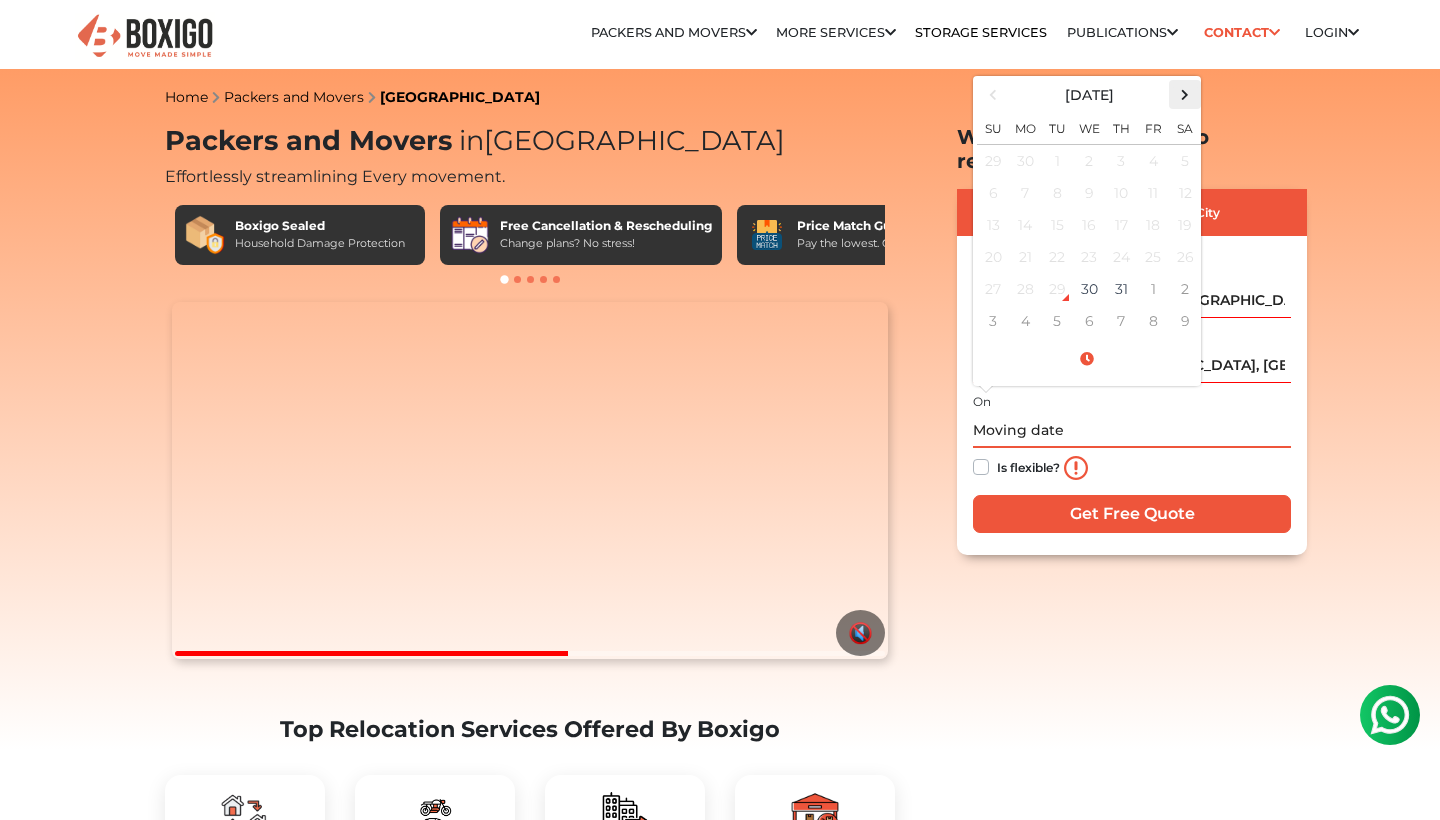 click at bounding box center [1185, 94] 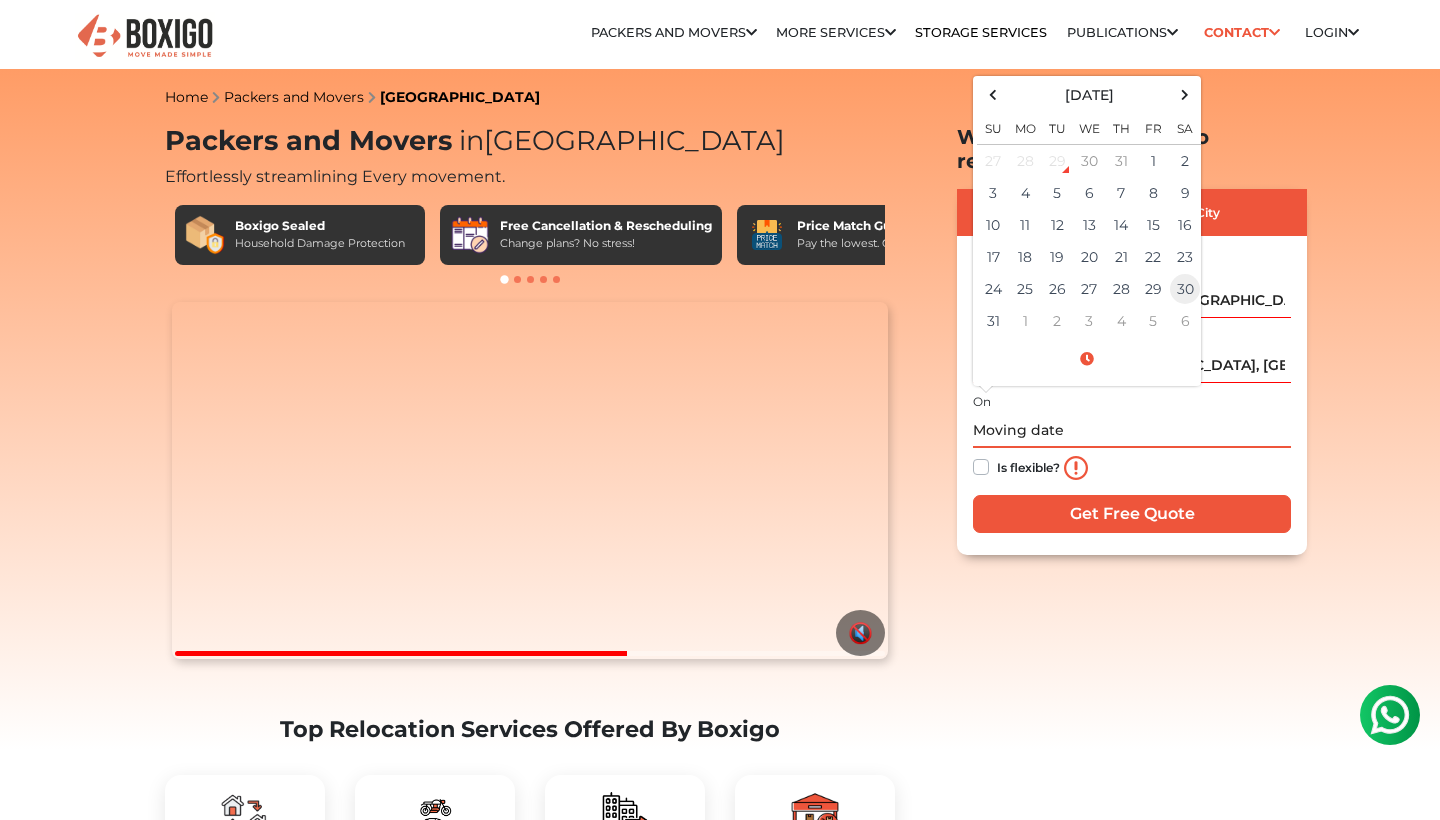 click on "30" at bounding box center (1185, 289) 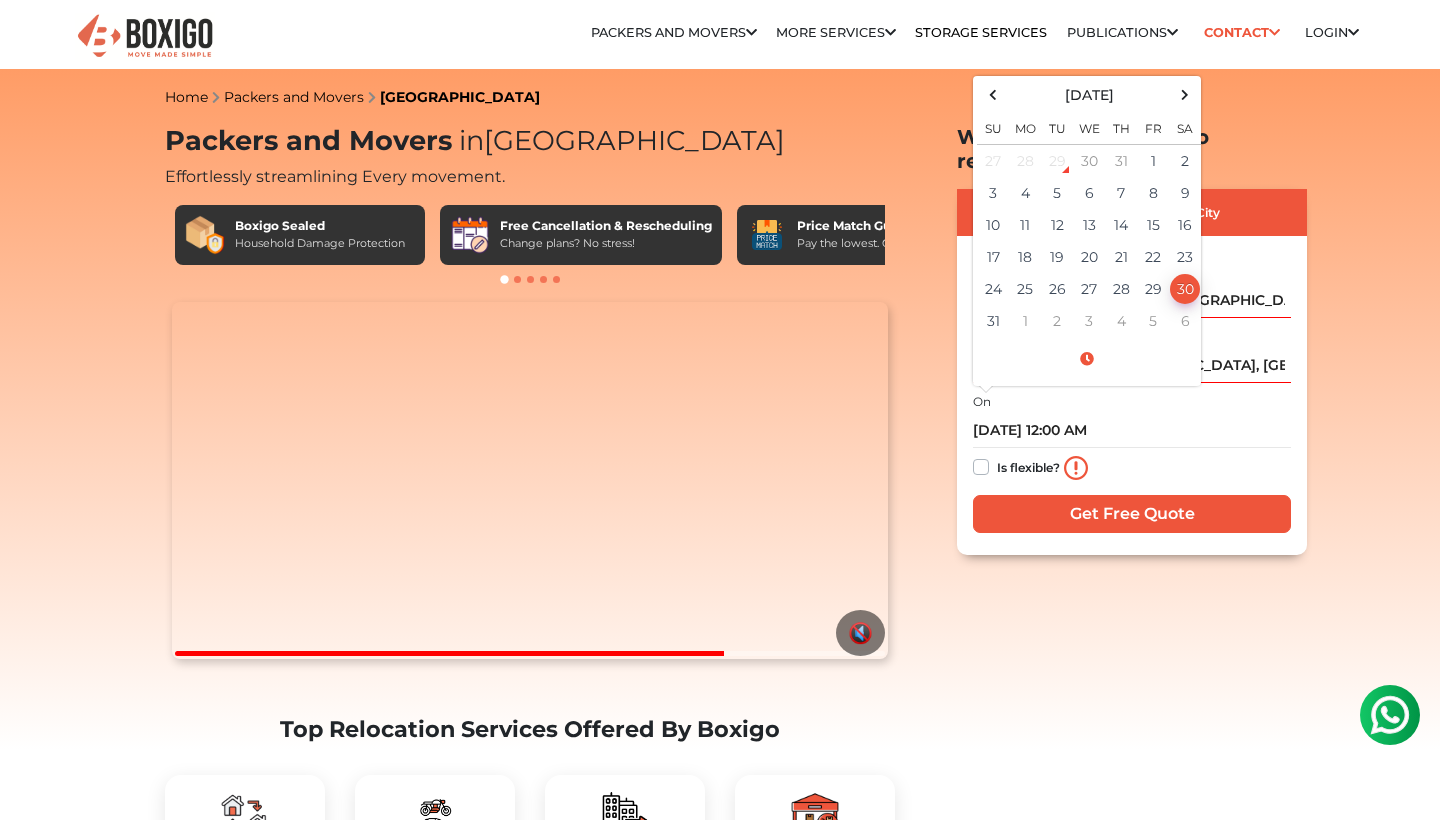 click on "Get Free Quote" at bounding box center [1132, 514] 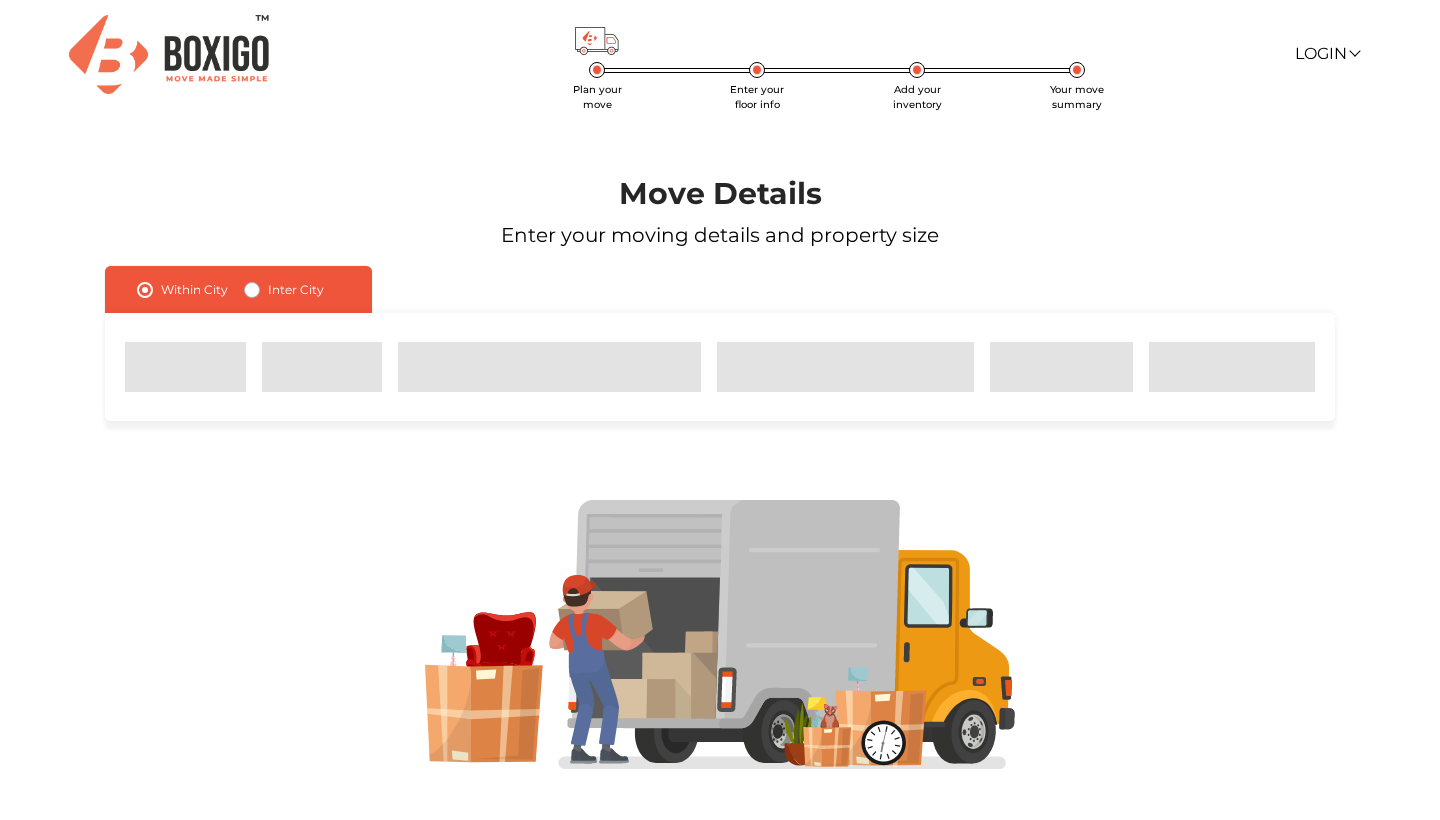 scroll, scrollTop: 0, scrollLeft: 0, axis: both 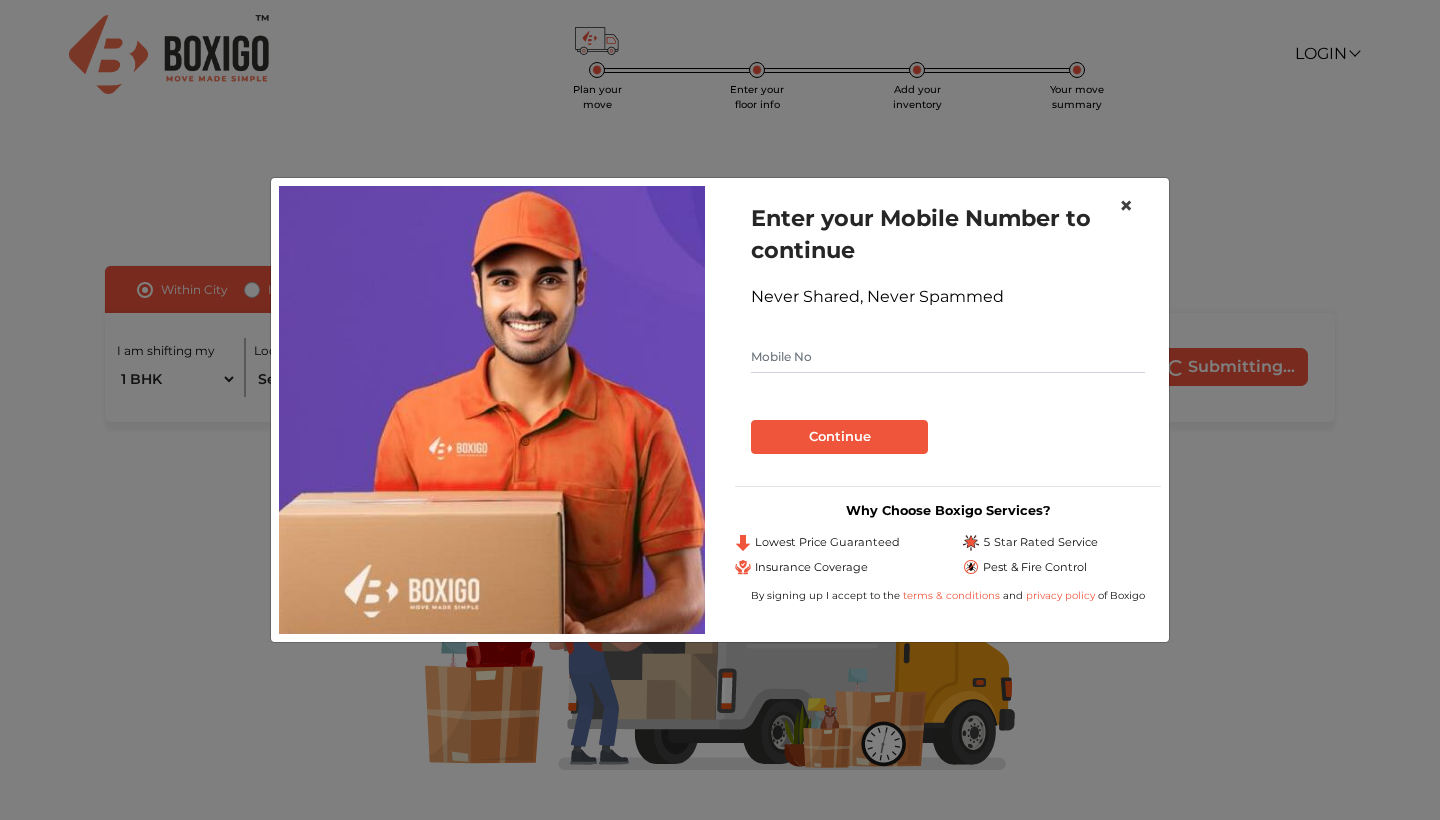 click on "×" at bounding box center [1126, 206] 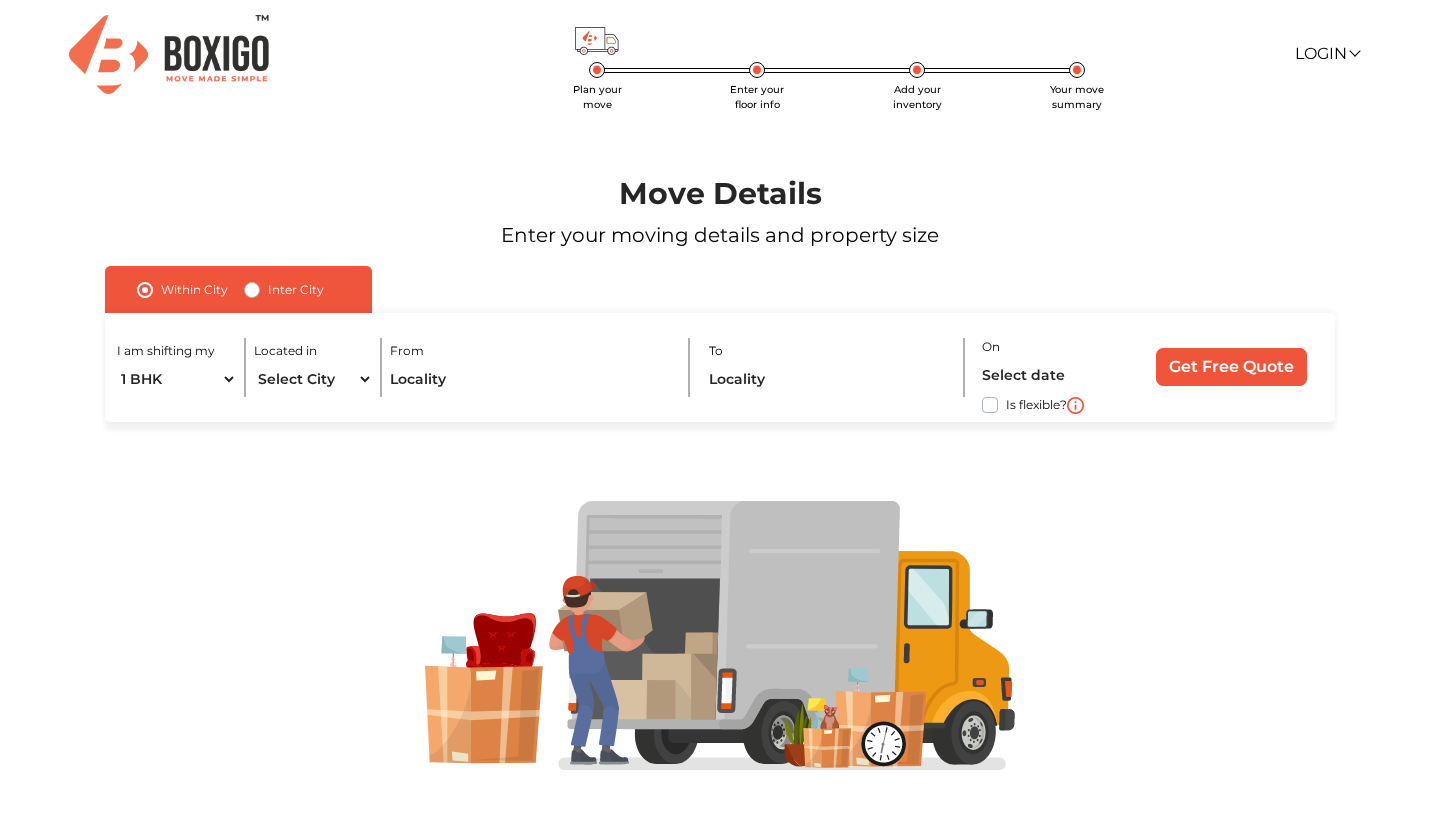 click on "Inter City" at bounding box center [296, 290] 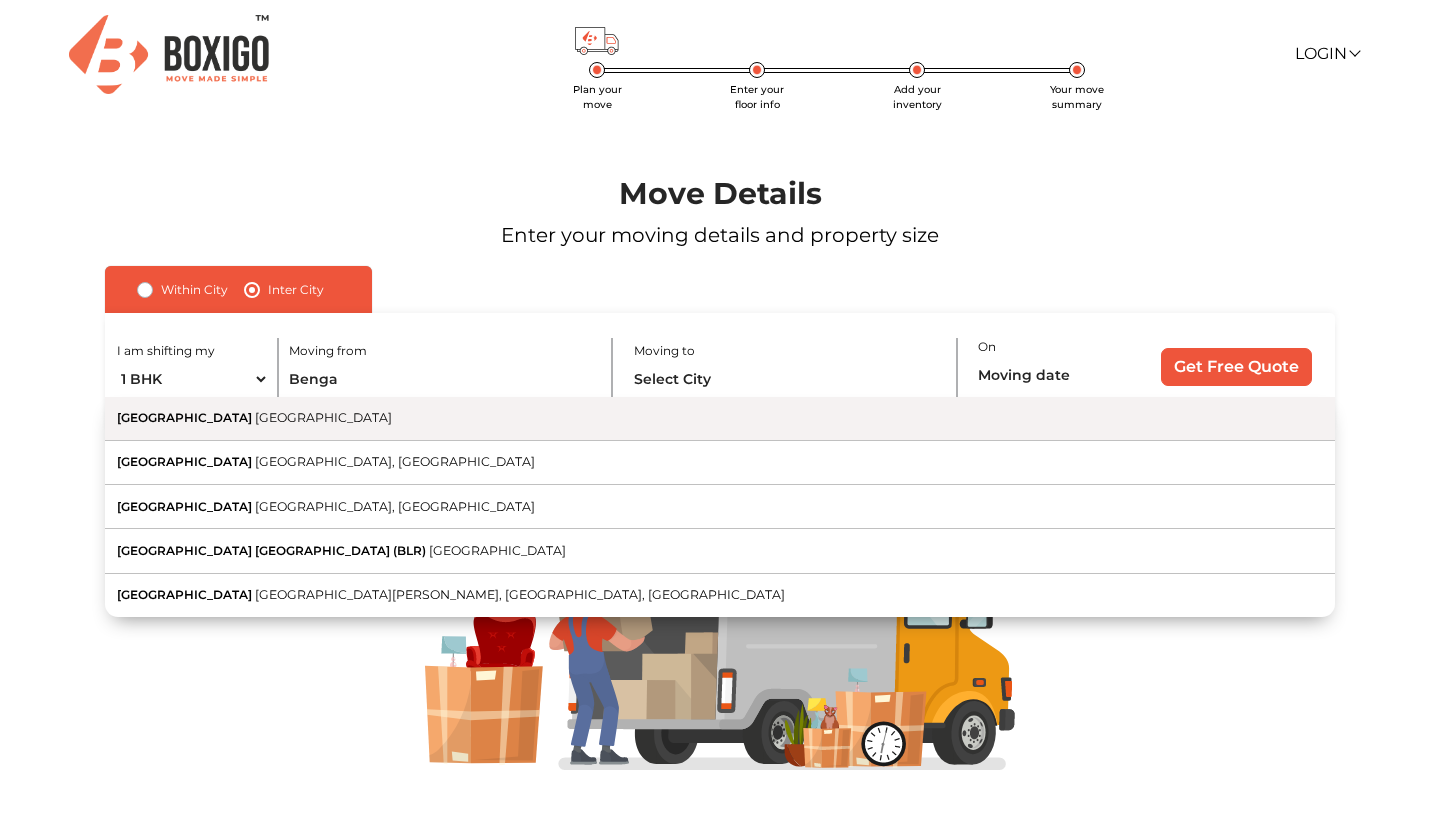 click on "[GEOGRAPHIC_DATA] [GEOGRAPHIC_DATA]" at bounding box center (720, 419) 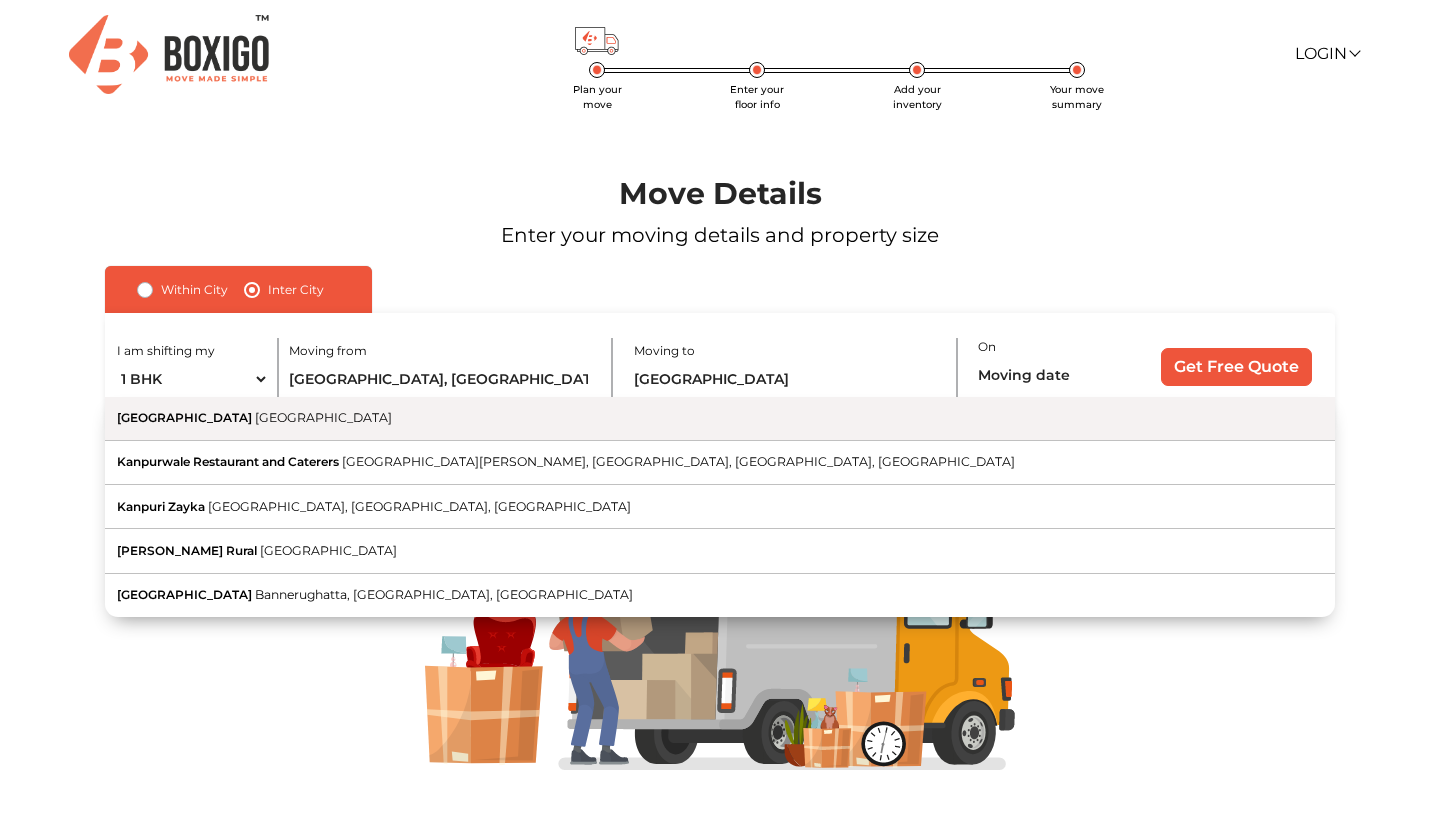 click on "[GEOGRAPHIC_DATA] [GEOGRAPHIC_DATA]" at bounding box center (720, 419) 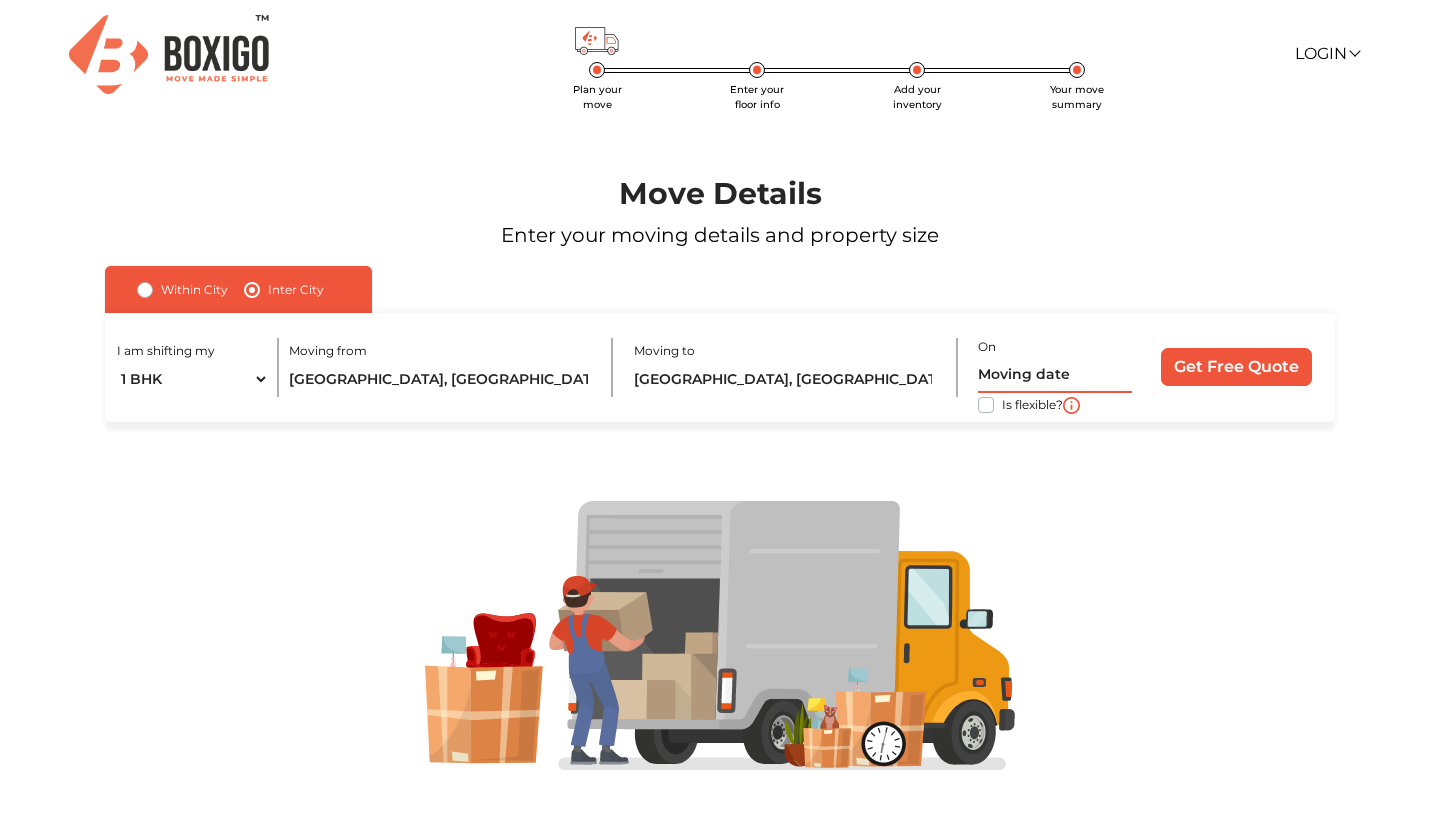 click at bounding box center [1054, 375] 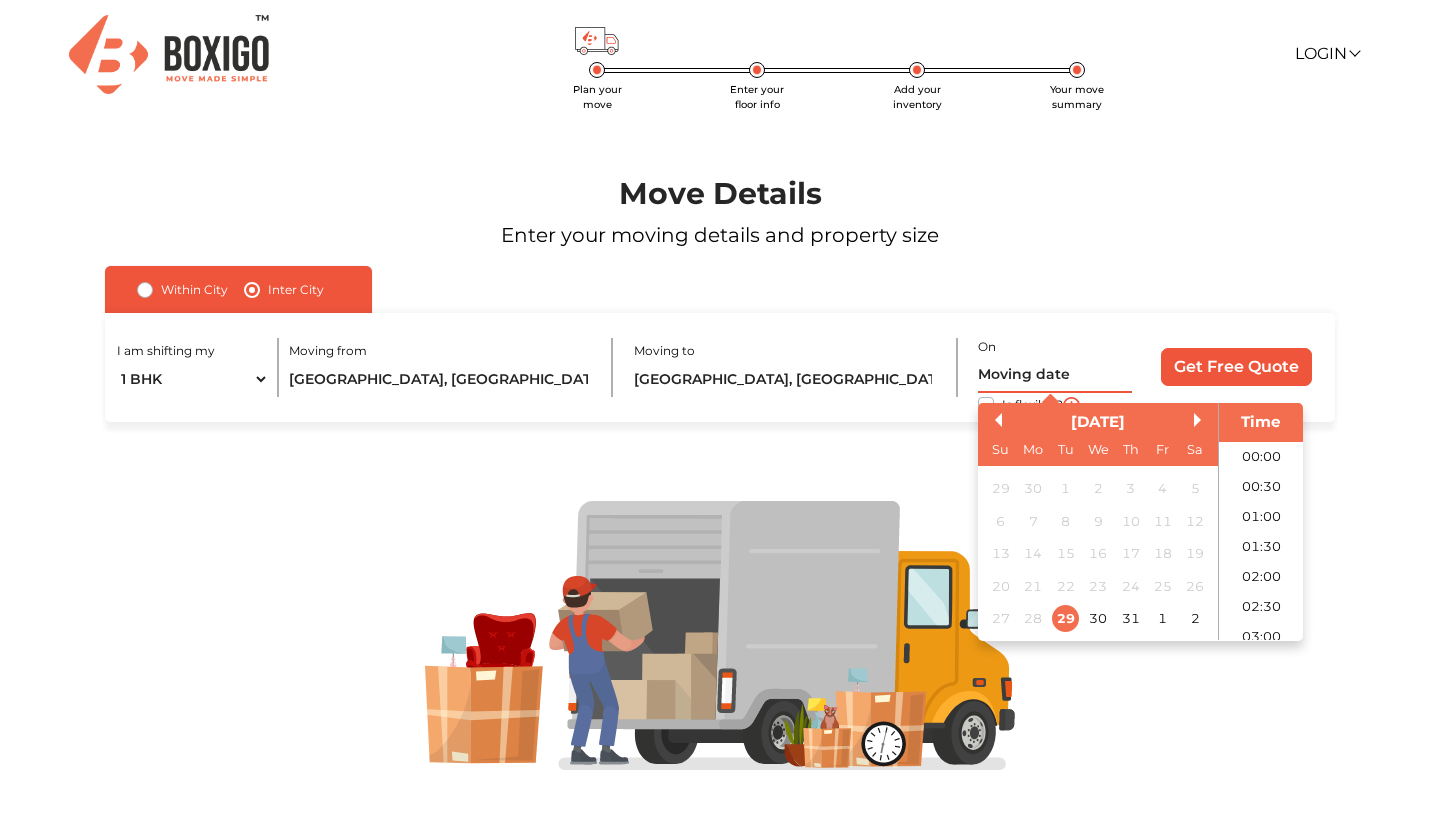 scroll, scrollTop: 726, scrollLeft: 0, axis: vertical 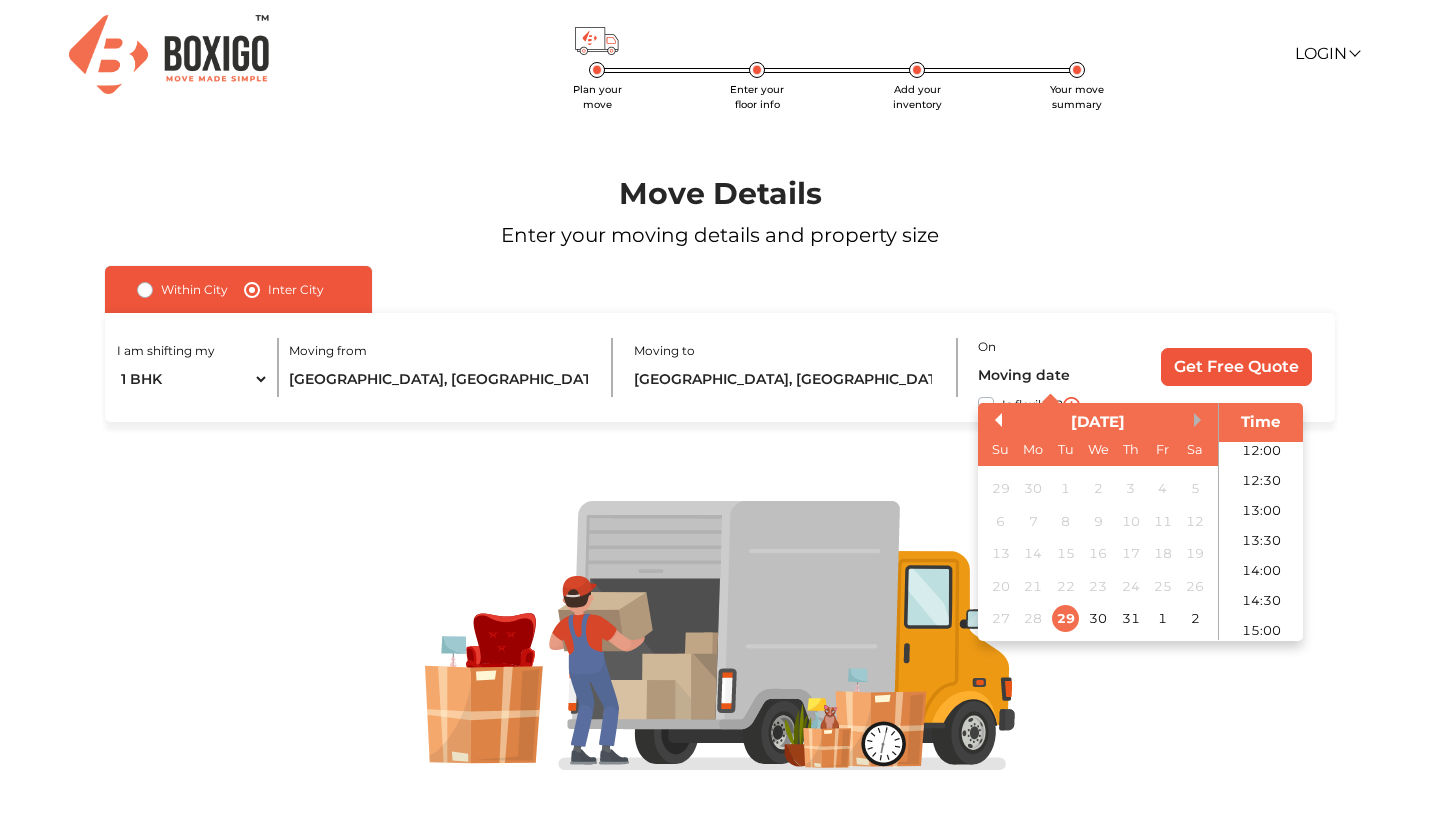 click on "Next Month" at bounding box center [1201, 420] 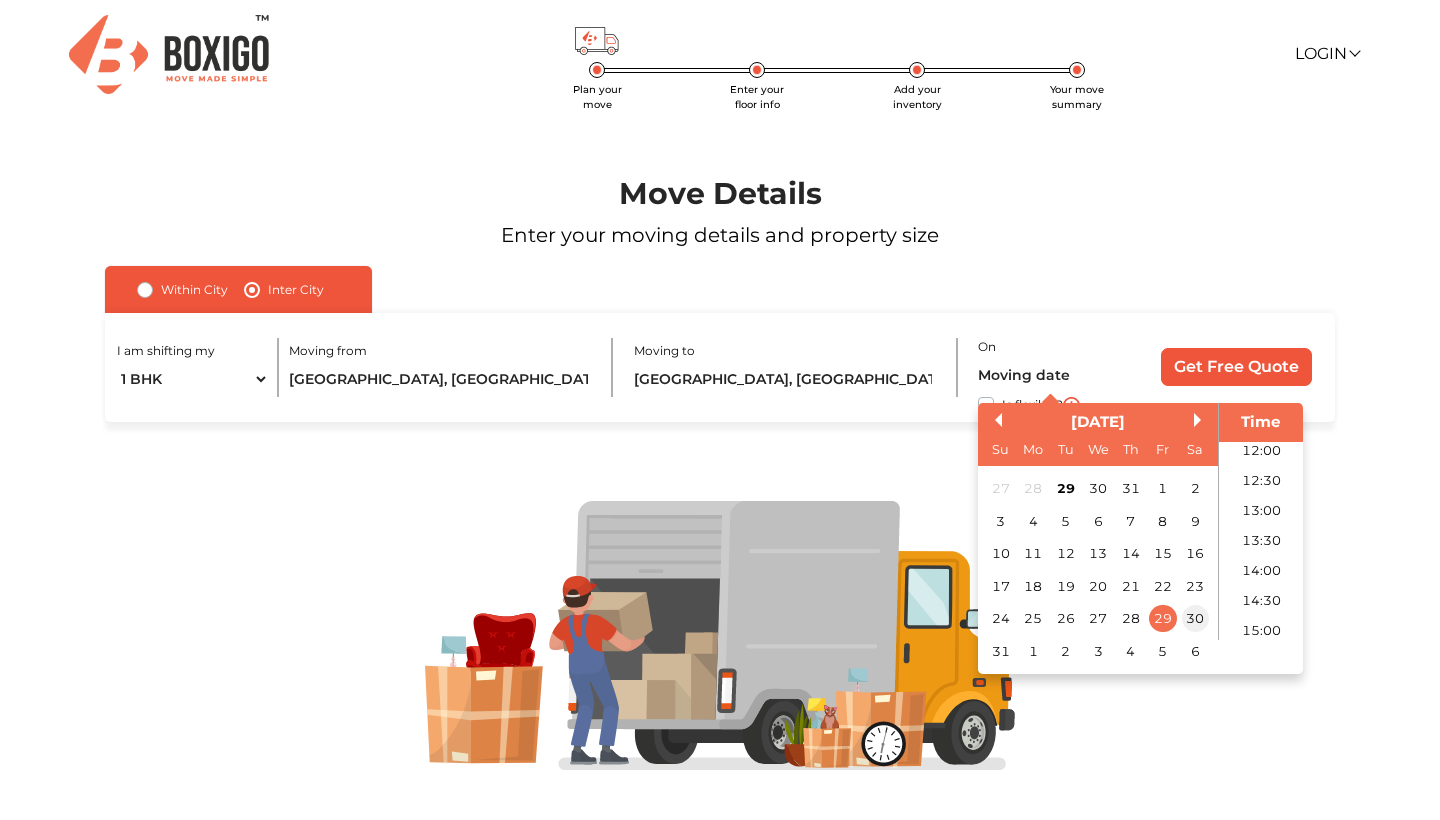 click on "30" at bounding box center (1195, 618) 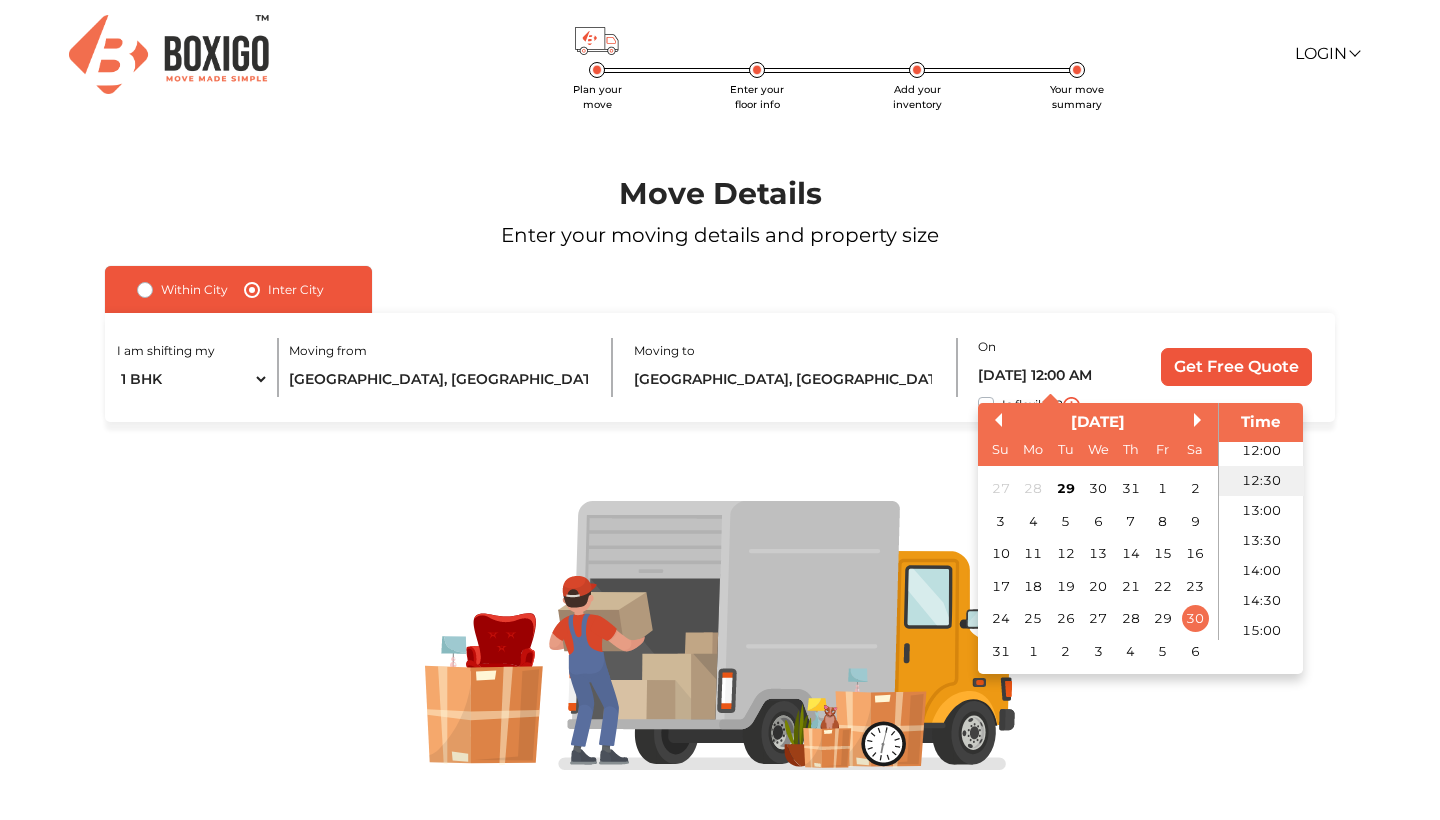 click on "12:30" at bounding box center (1261, 481) 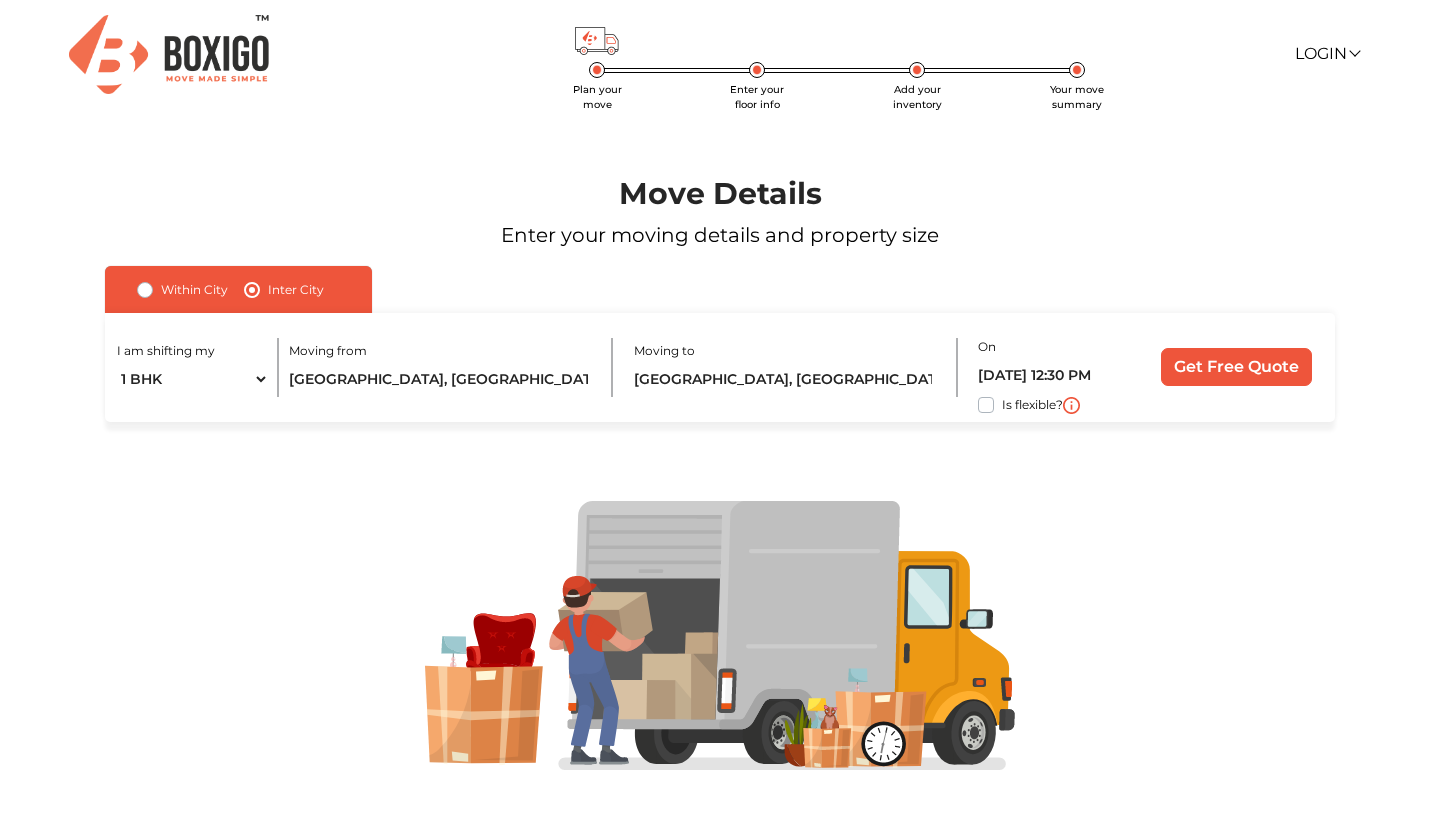 click on "Get Free Quote" at bounding box center (1236, 367) 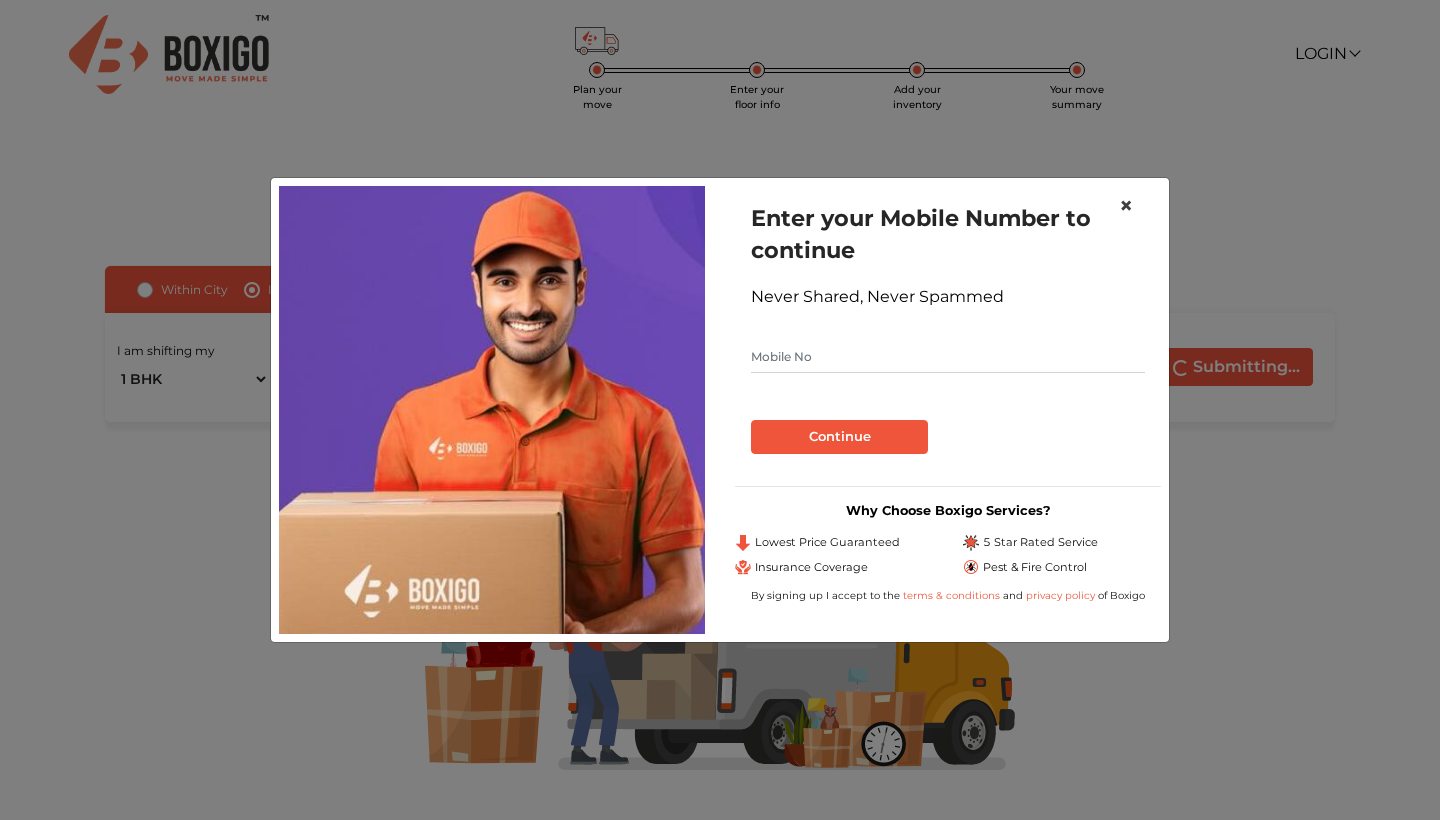 click on "×" at bounding box center [1126, 205] 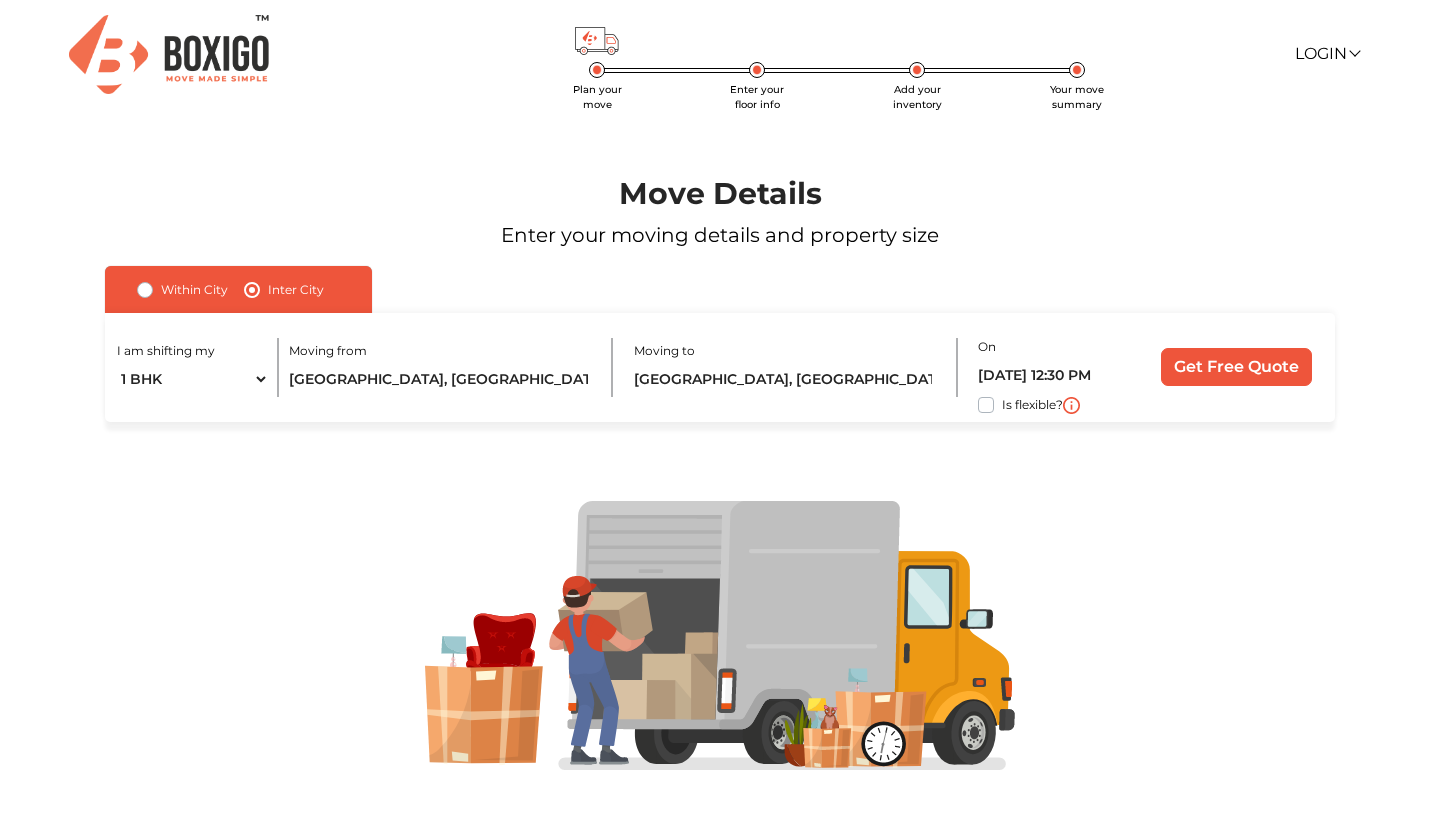 click on "Get Free Quote" at bounding box center [1236, 367] 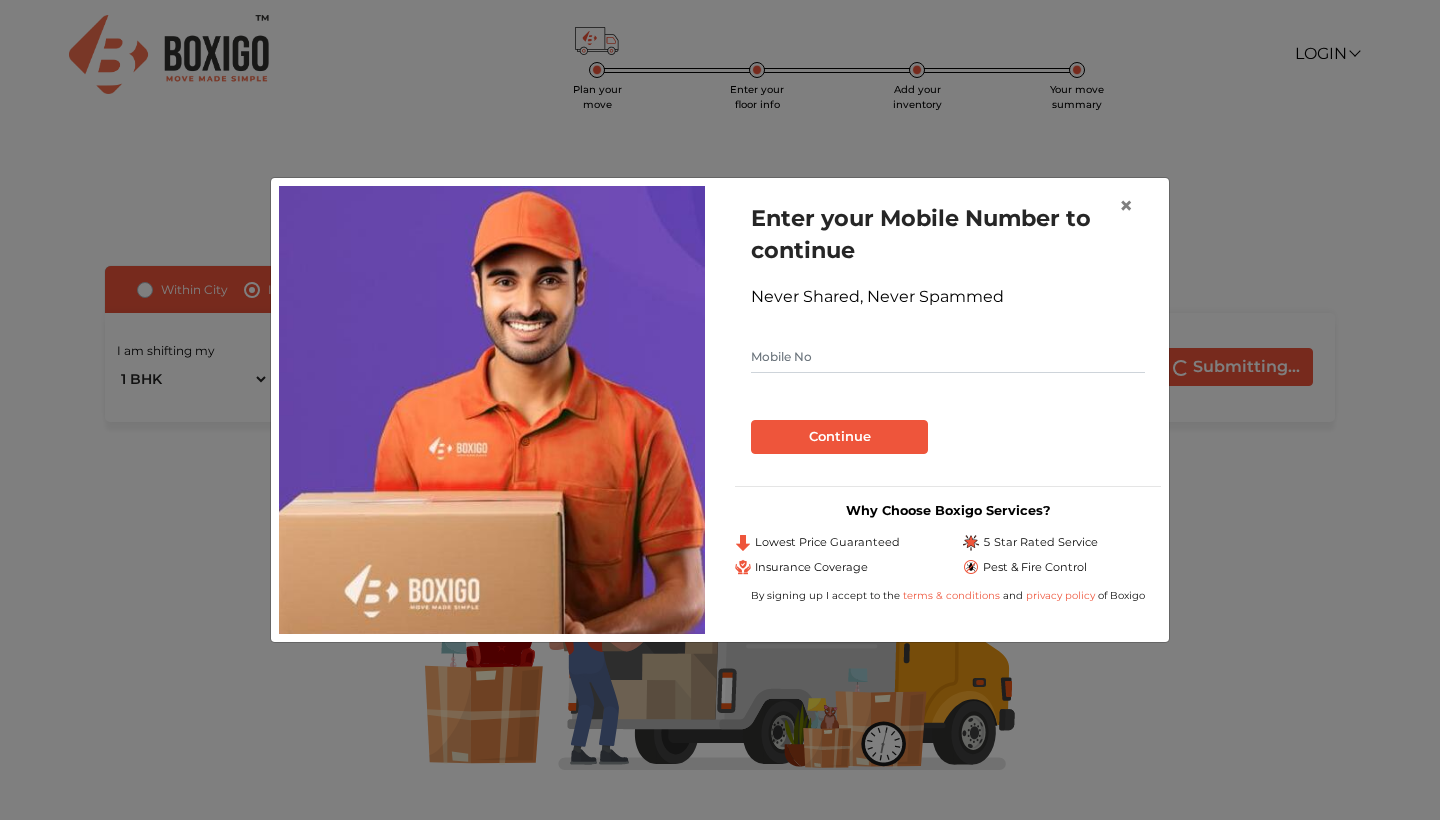 click at bounding box center [948, 357] 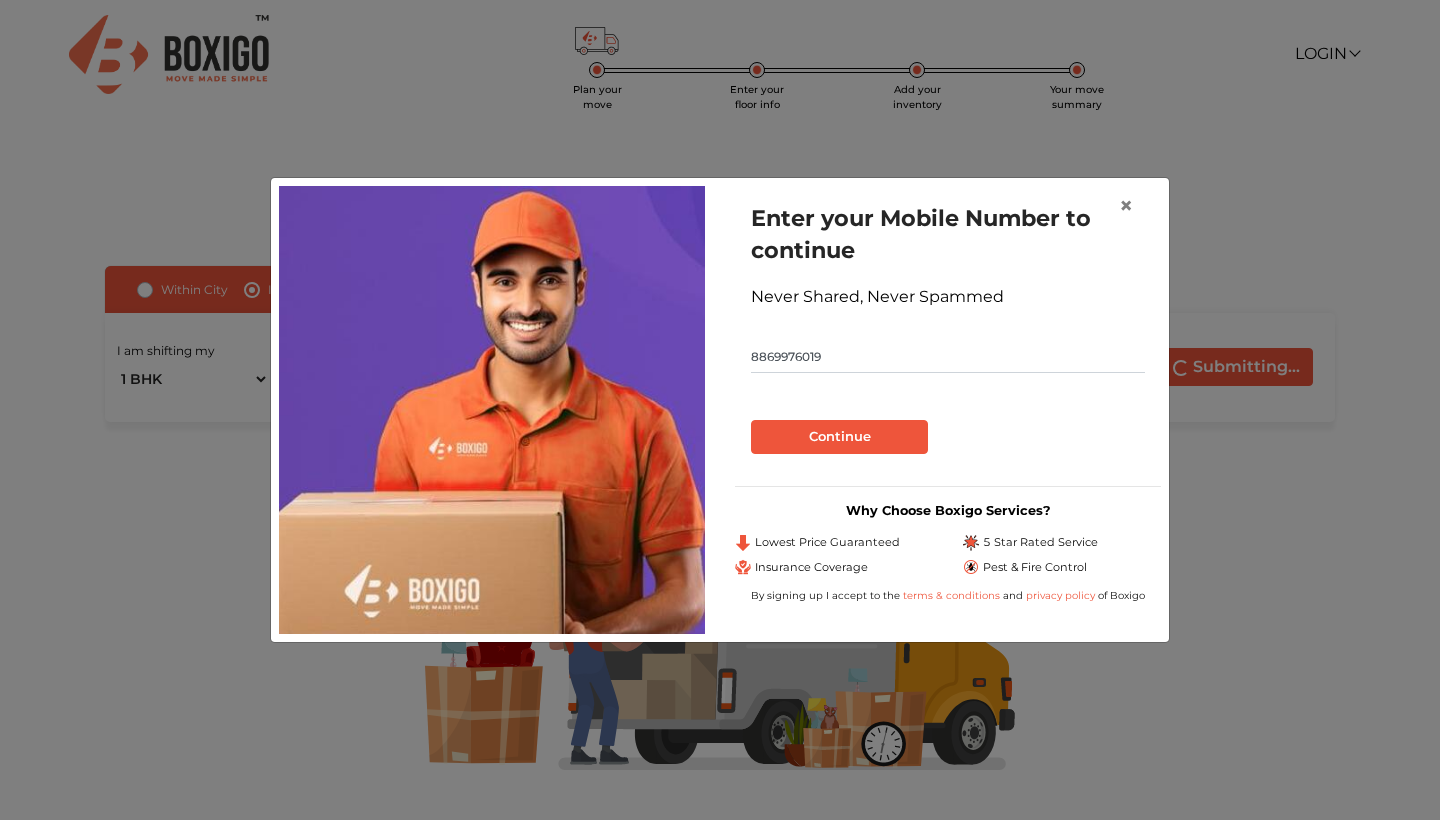 type on "8869976019" 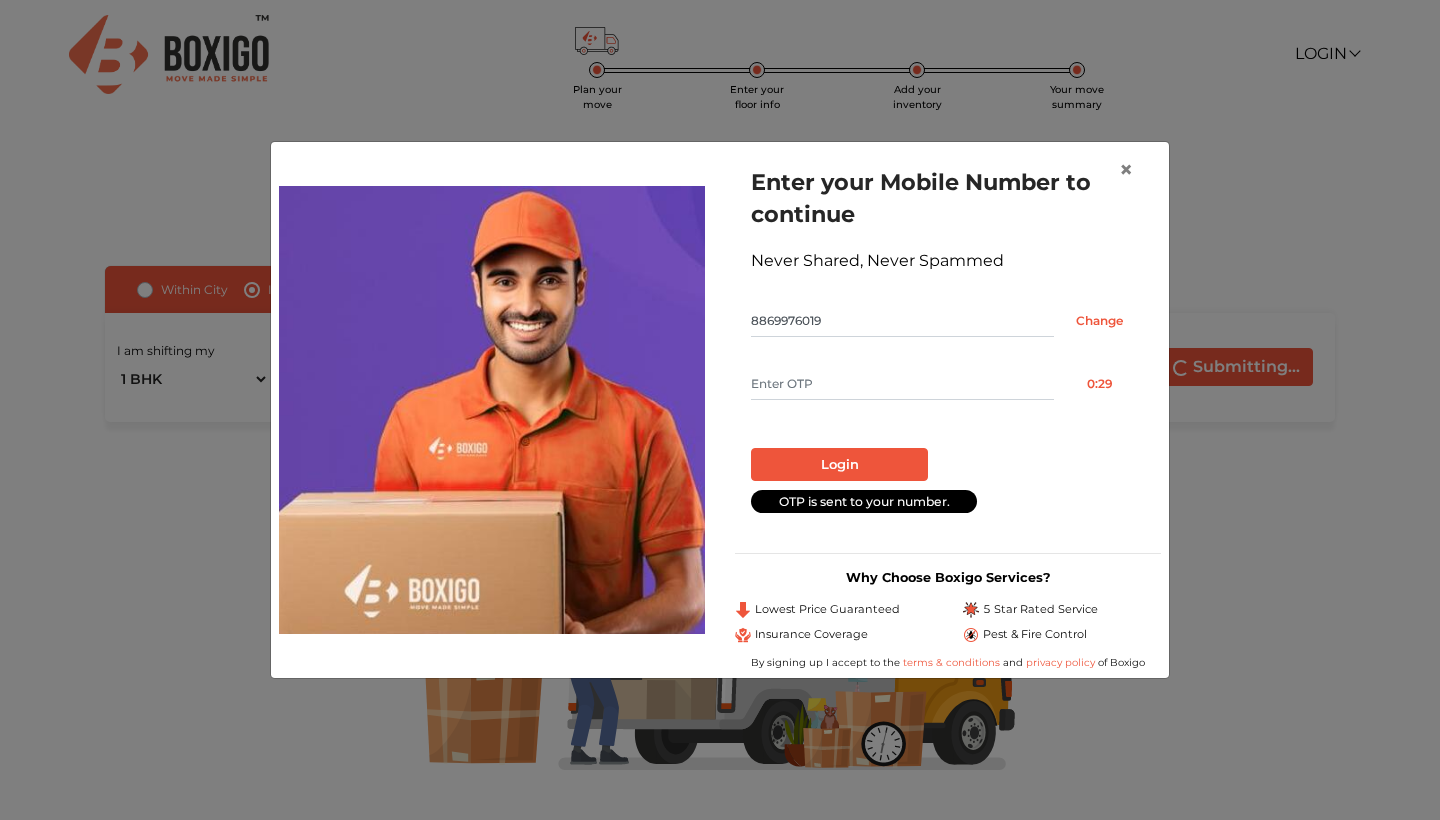 click at bounding box center (902, 384) 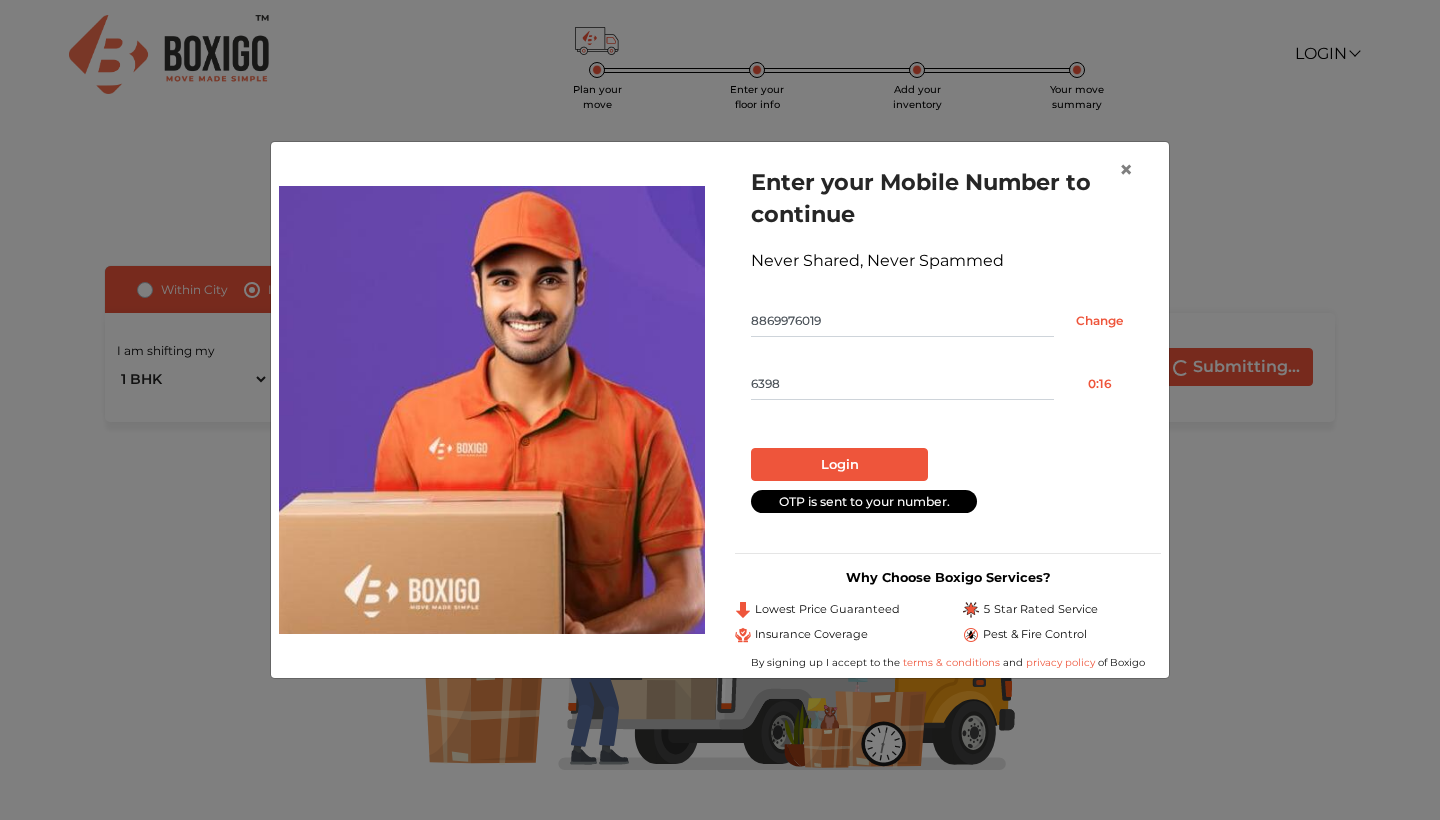 type on "6398" 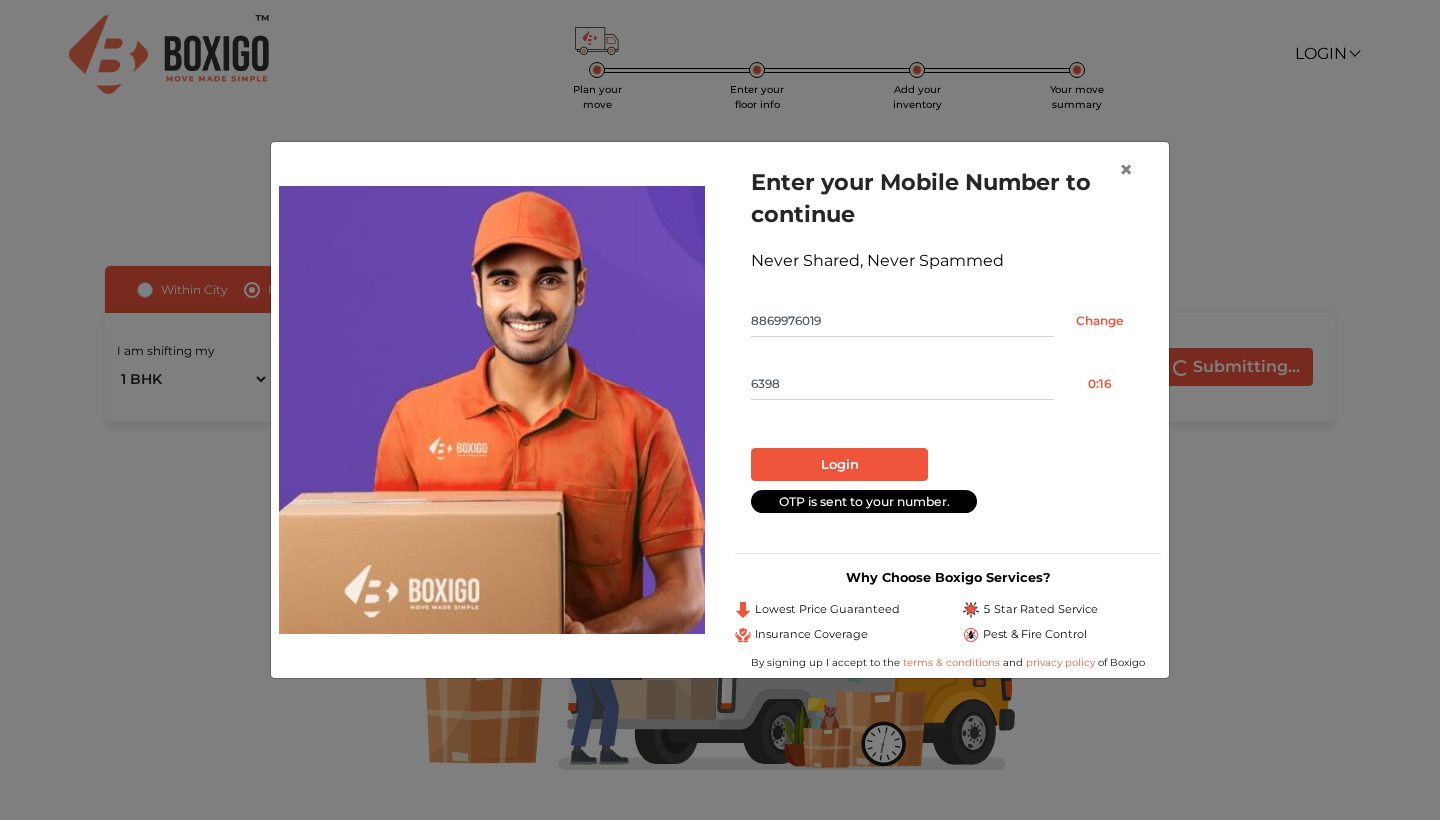 click on "Login" at bounding box center [839, 465] 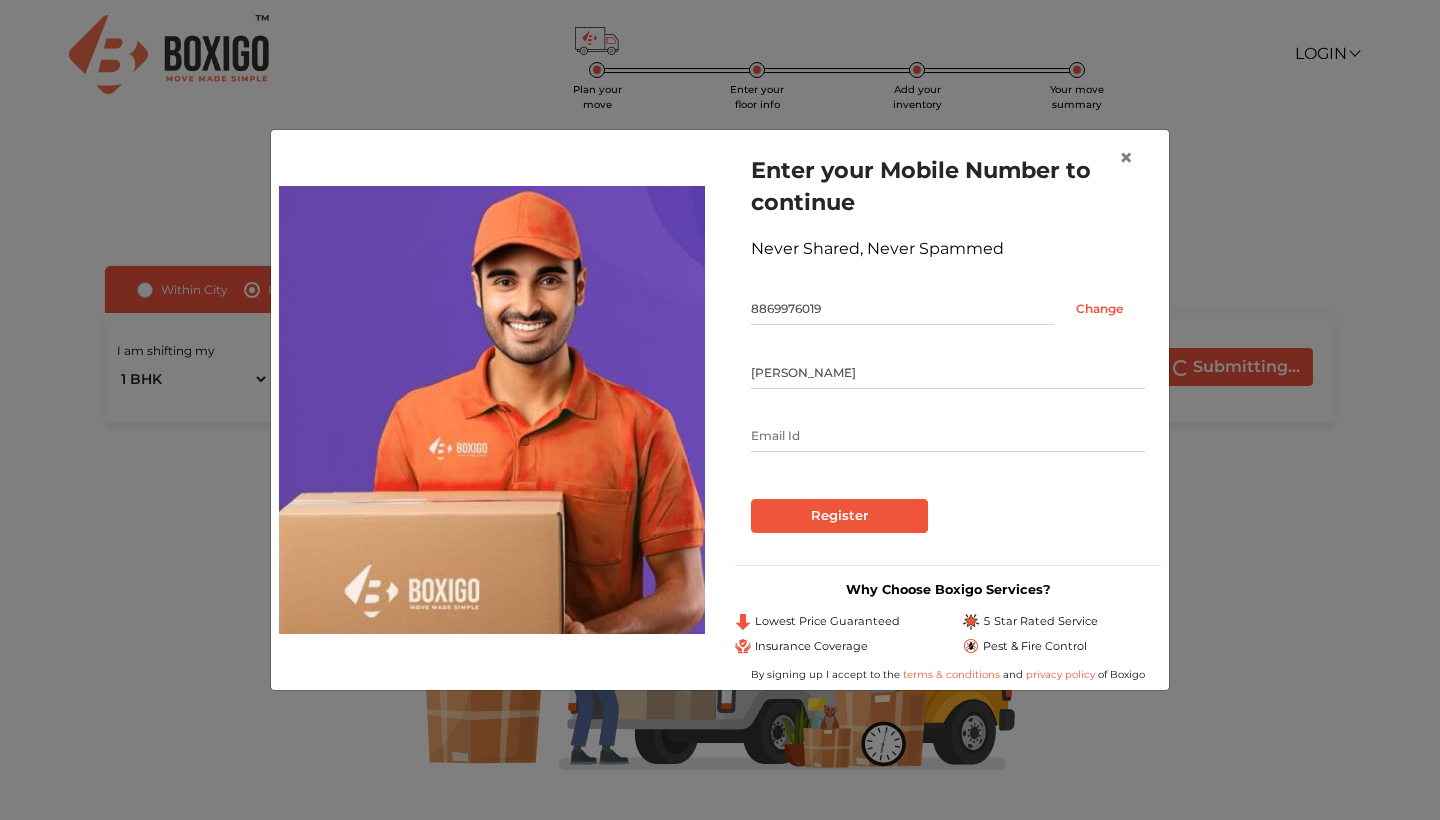 type on "[PERSON_NAME]" 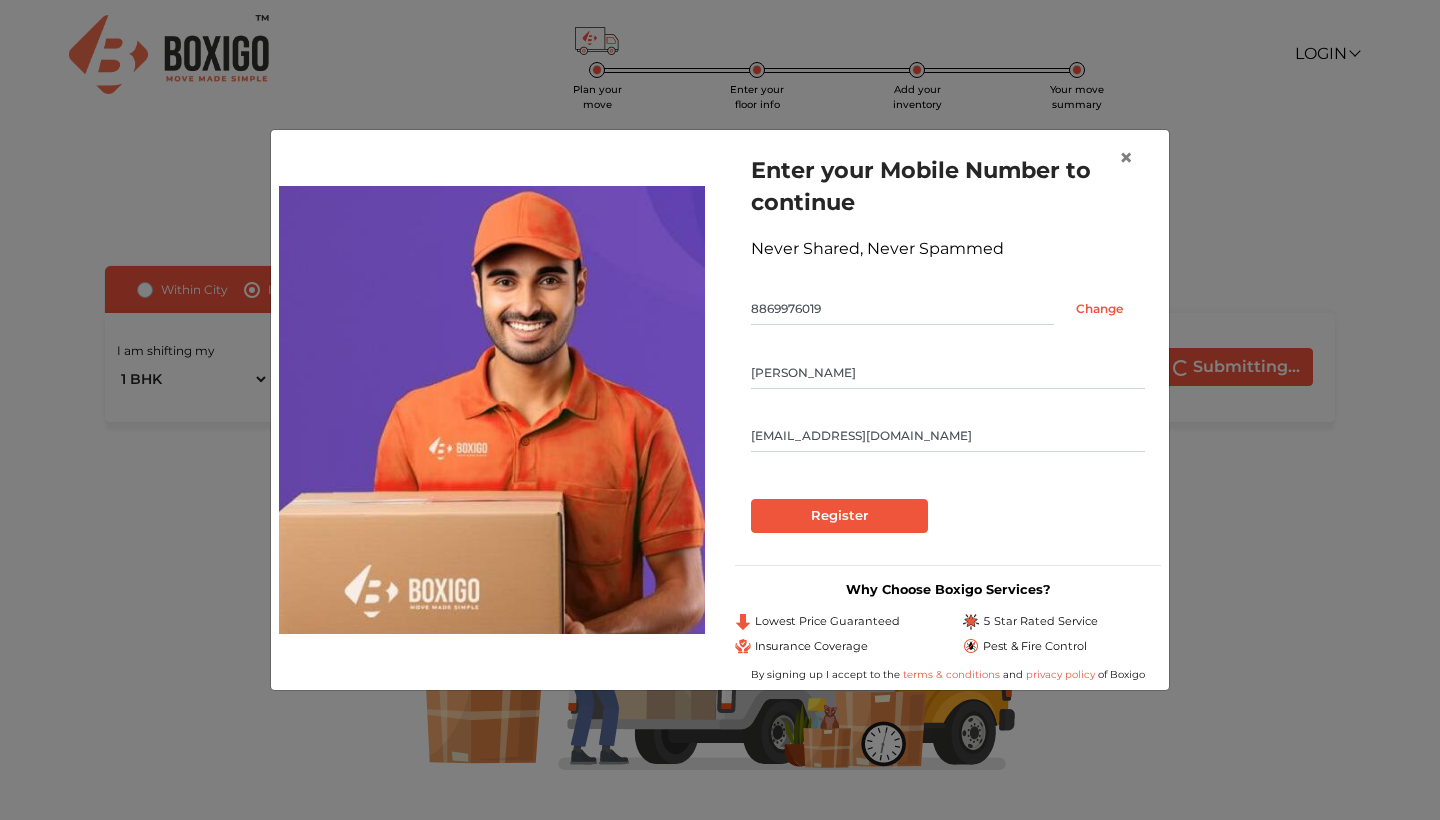 type on "[EMAIL_ADDRESS][DOMAIN_NAME]" 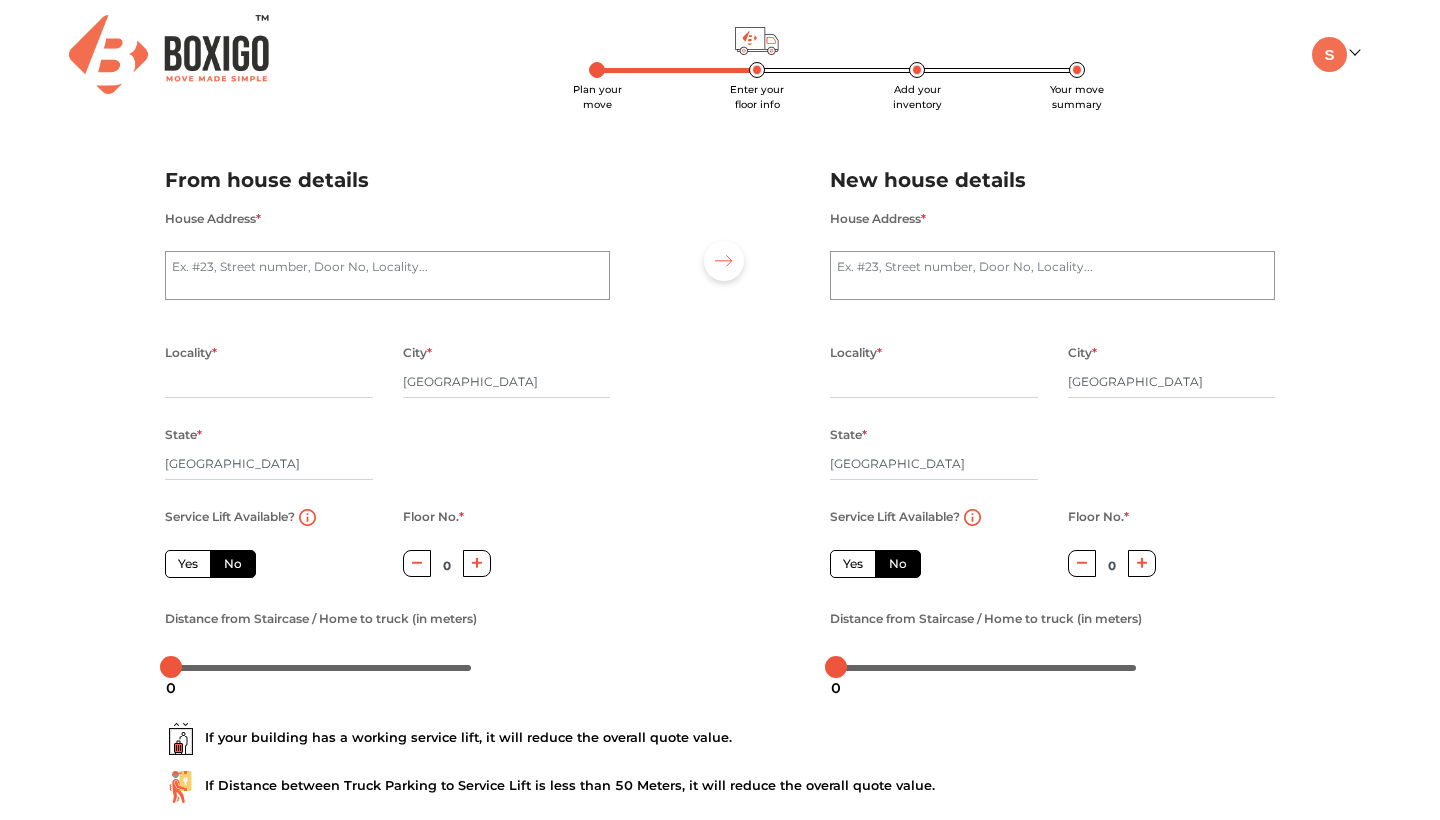 scroll, scrollTop: 0, scrollLeft: 0, axis: both 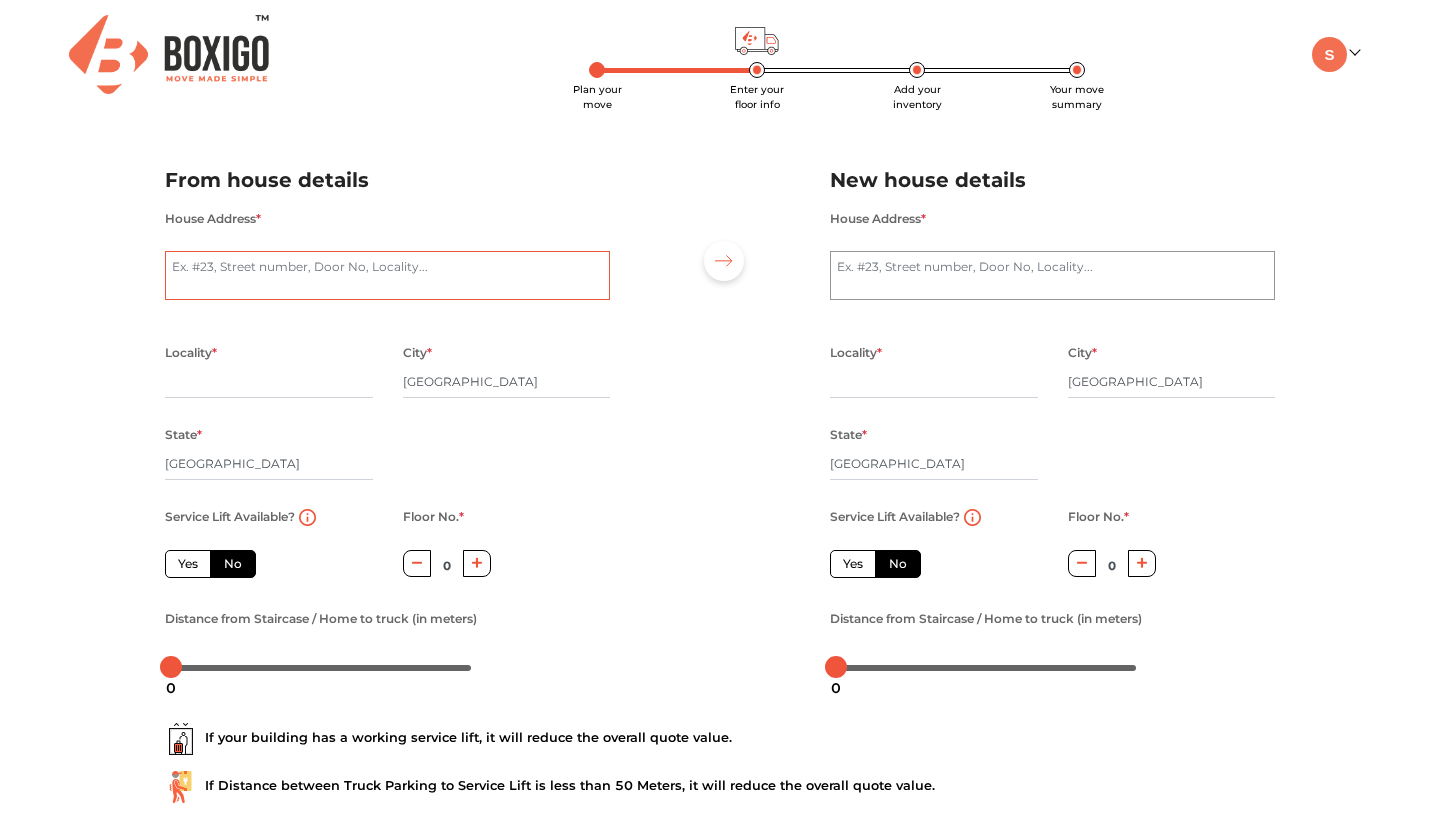 click on "House Address  *" at bounding box center [387, 276] 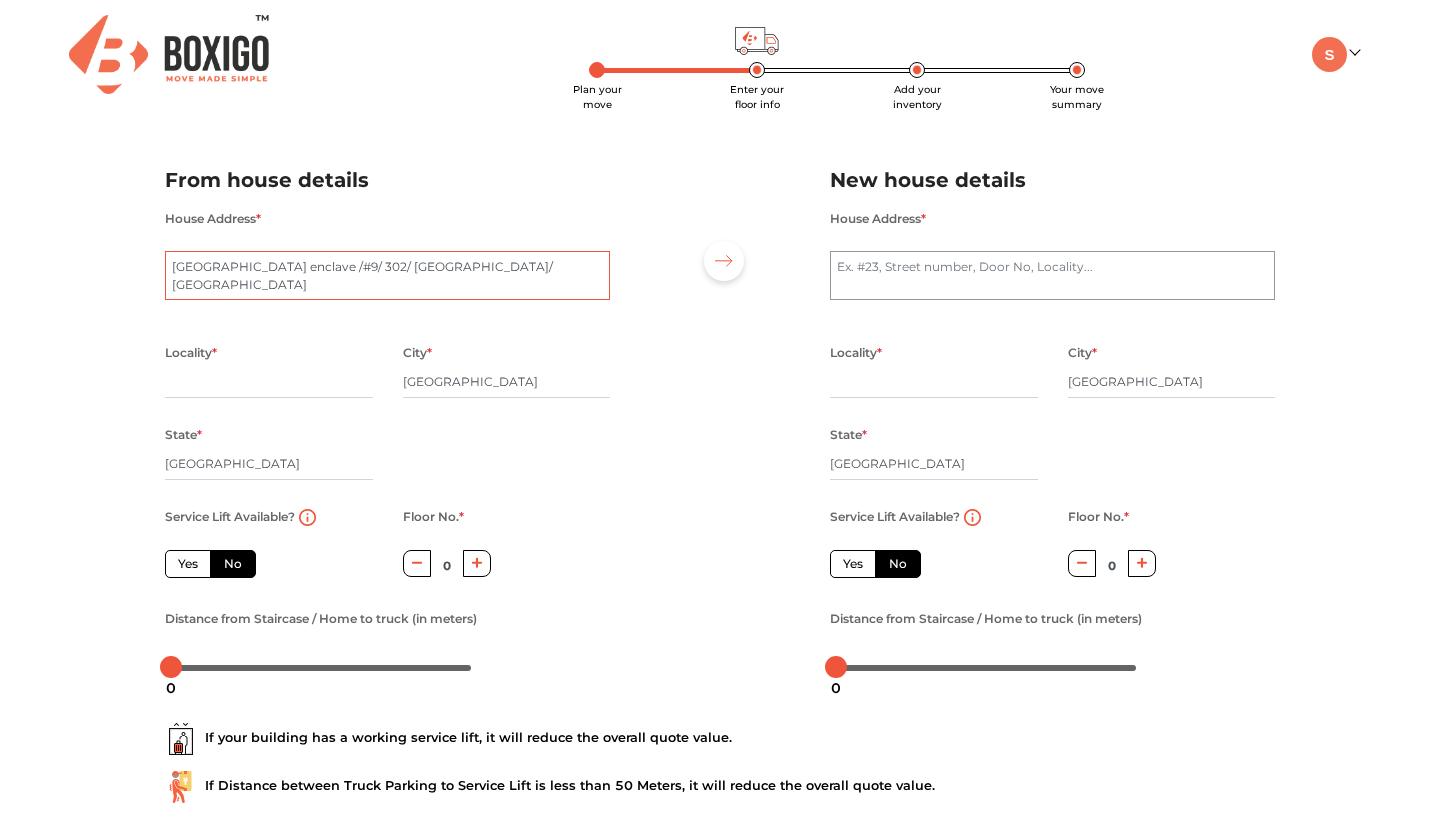 type on "[GEOGRAPHIC_DATA] enclave /#9/ 302/ [GEOGRAPHIC_DATA]/ [GEOGRAPHIC_DATA]" 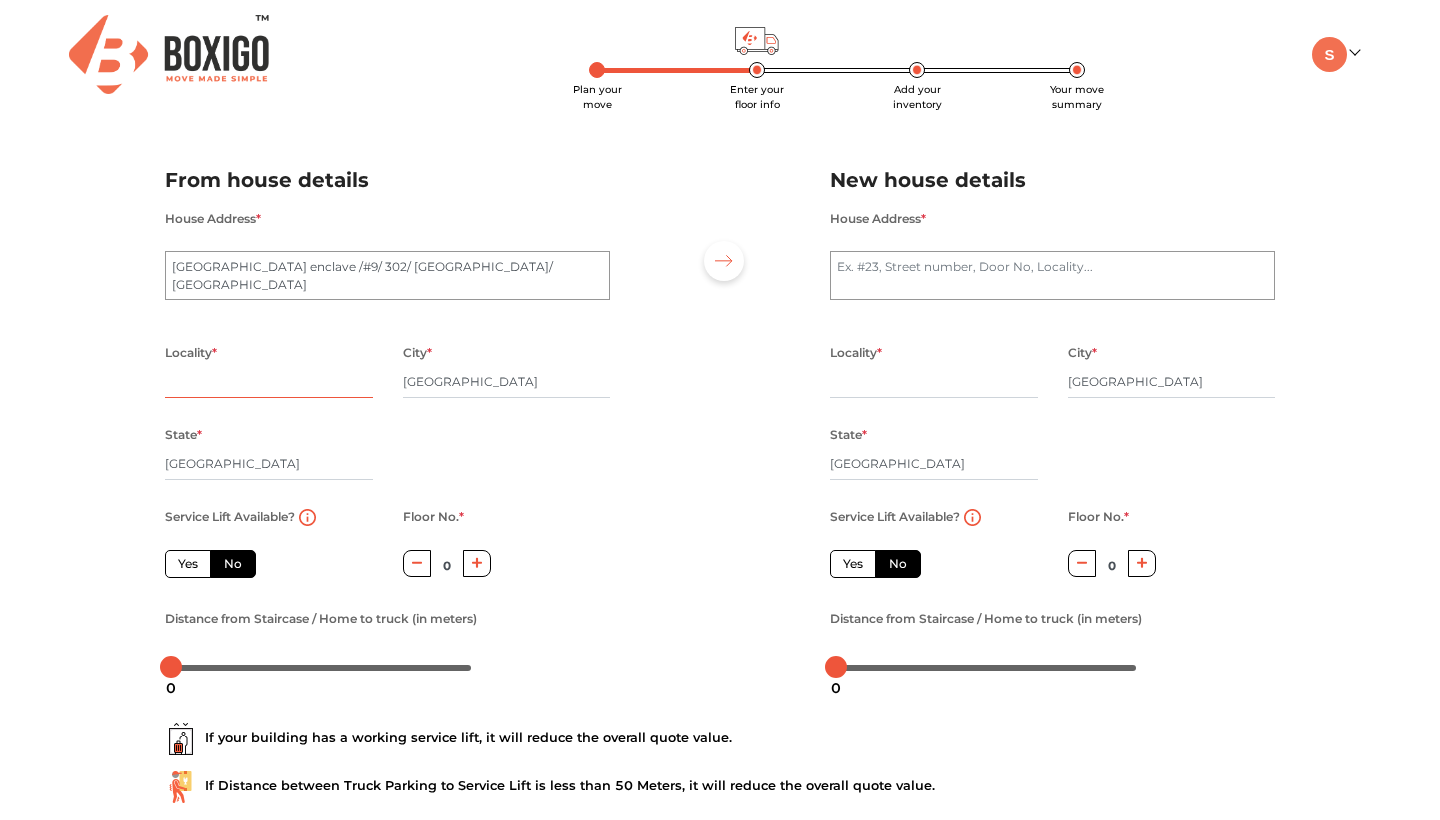 click at bounding box center (269, 382) 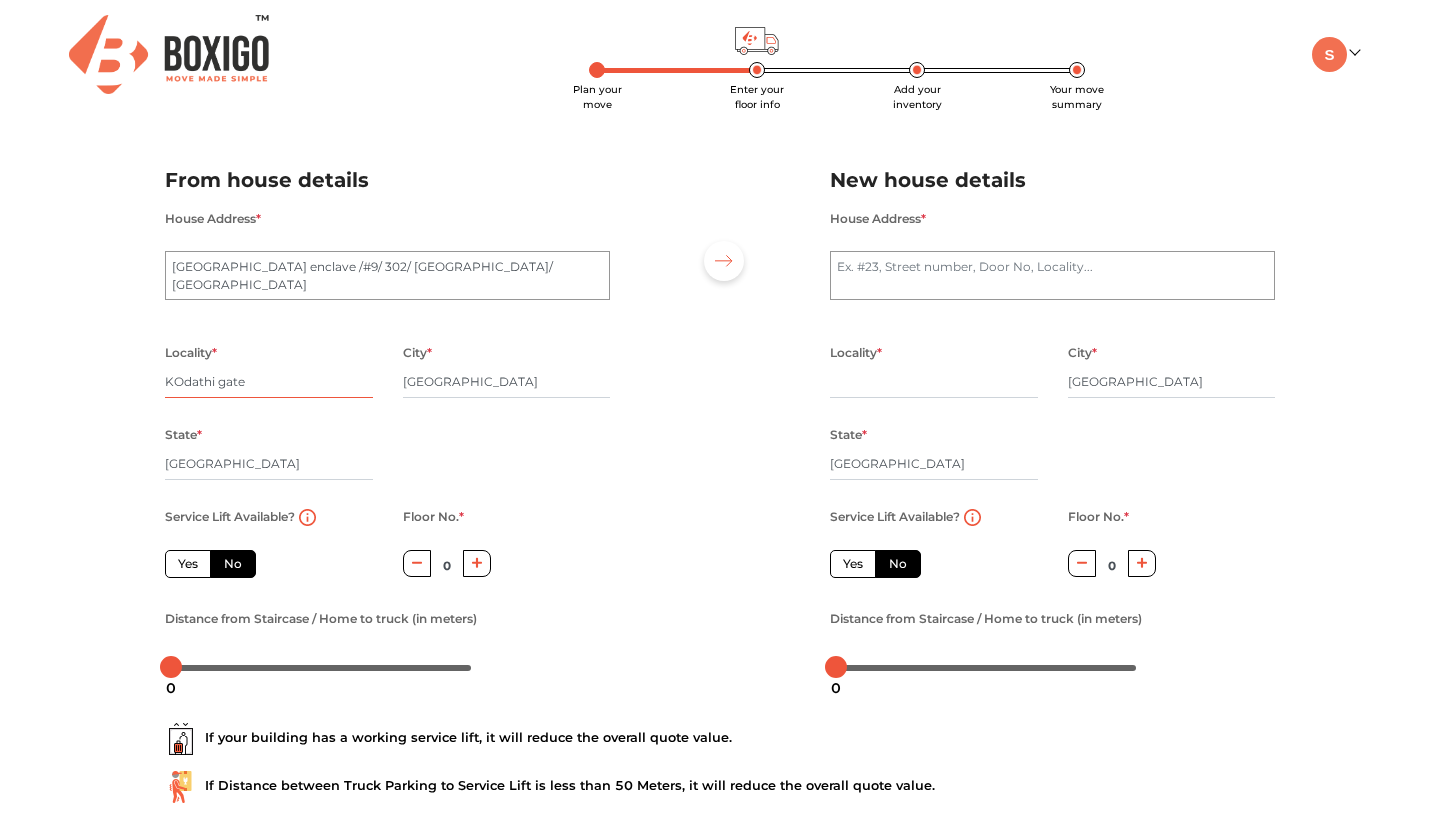 click on "KOdathi gate" at bounding box center [269, 382] 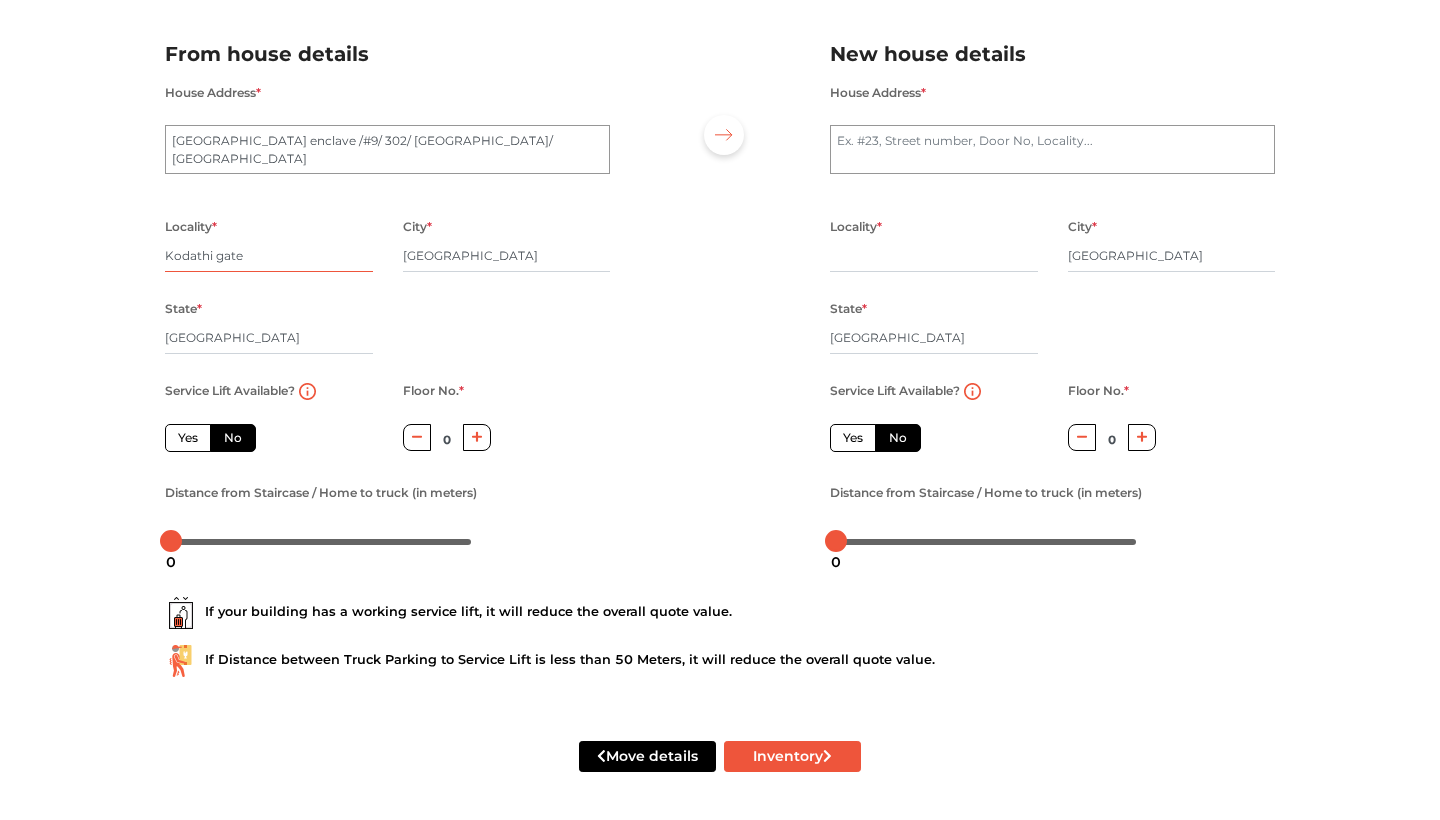 scroll, scrollTop: 126, scrollLeft: 0, axis: vertical 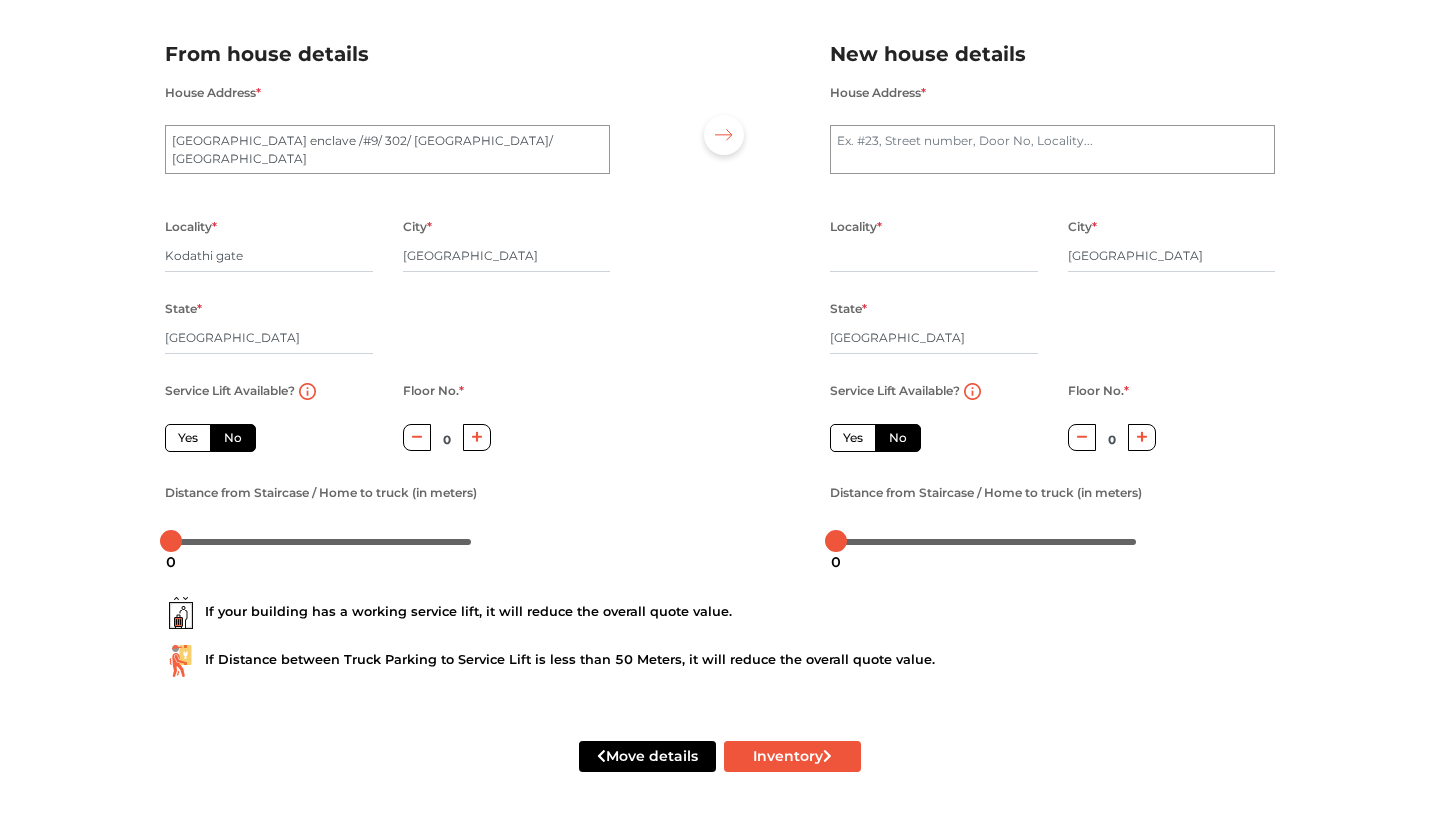 click 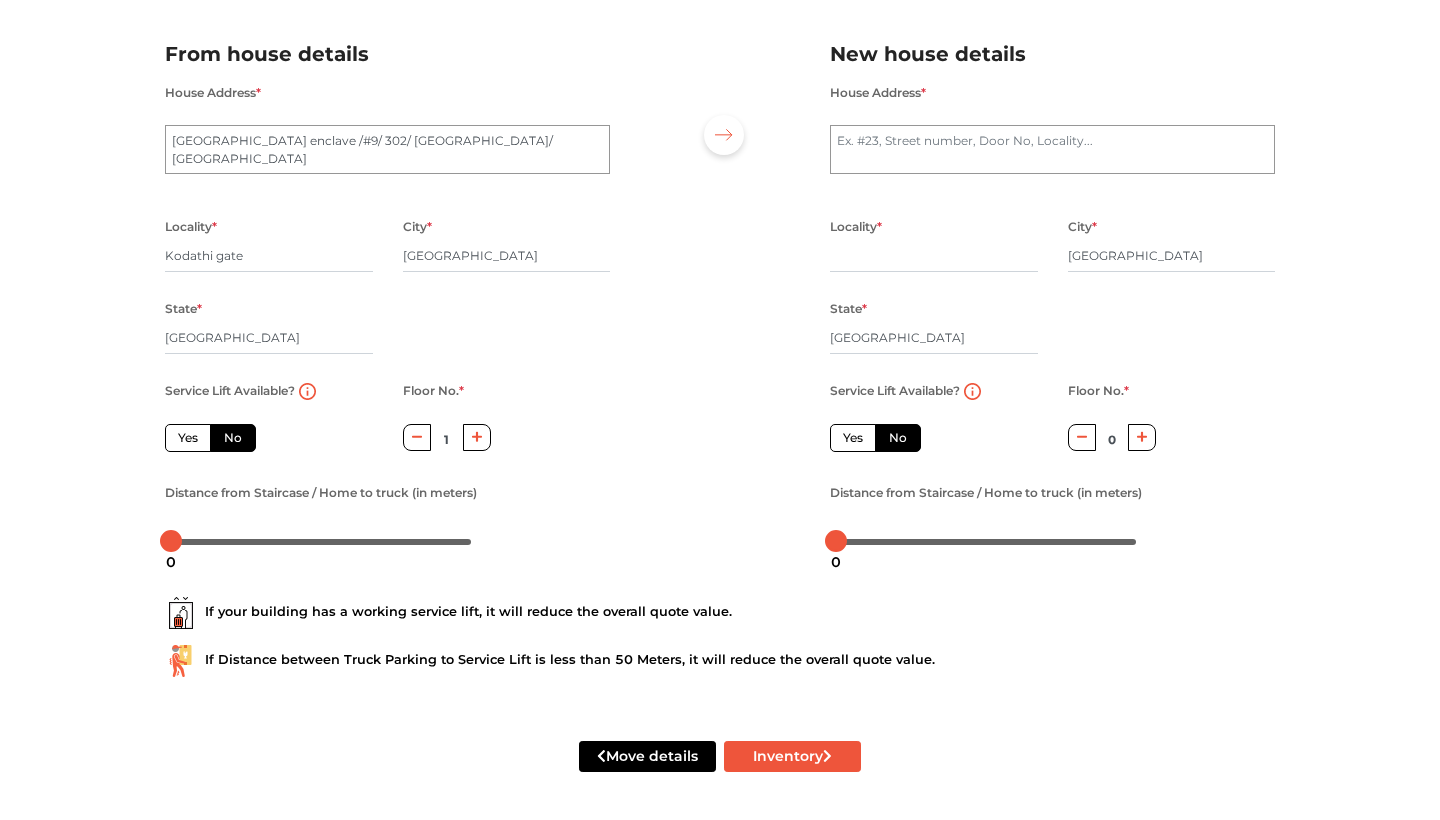 click 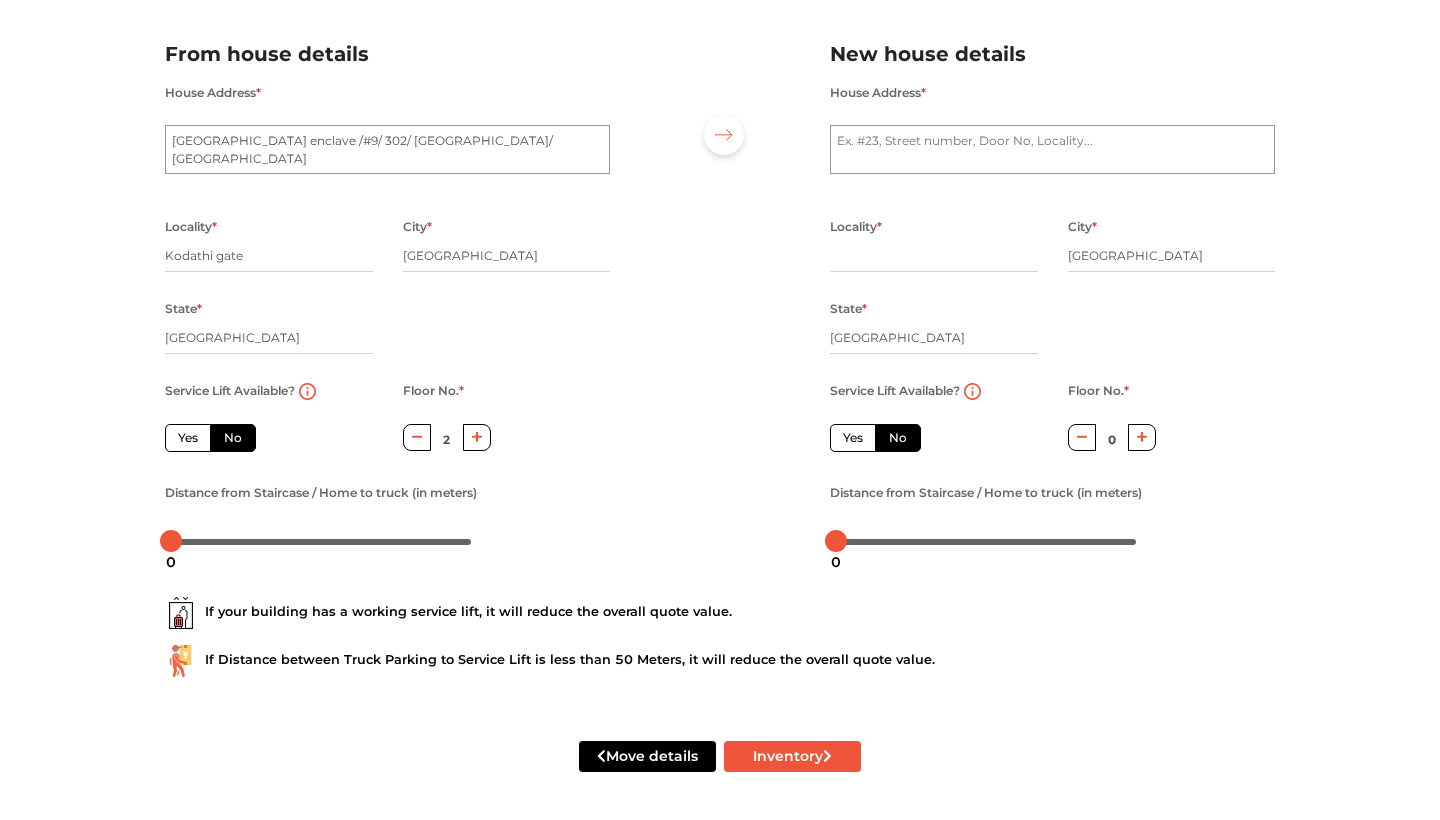 click 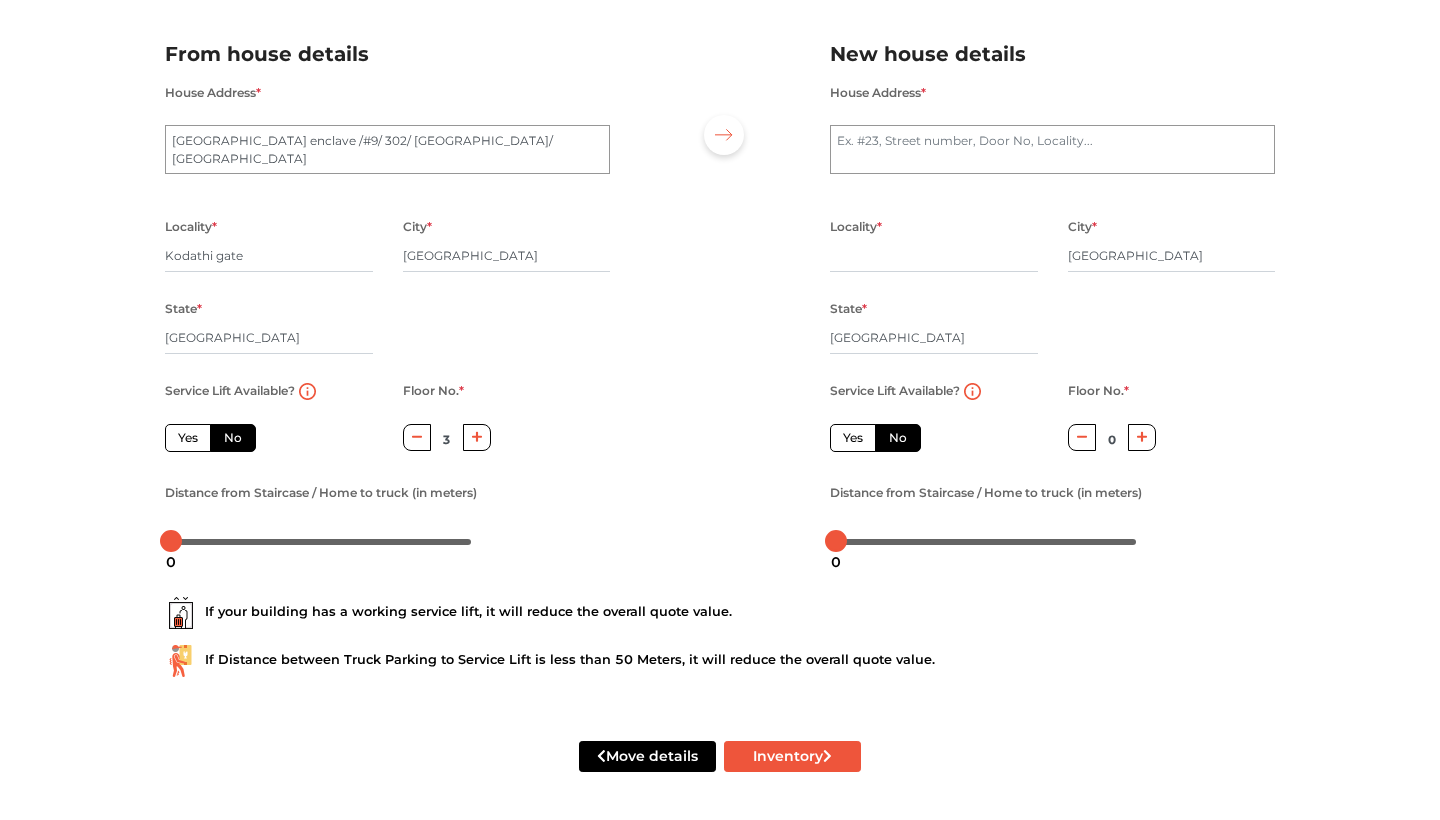 click on "Yes" at bounding box center [188, 438] 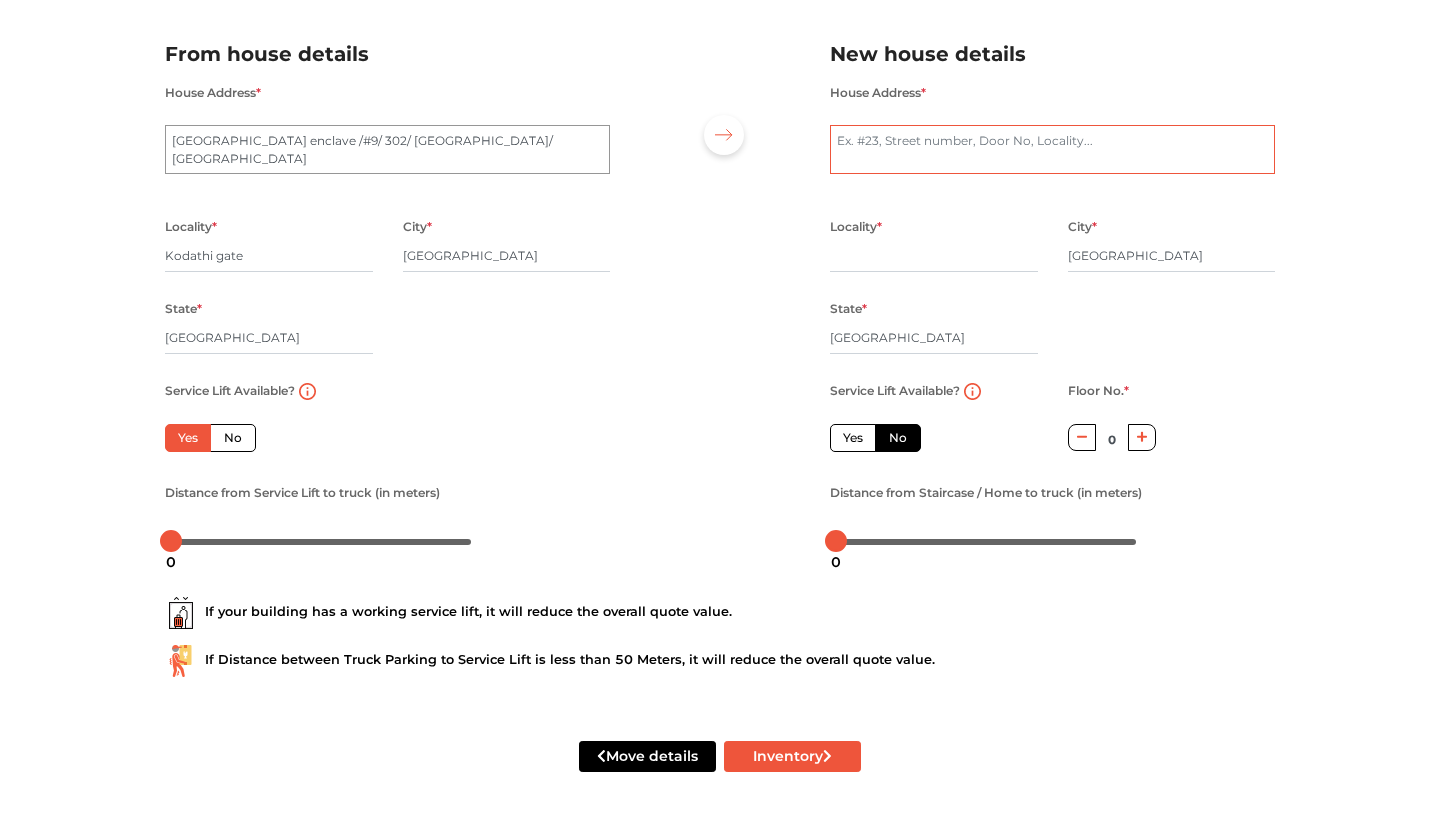 click on "House Address  *" at bounding box center (1052, 150) 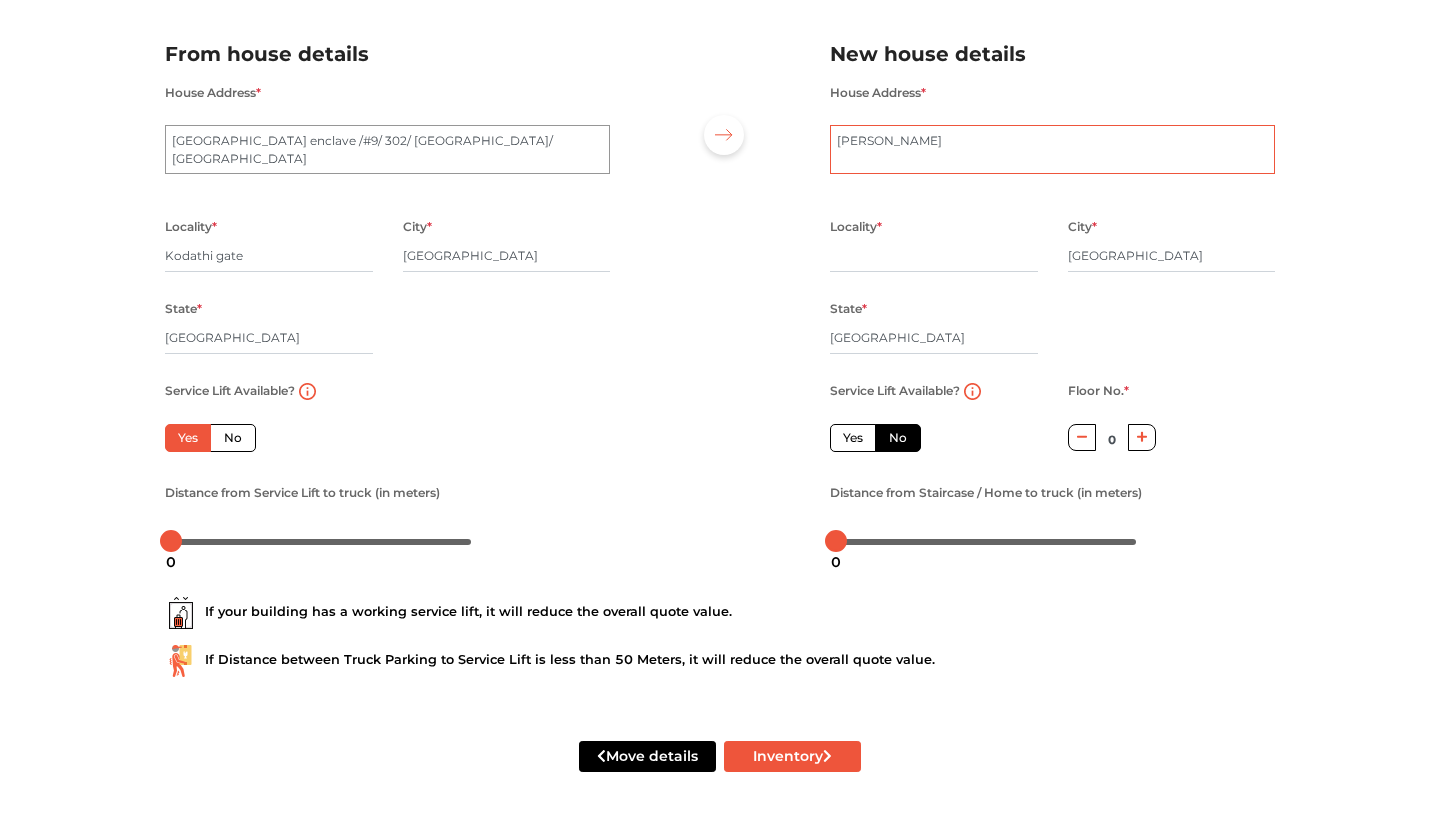 type on "[PERSON_NAME]" 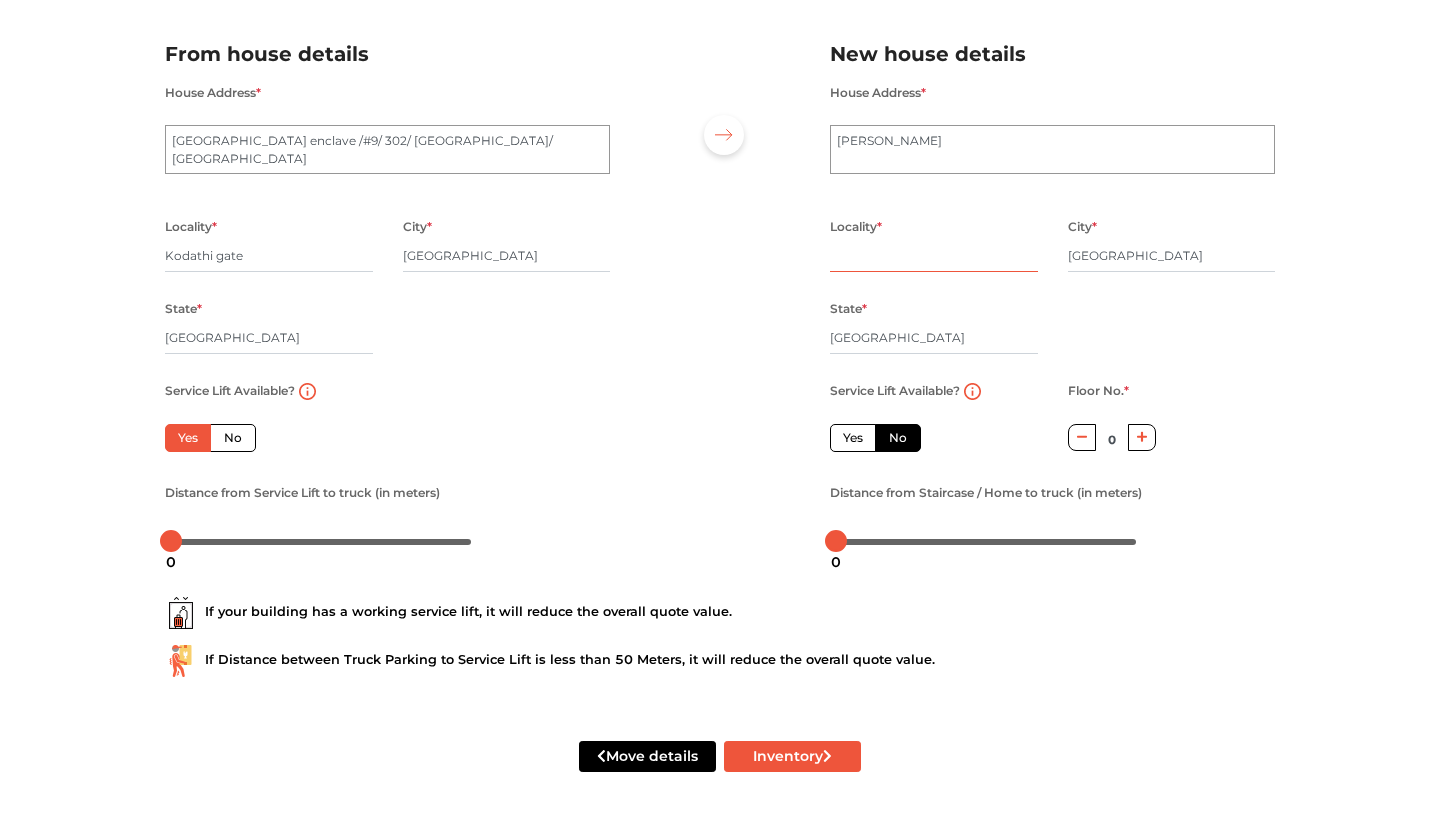 click at bounding box center (934, 256) 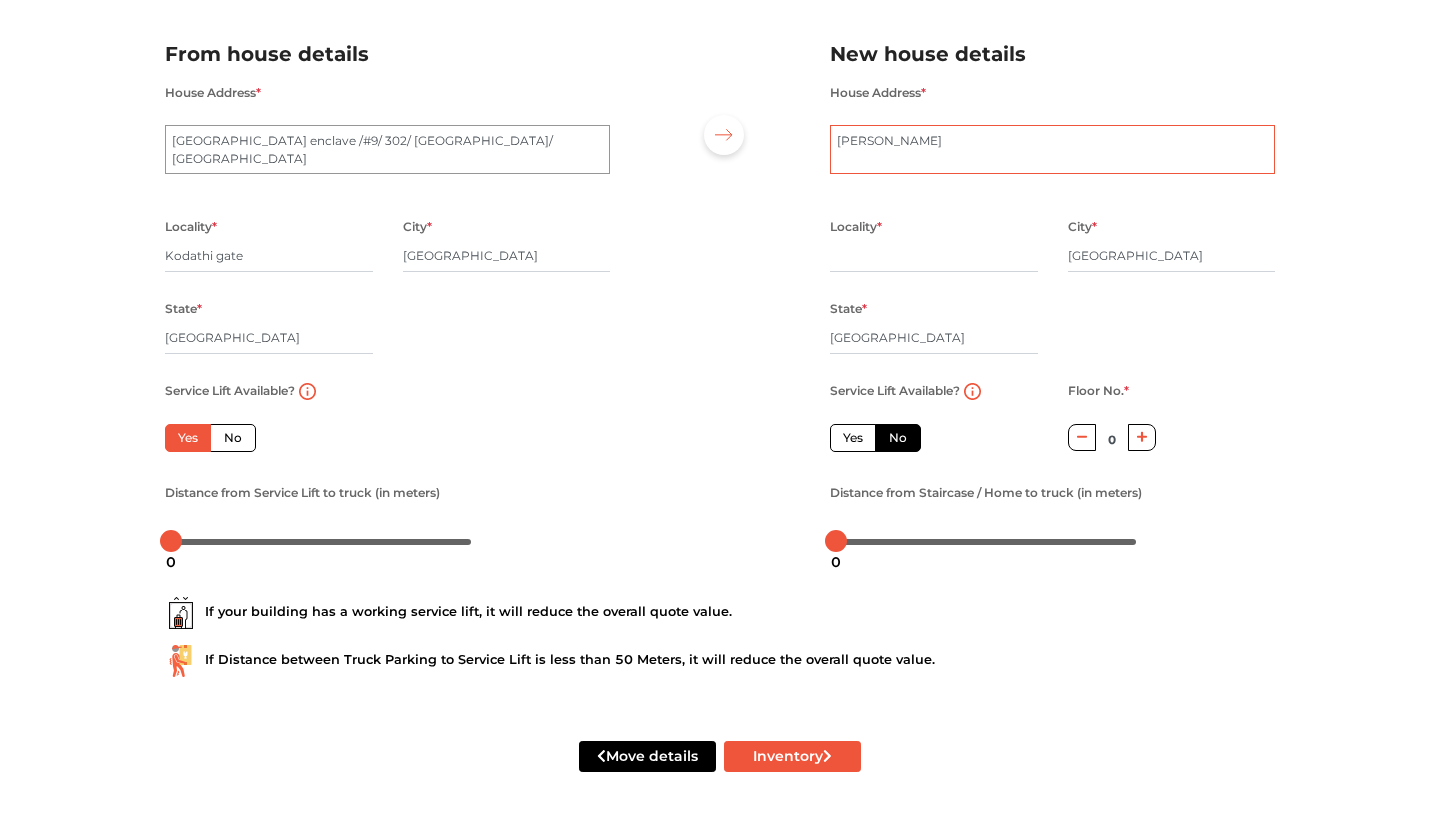 click on "[PERSON_NAME]" at bounding box center [1052, 150] 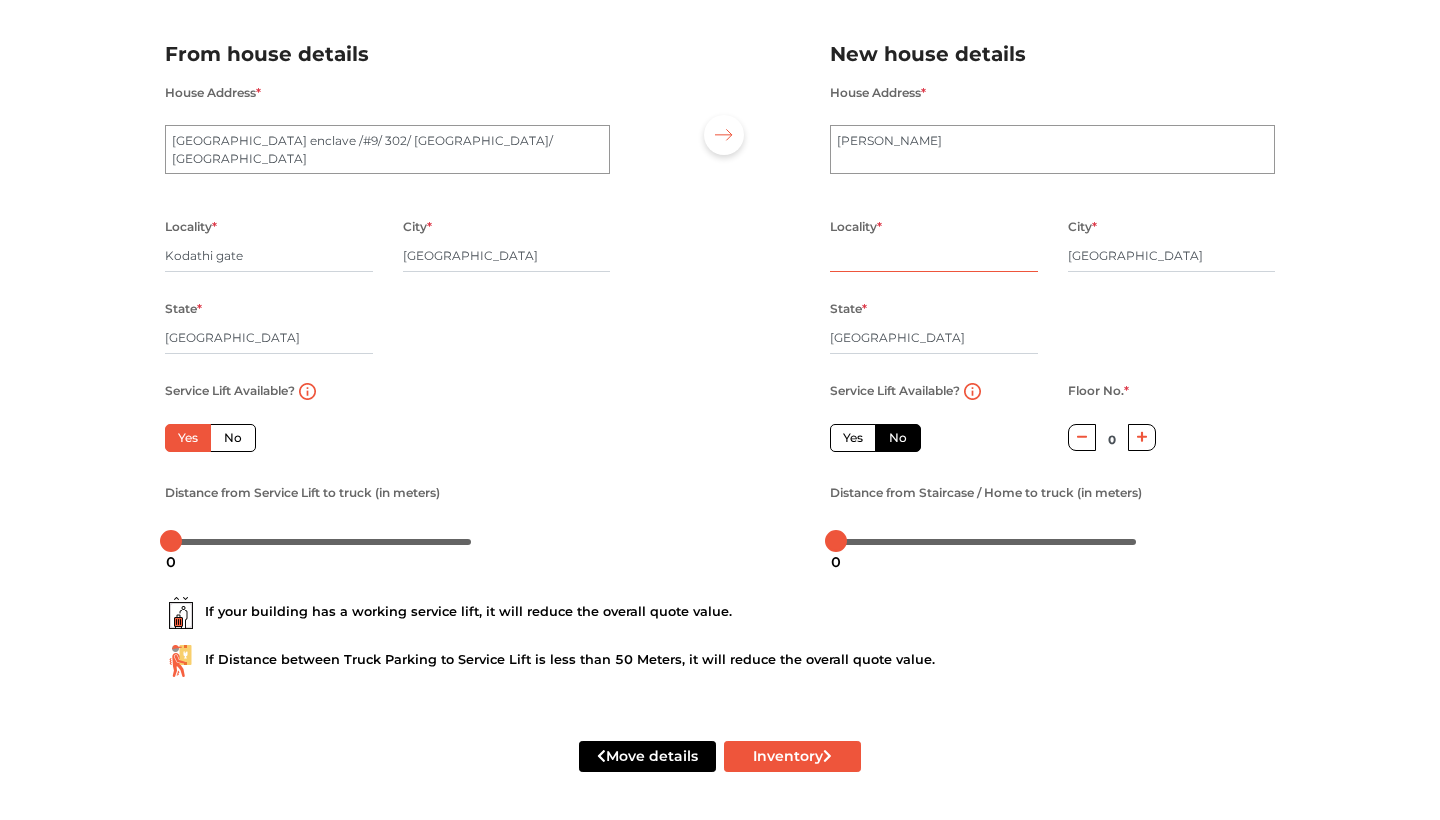 click at bounding box center [934, 256] 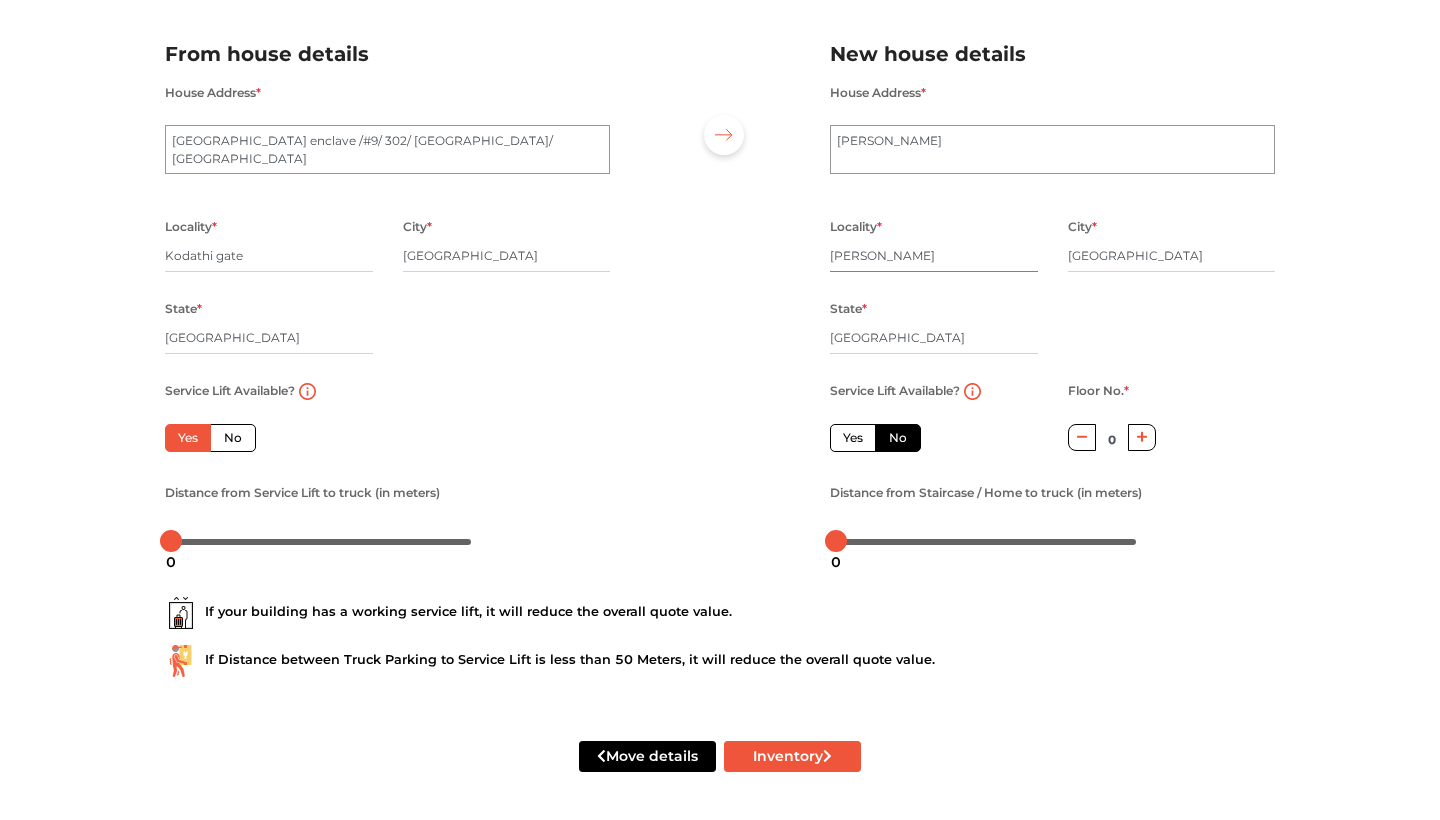 type on "[PERSON_NAME]" 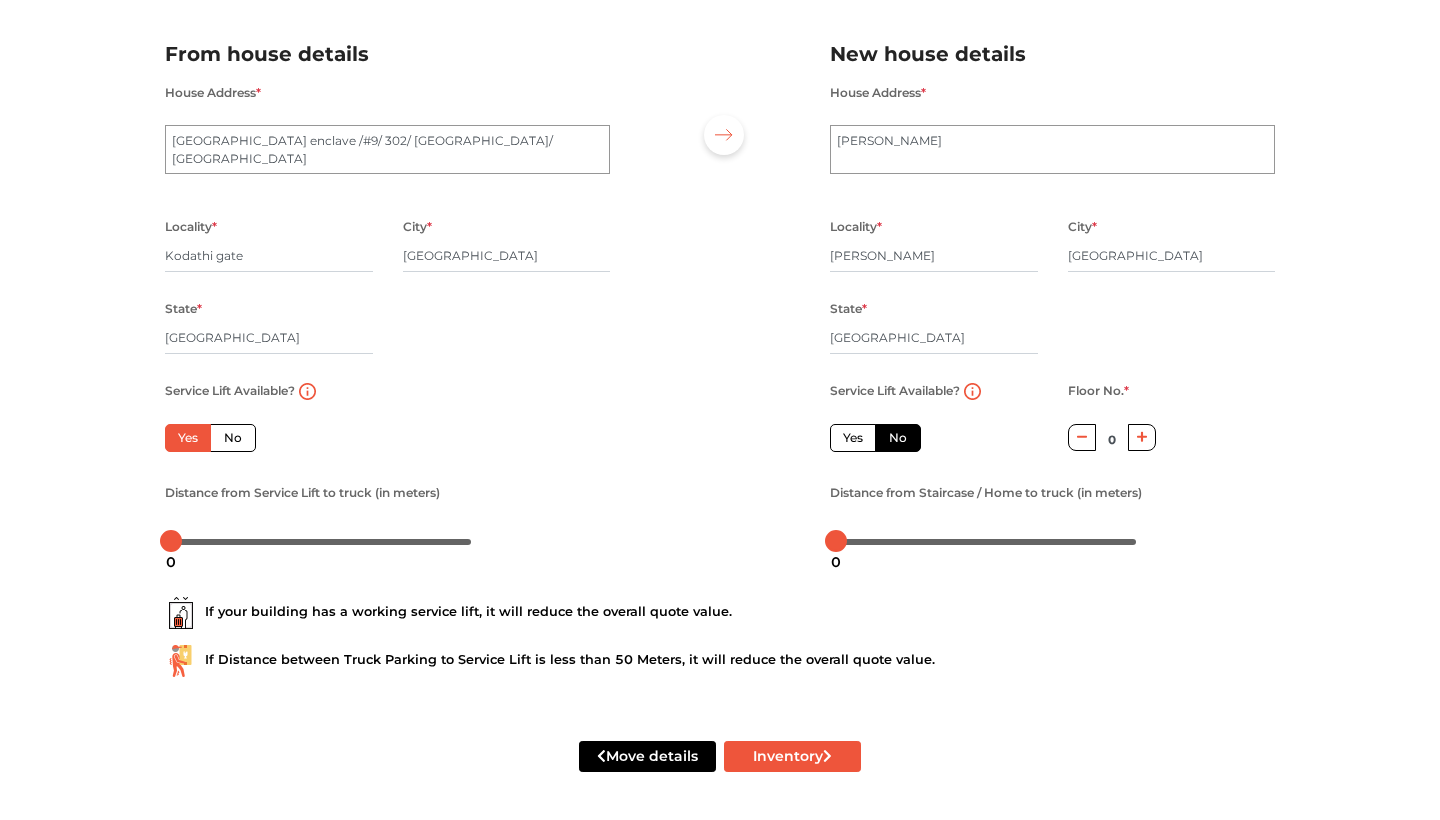 click 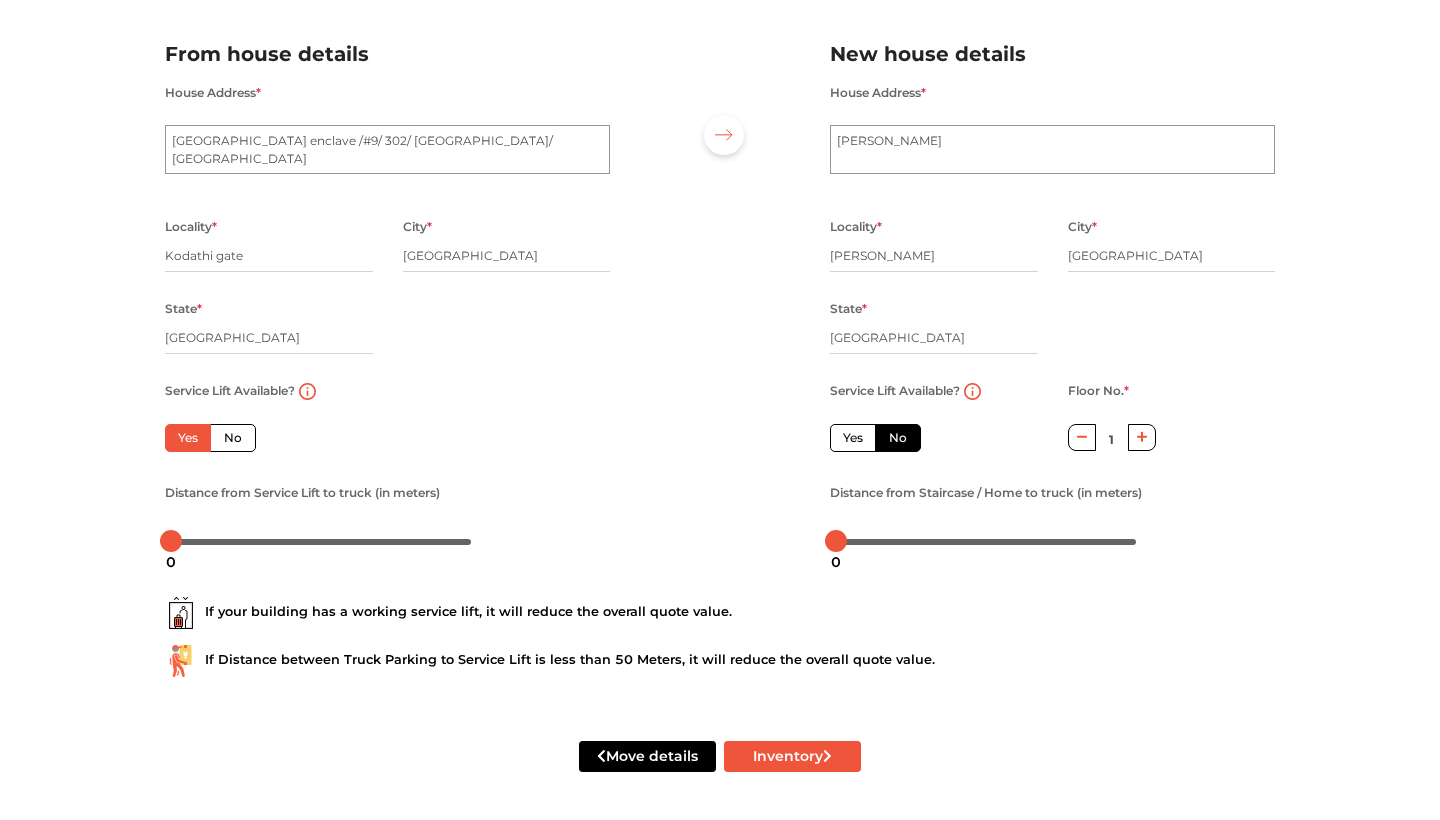 click on "No" at bounding box center [898, 438] 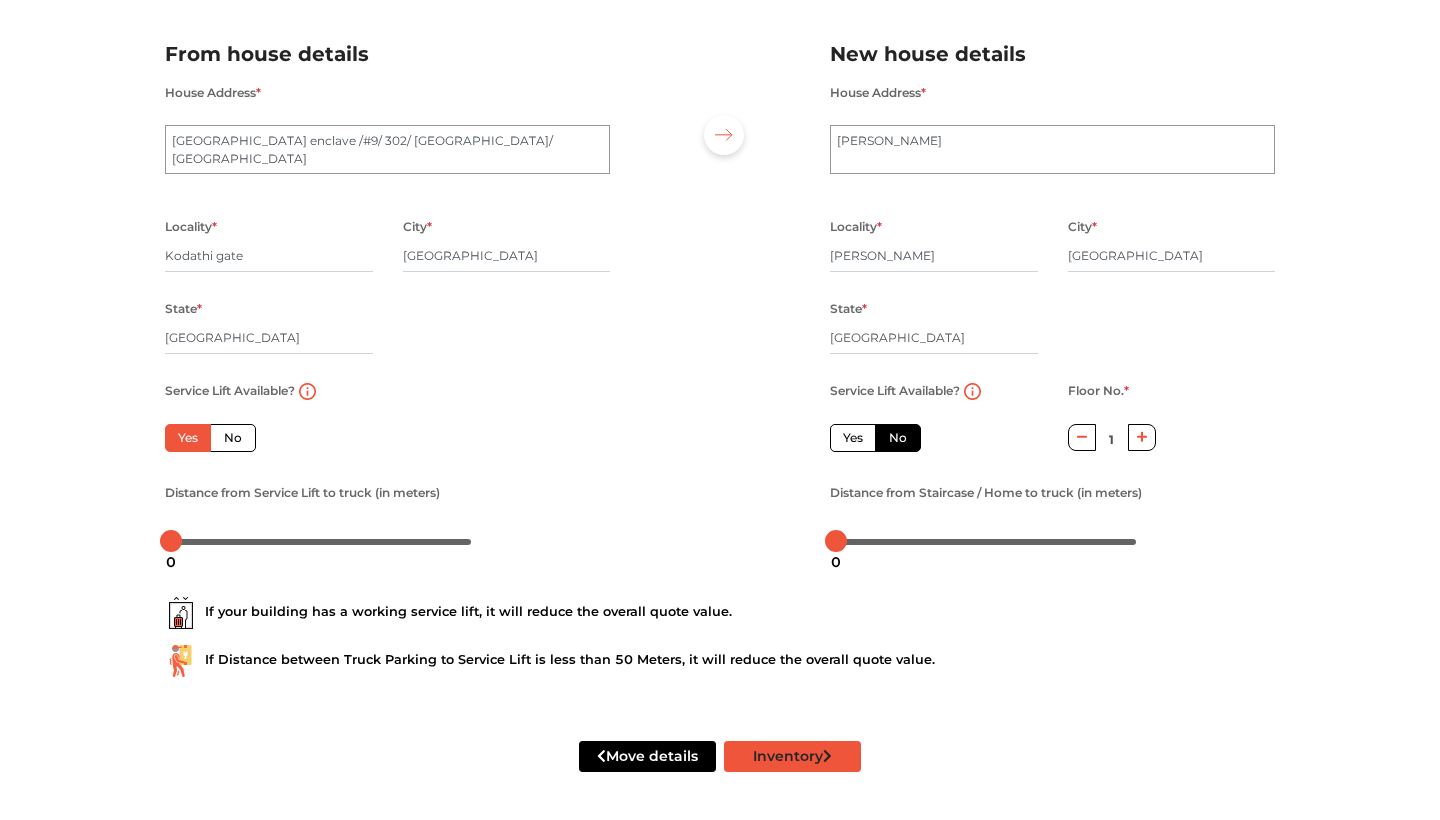 click on "Inventory" at bounding box center [792, 756] 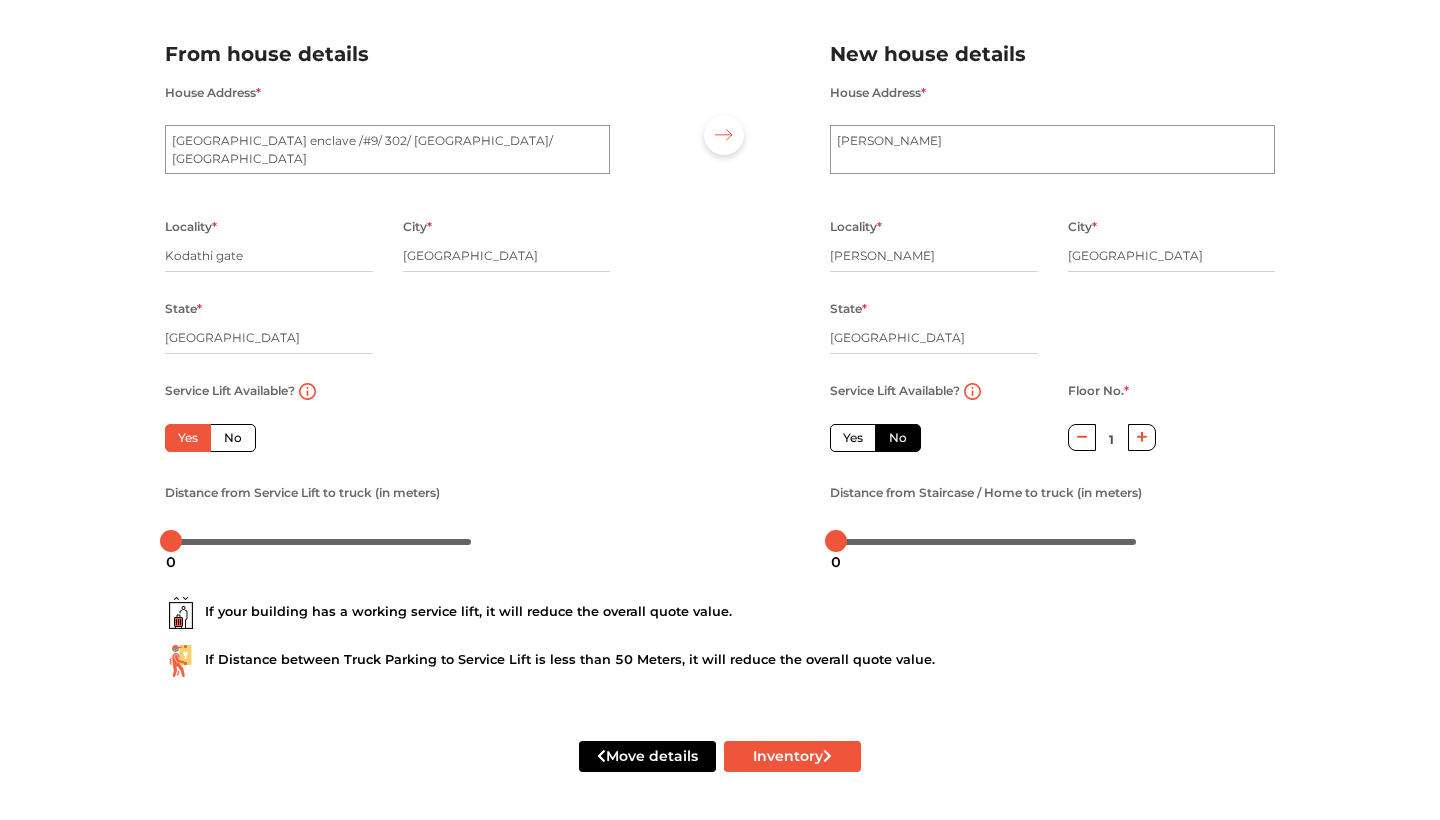 scroll, scrollTop: 0, scrollLeft: 0, axis: both 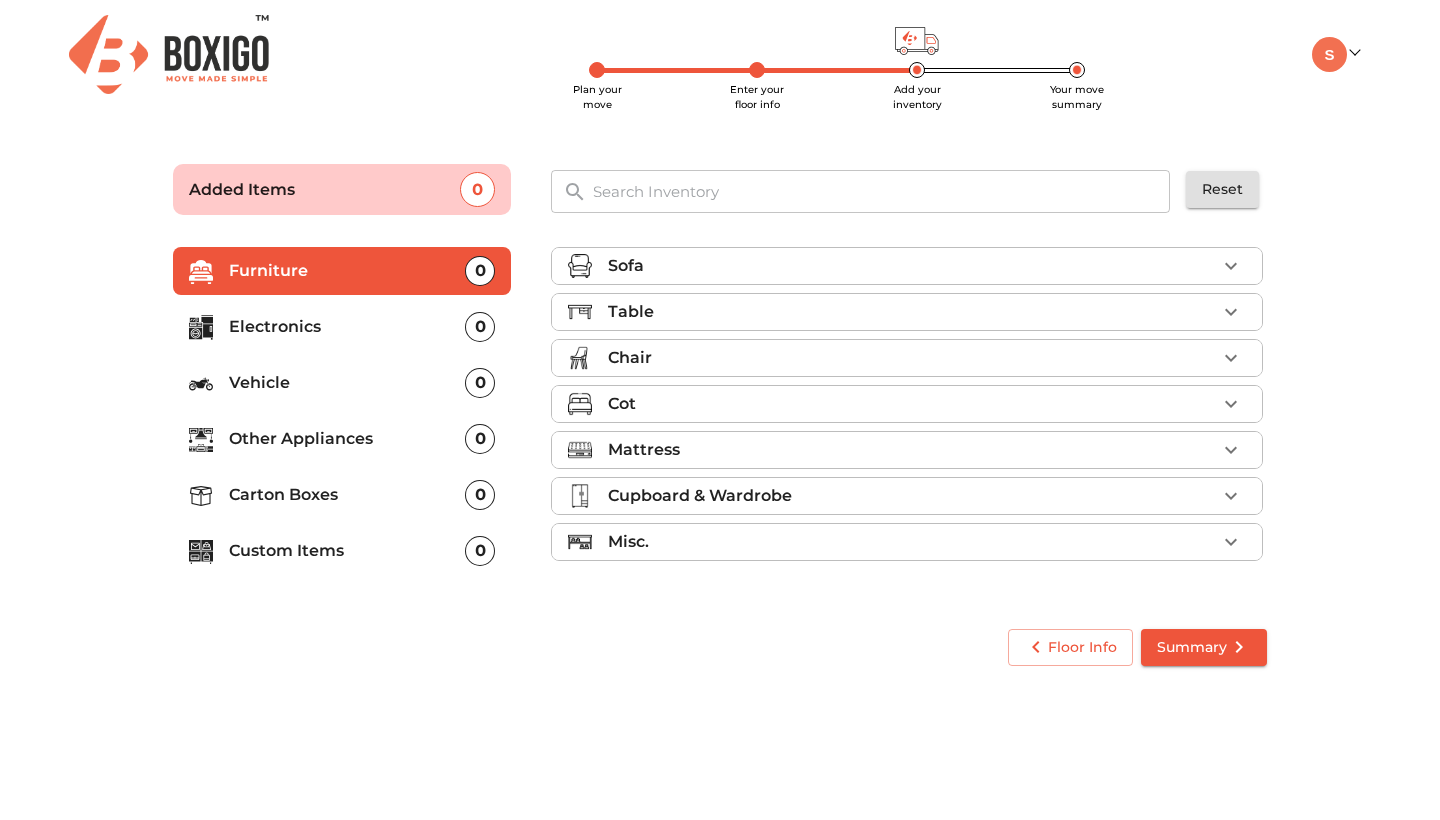 click 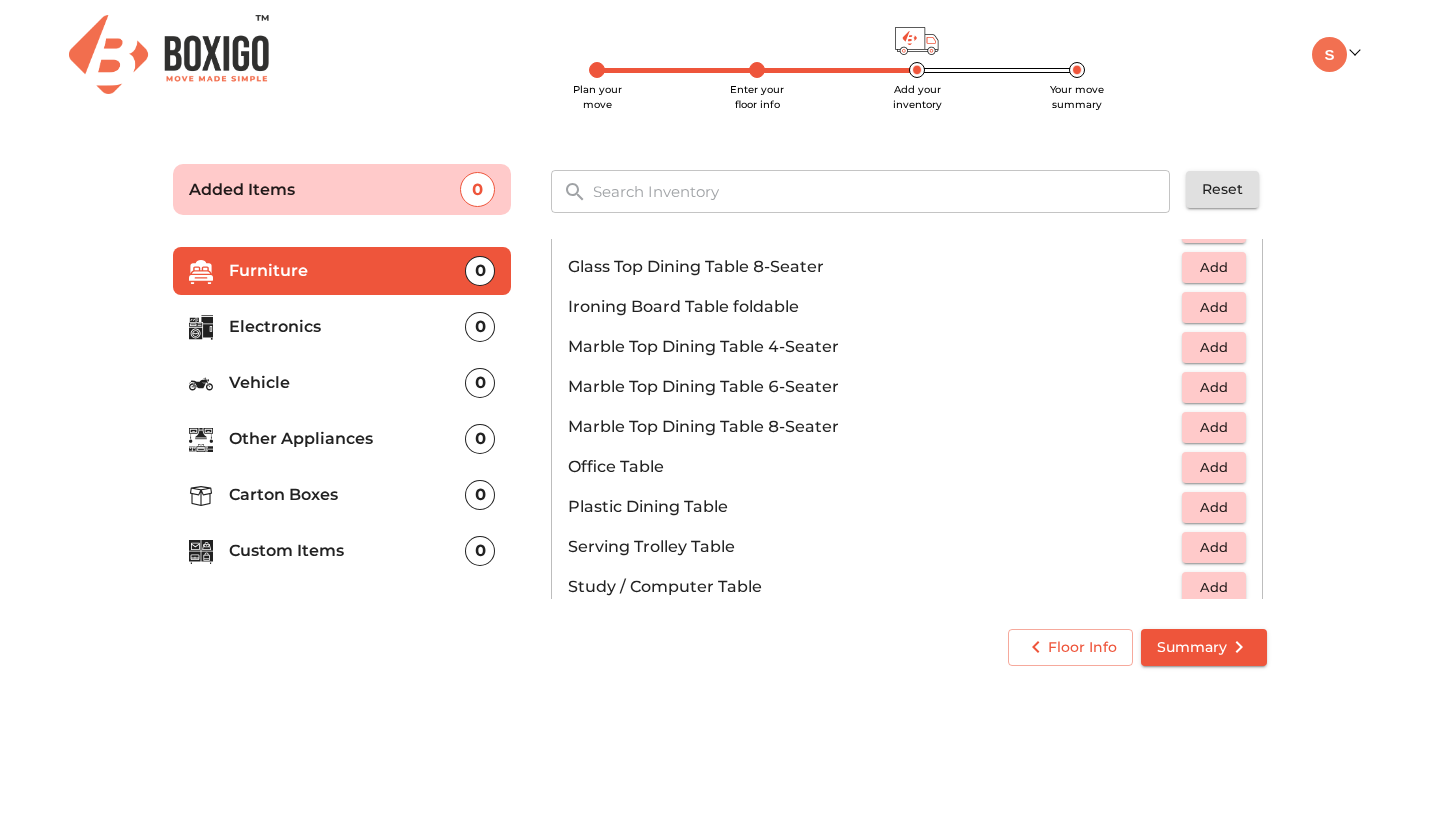 scroll, scrollTop: 853, scrollLeft: 0, axis: vertical 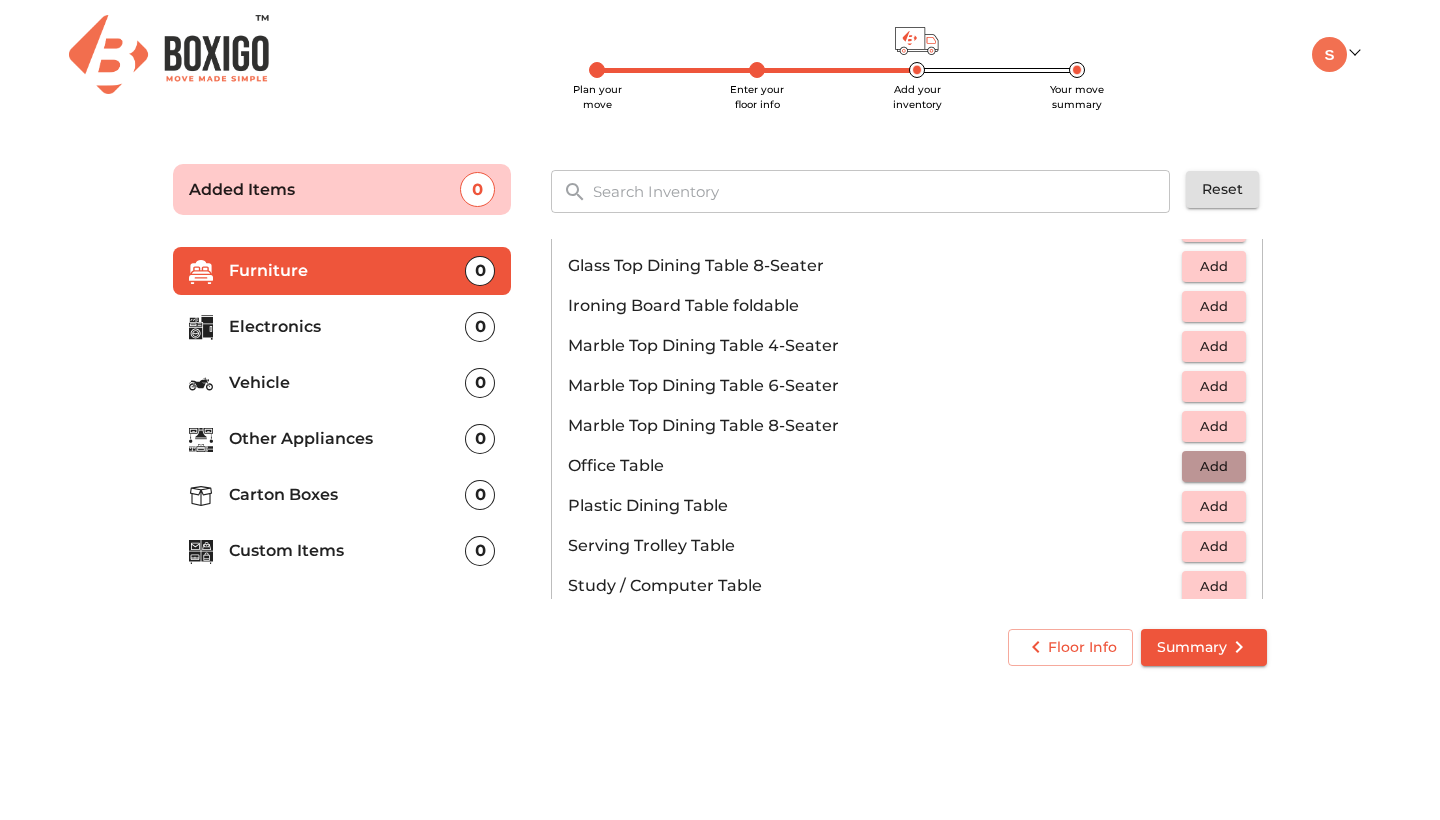 click on "Add" at bounding box center [1214, 466] 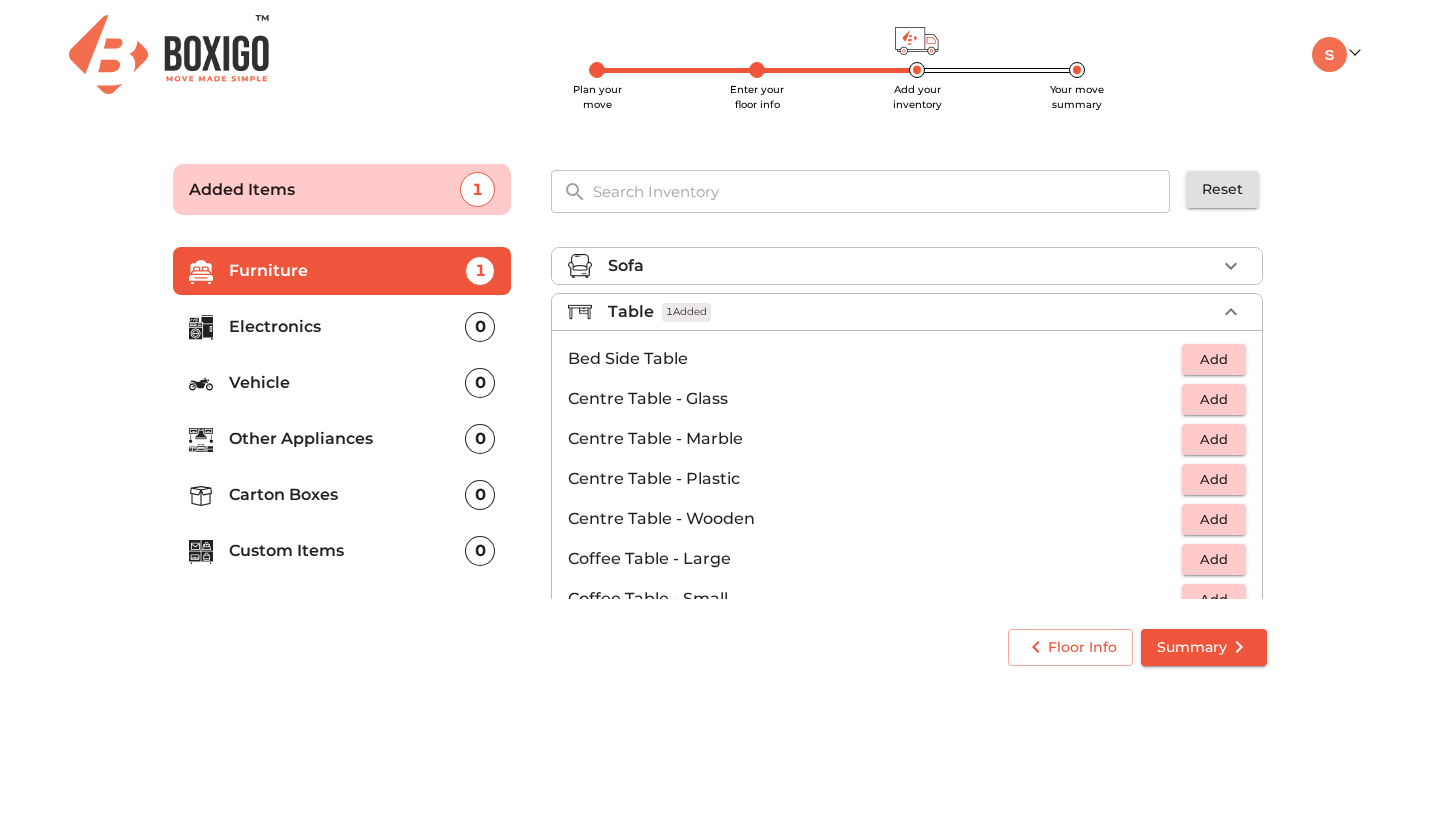 scroll, scrollTop: 0, scrollLeft: 0, axis: both 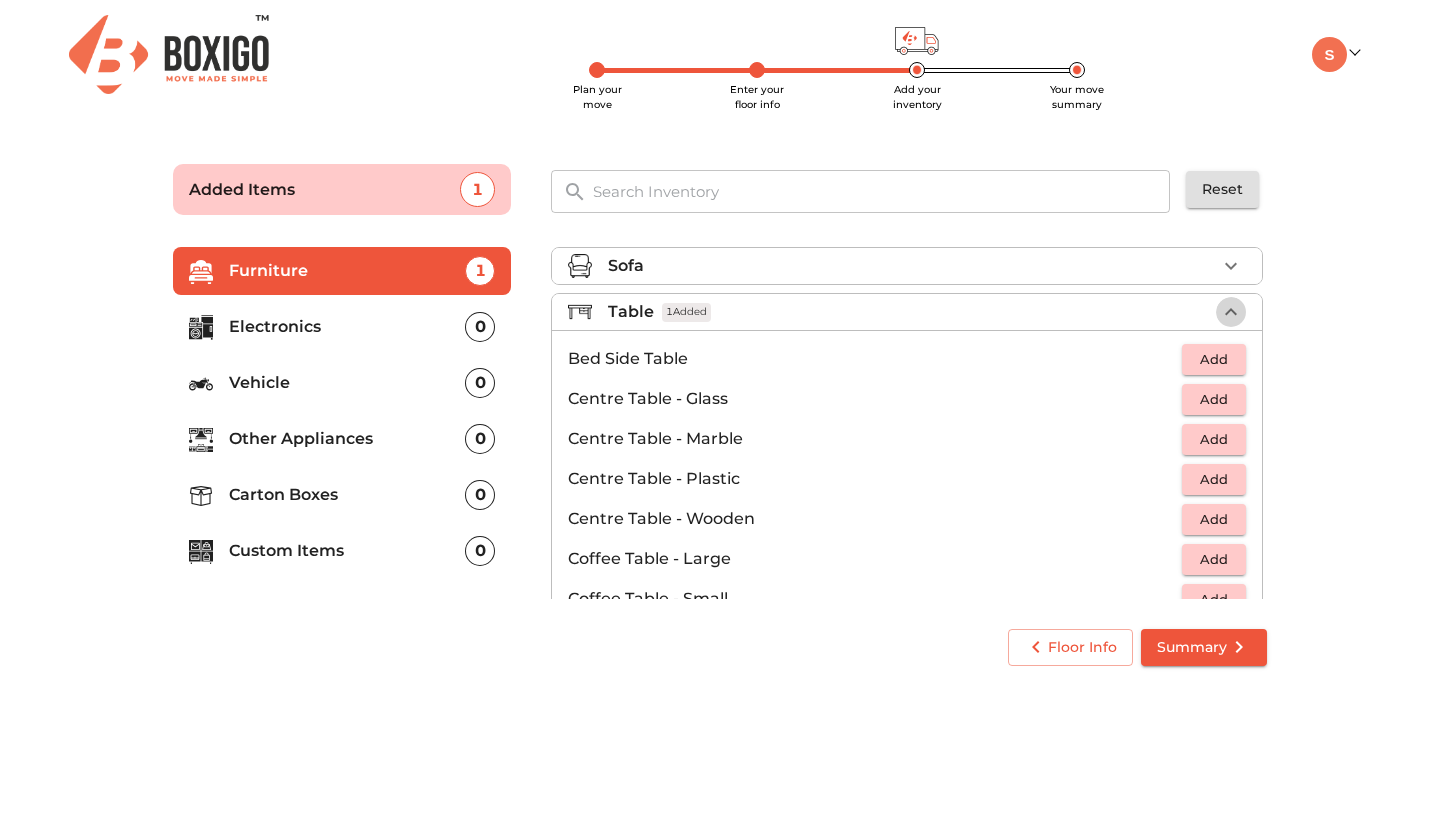click 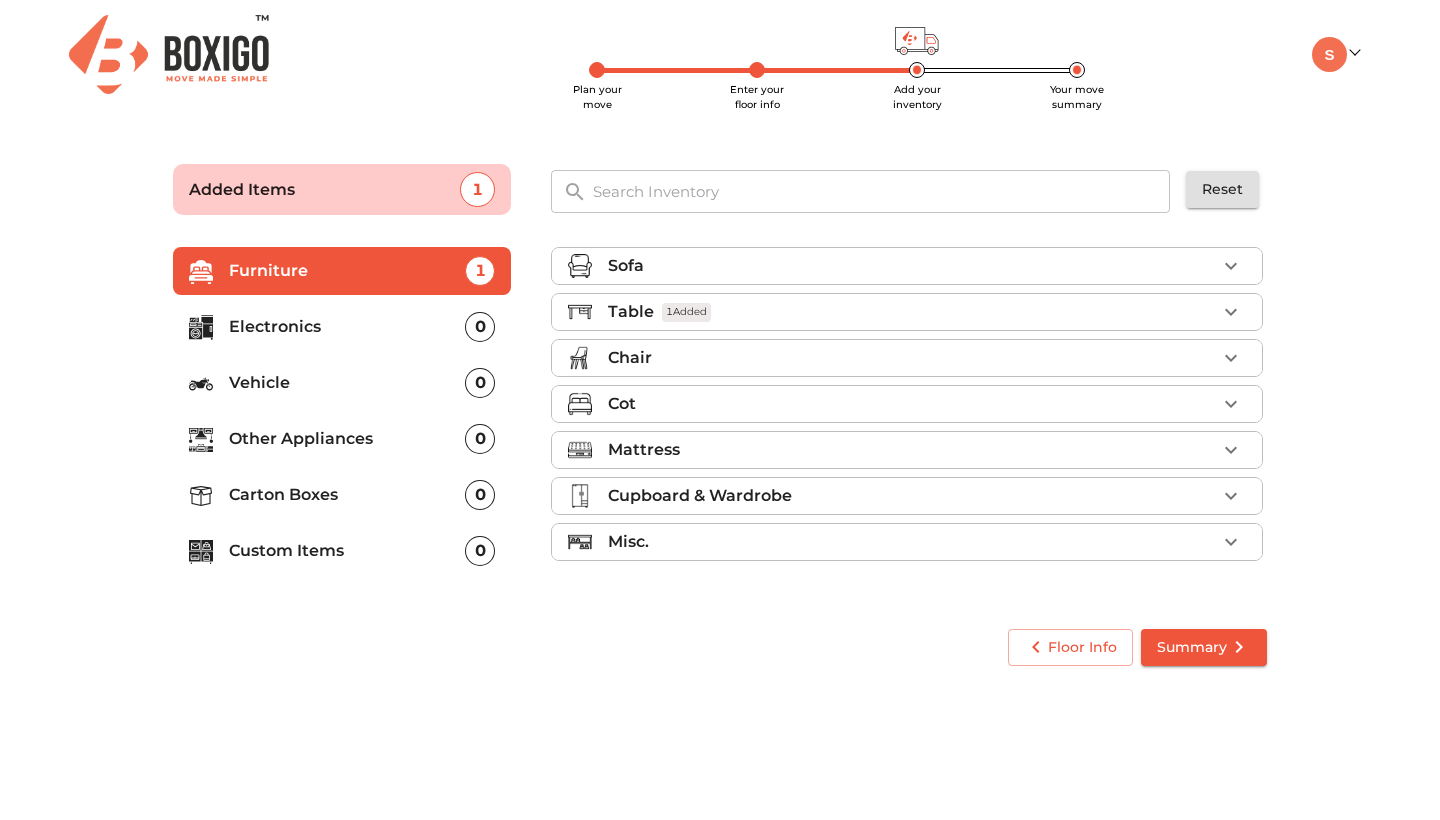 scroll, scrollTop: 0, scrollLeft: 0, axis: both 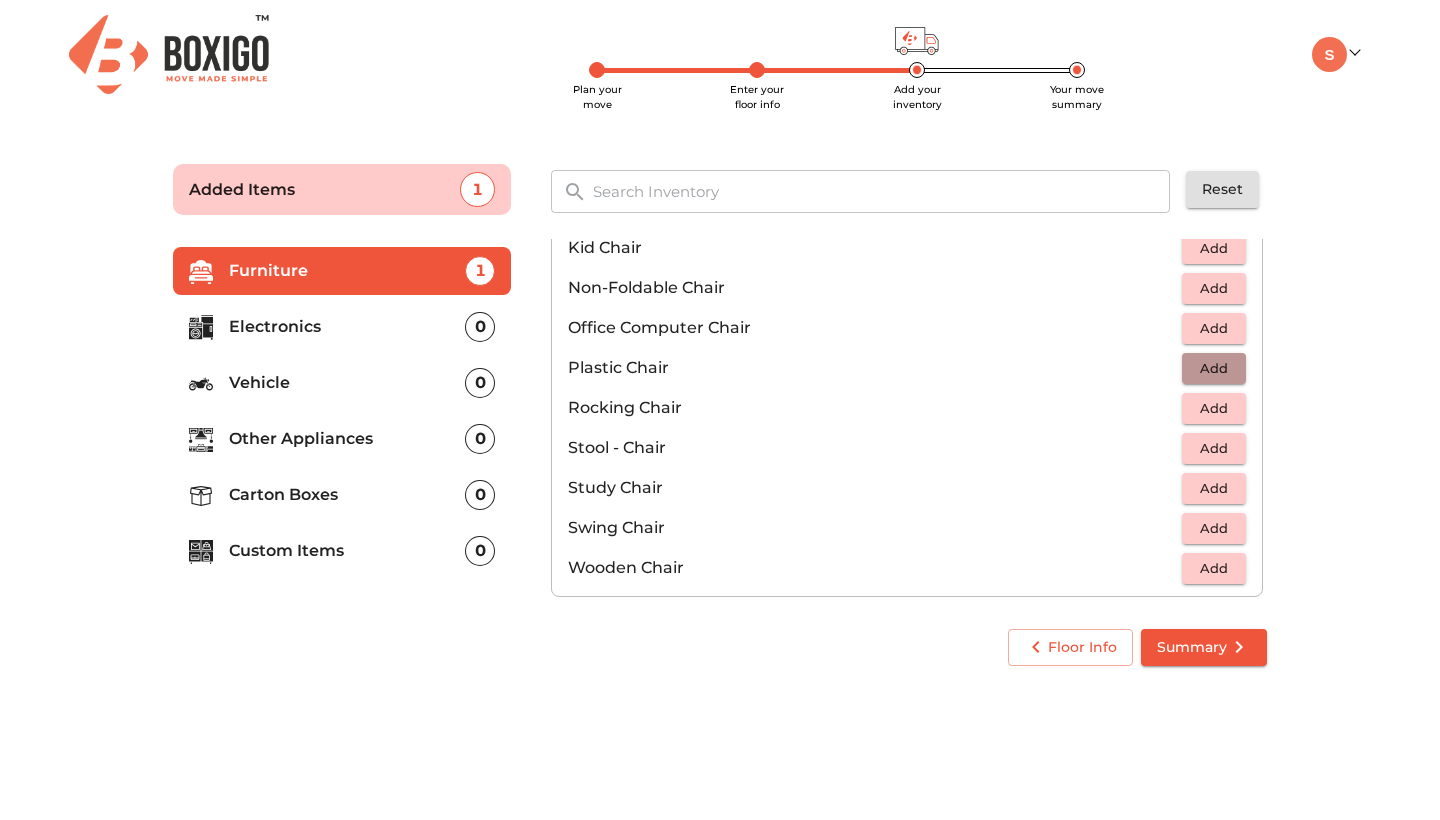 click on "Add" at bounding box center [1214, 368] 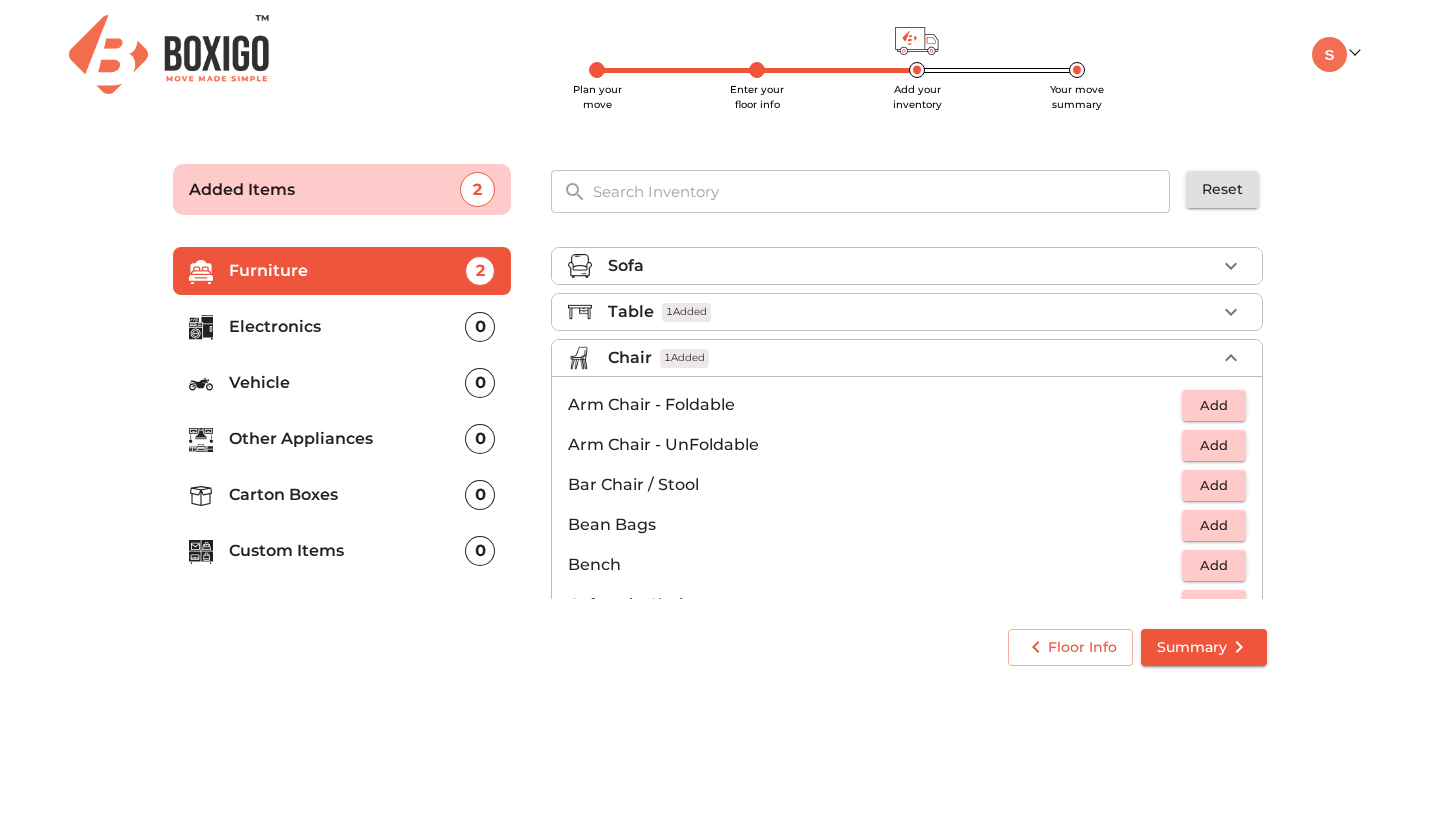 scroll, scrollTop: 0, scrollLeft: 0, axis: both 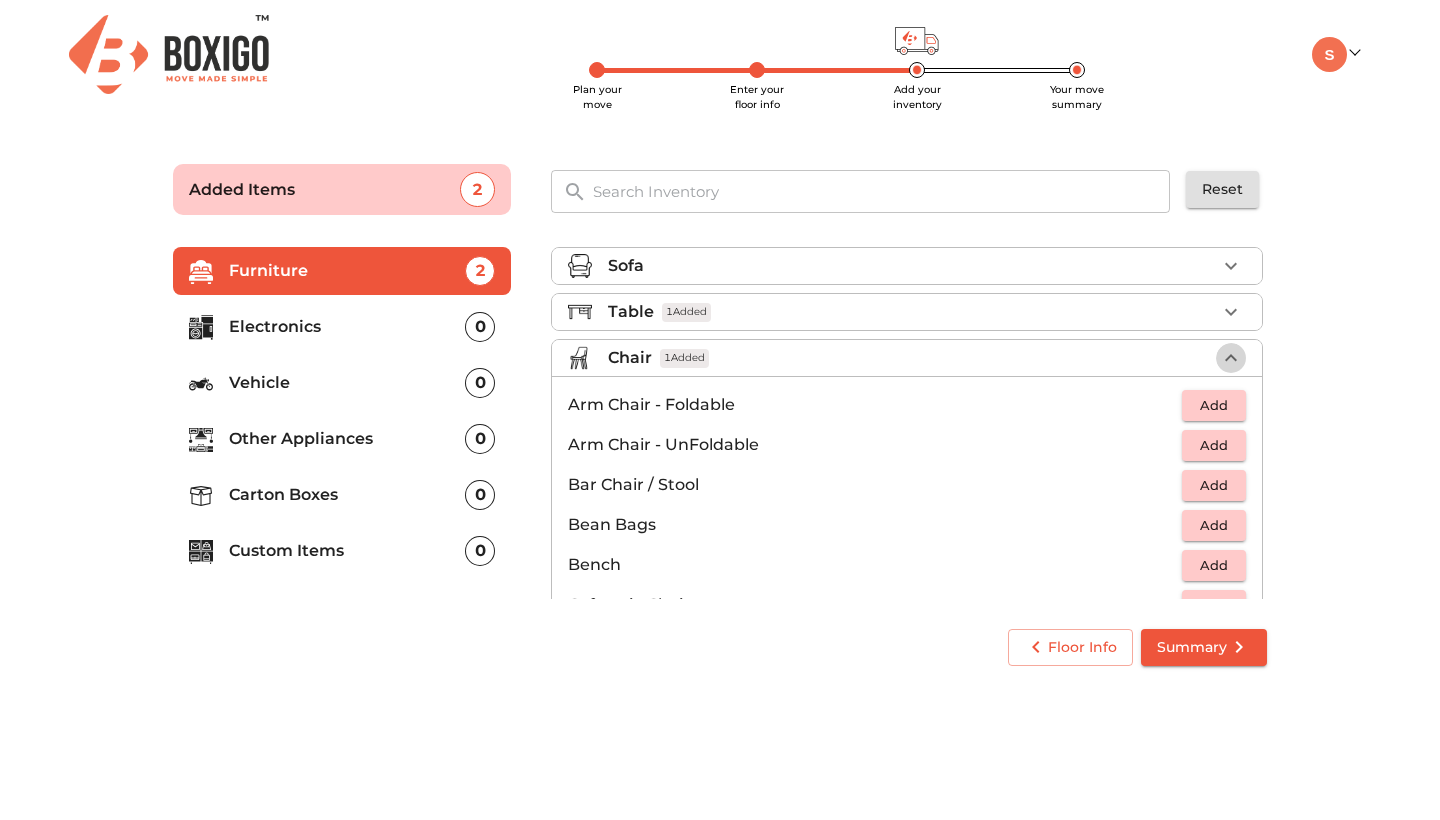 click 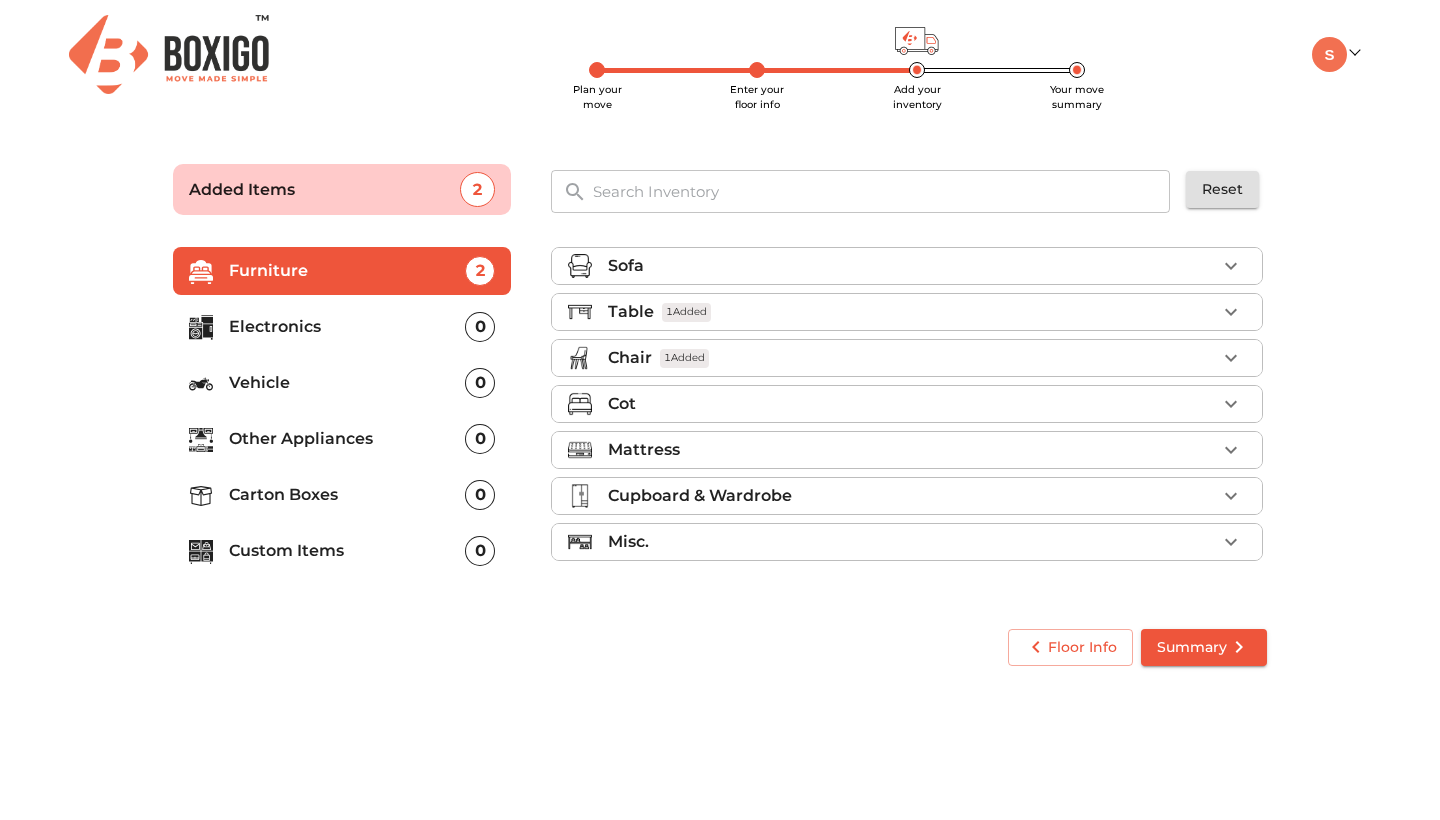 scroll, scrollTop: 0, scrollLeft: 0, axis: both 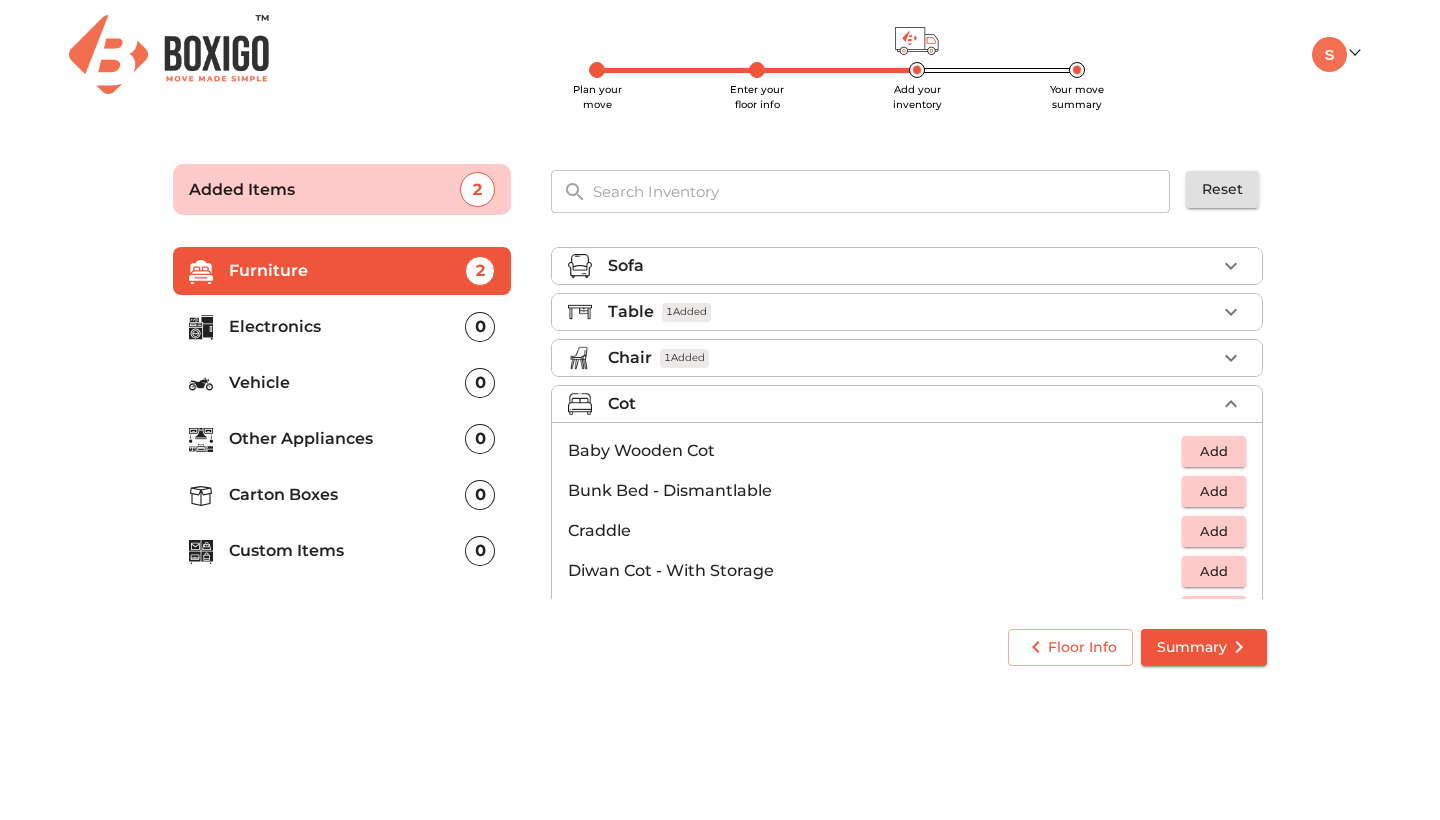click 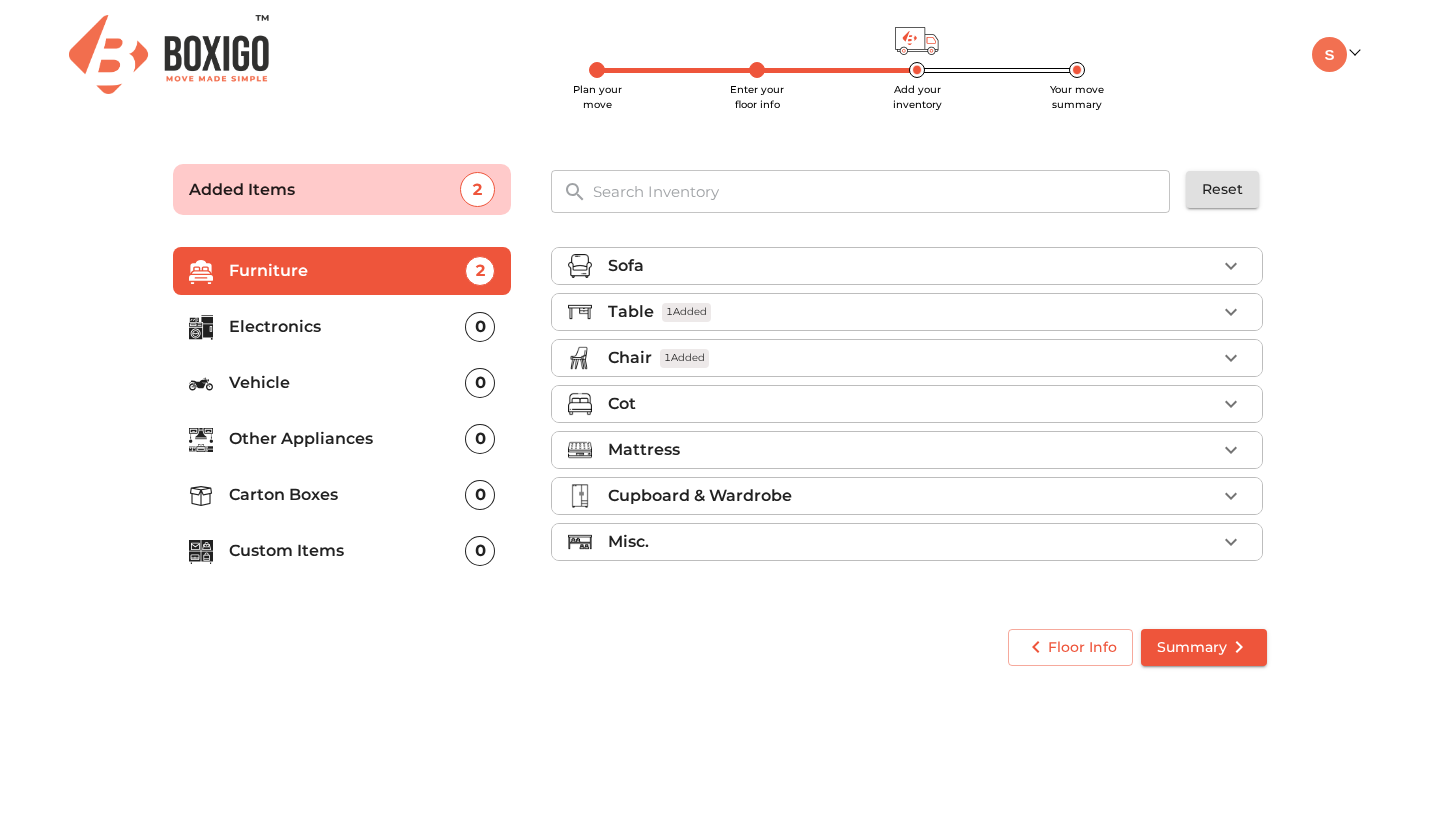 scroll, scrollTop: 0, scrollLeft: 0, axis: both 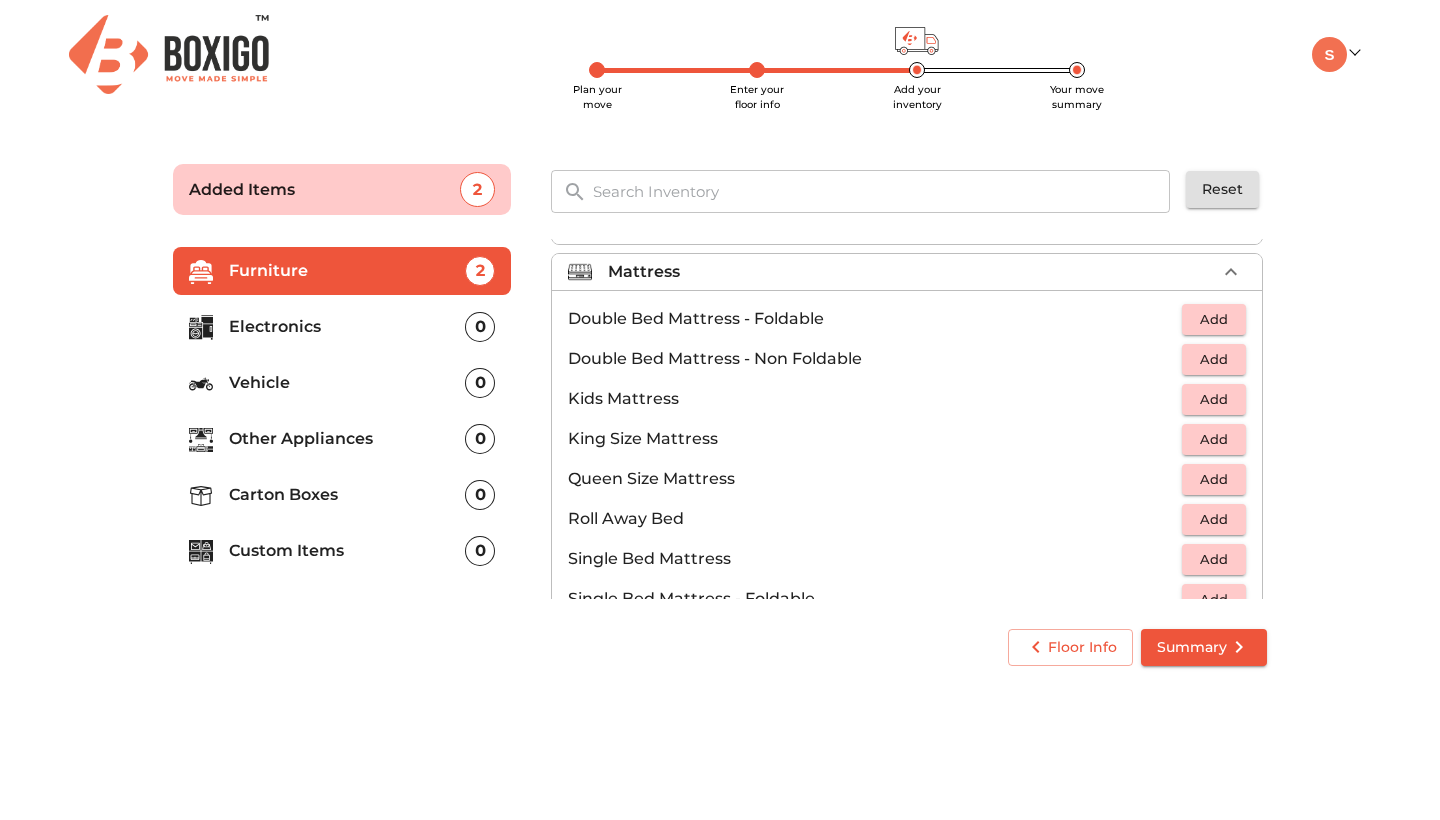 click on "Add" at bounding box center [1214, 479] 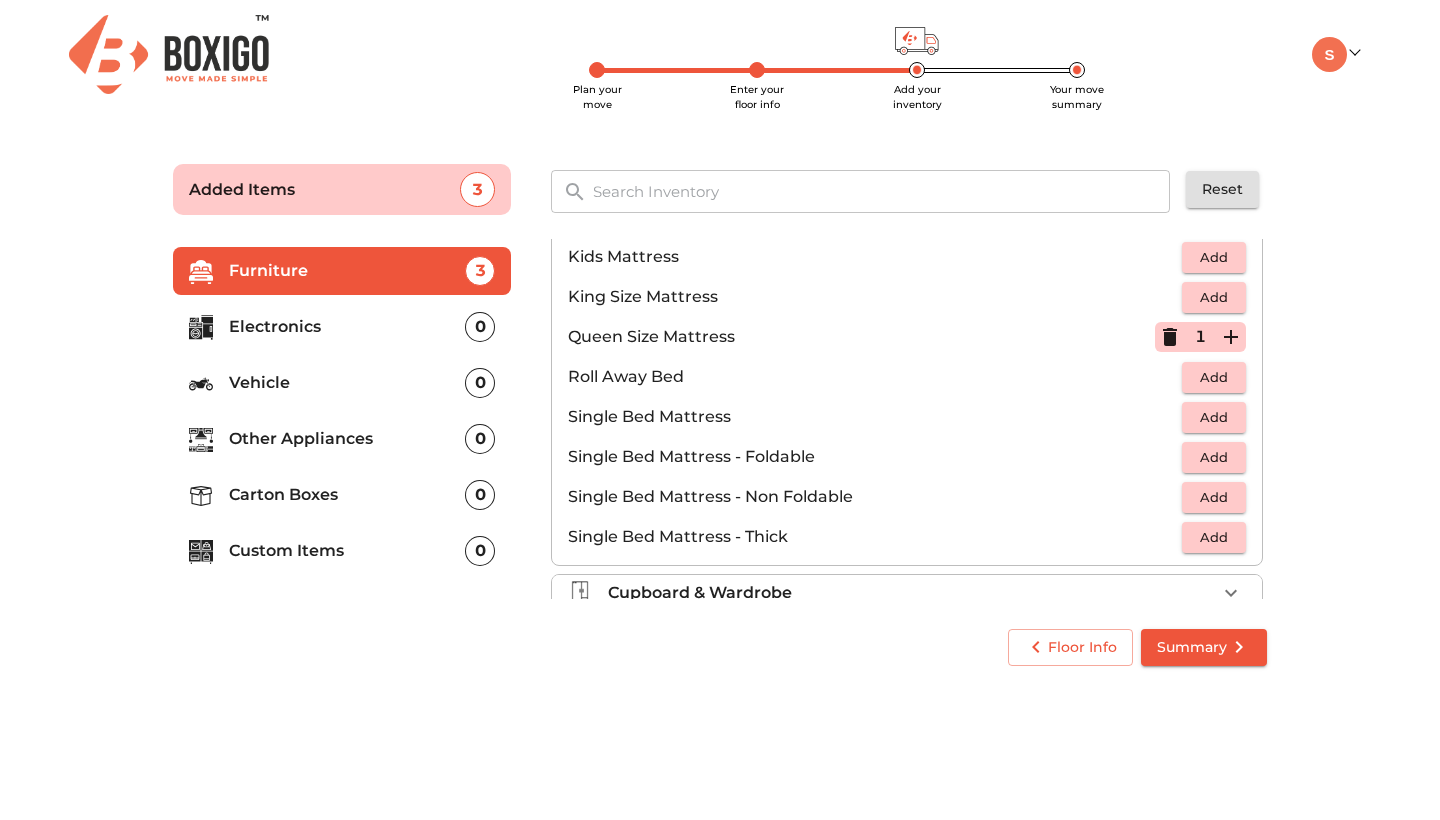 scroll, scrollTop: 325, scrollLeft: 0, axis: vertical 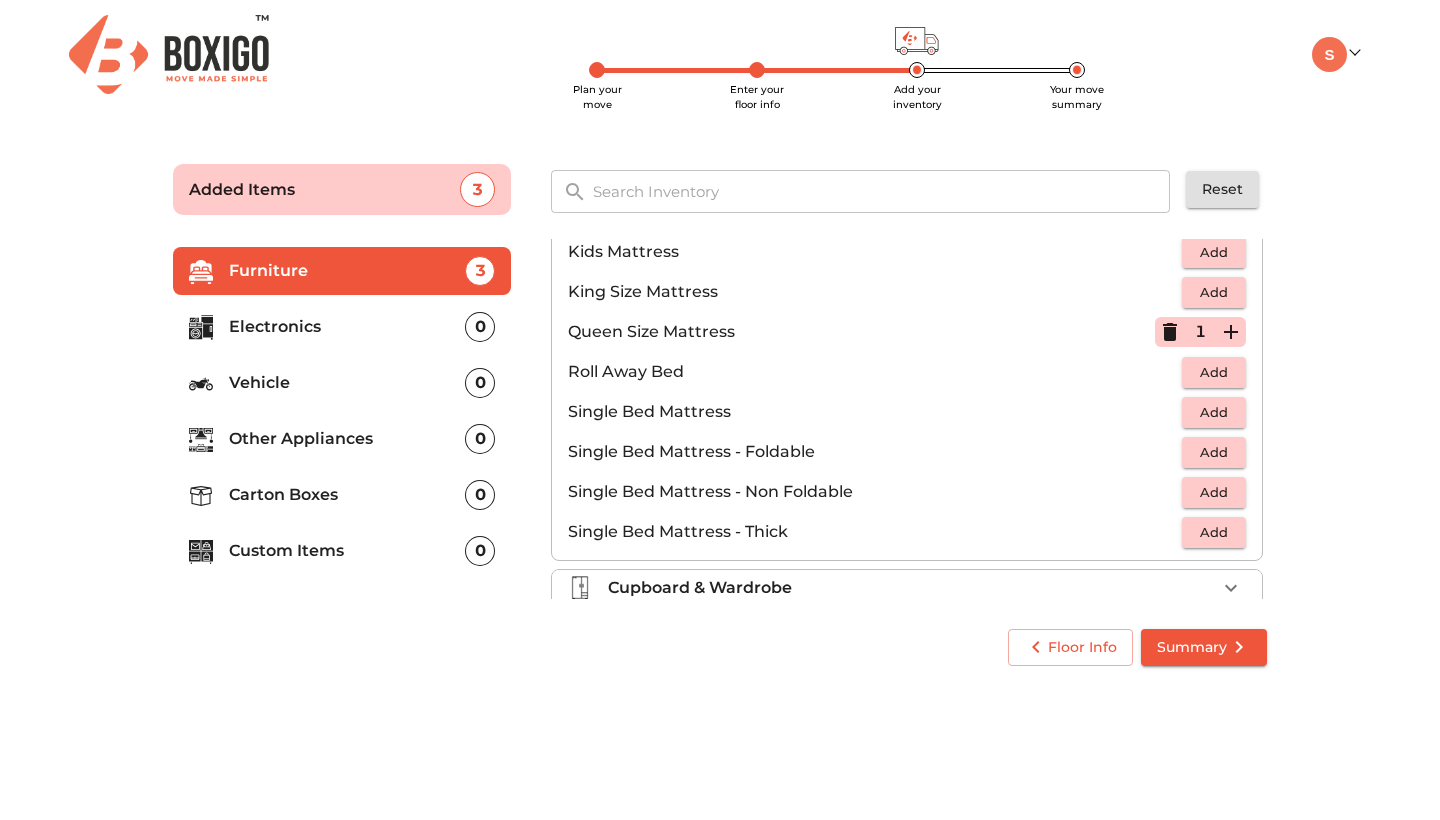 click on "Add" at bounding box center [1214, 412] 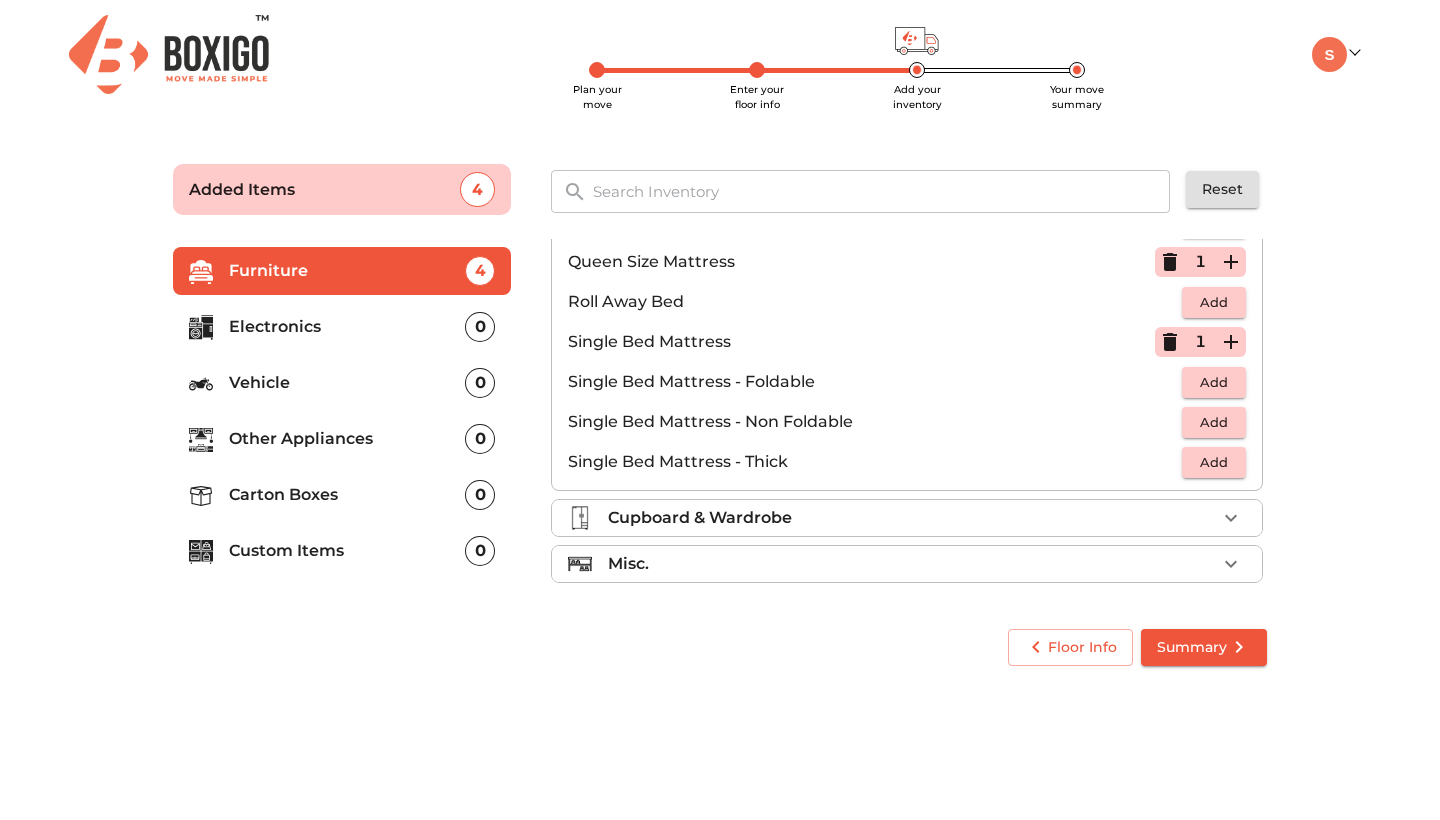 scroll, scrollTop: 395, scrollLeft: 0, axis: vertical 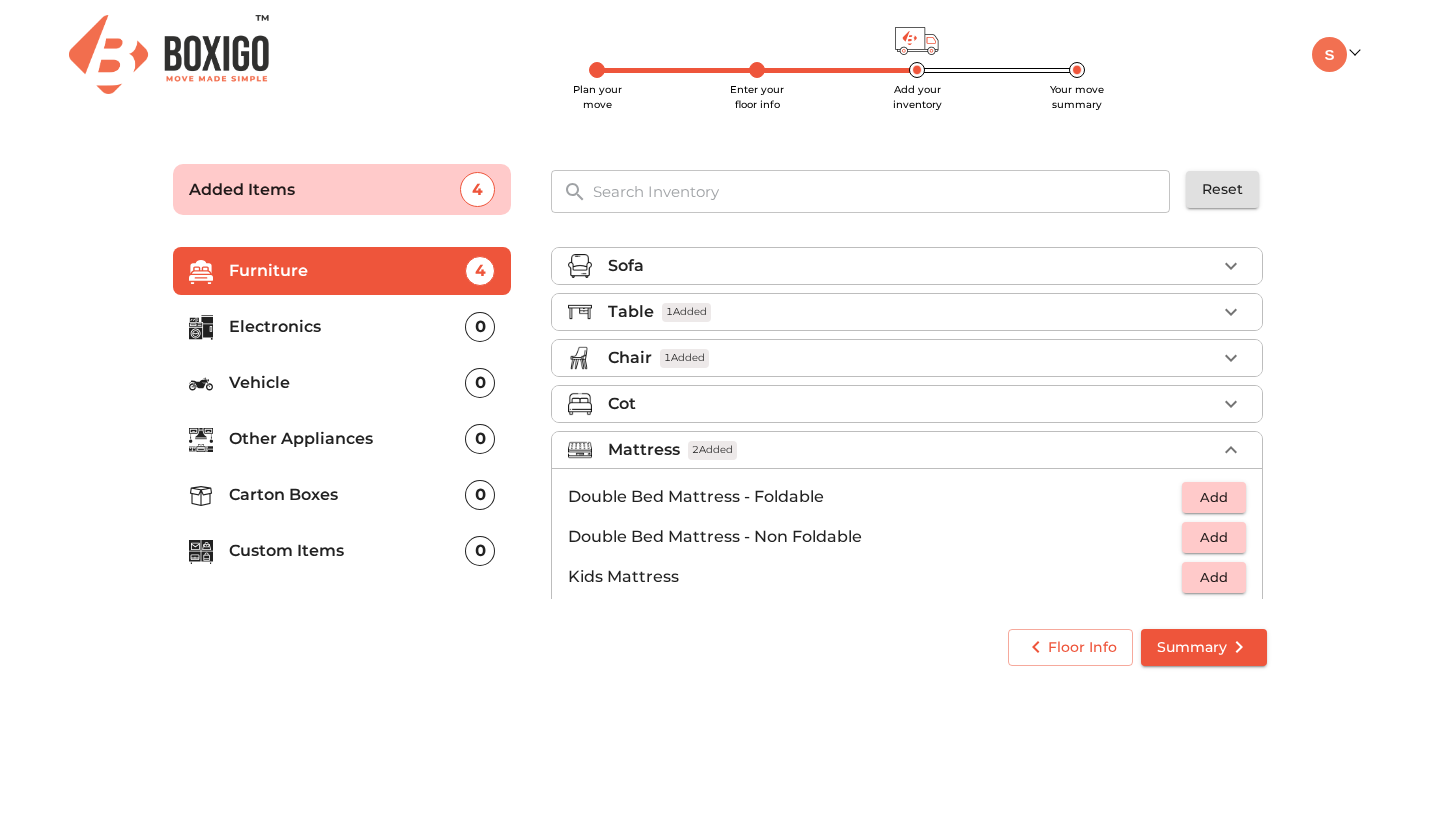 click 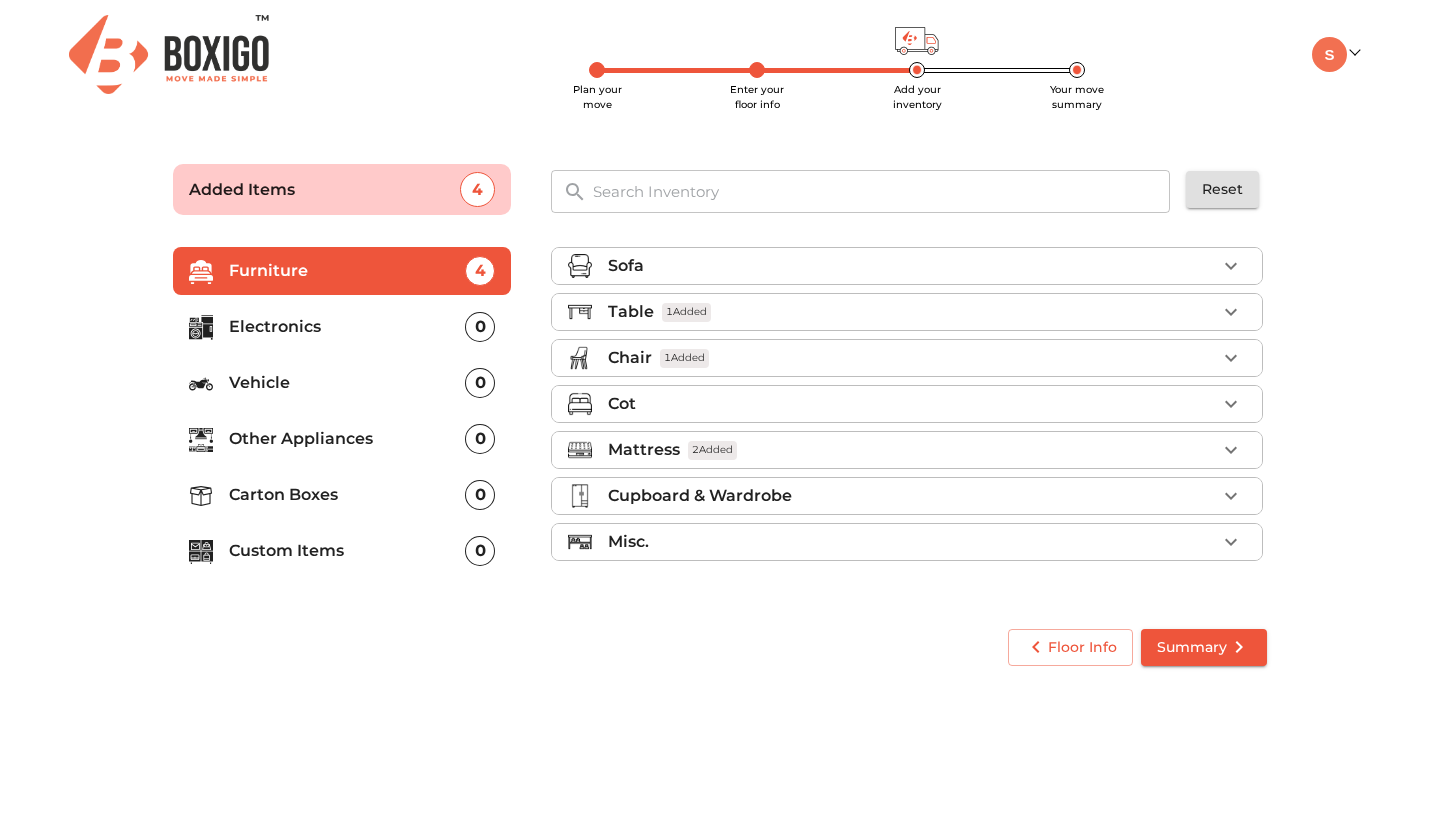 scroll, scrollTop: 0, scrollLeft: 0, axis: both 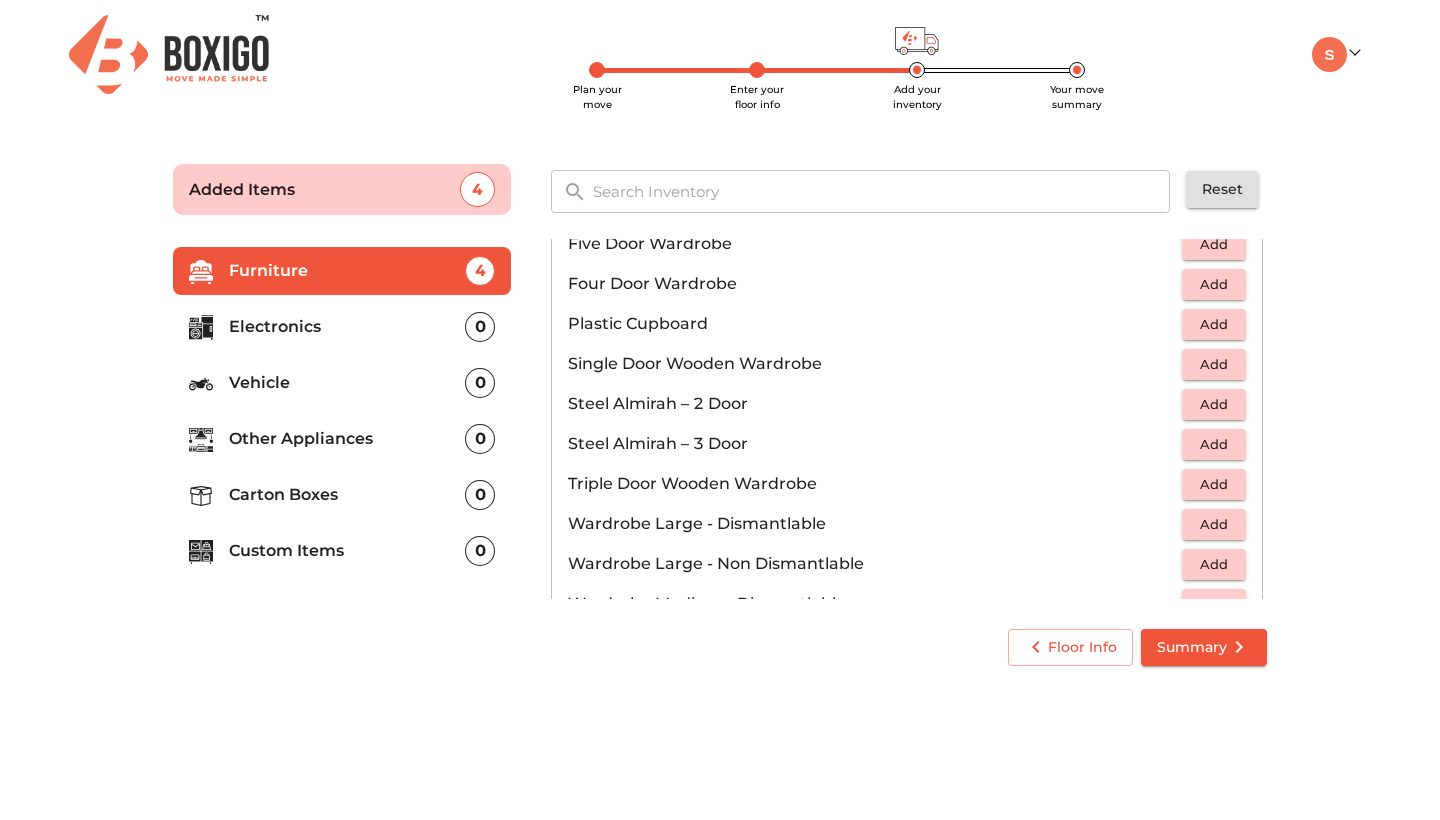 click on "Add" at bounding box center (1214, 324) 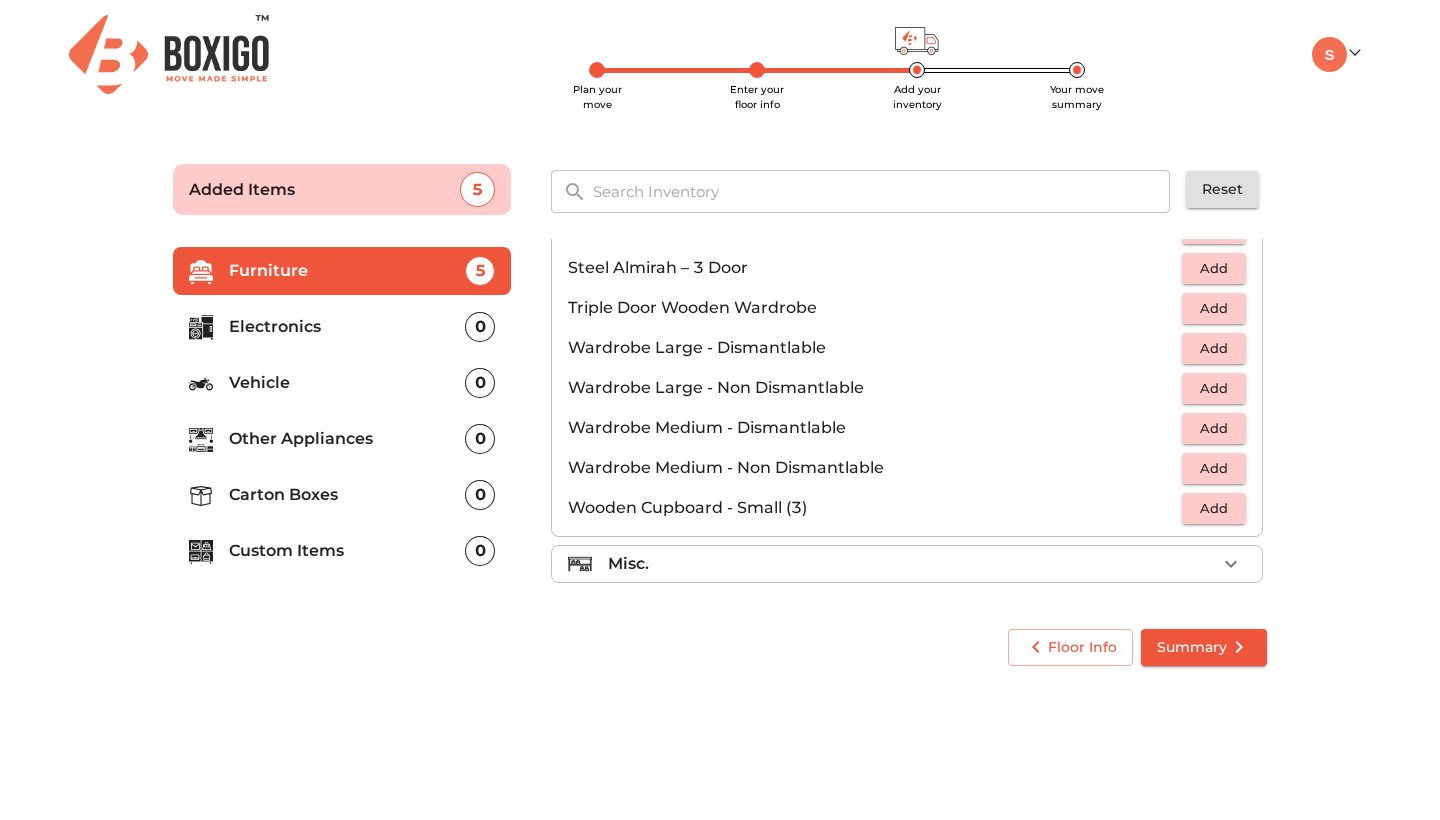 scroll, scrollTop: 675, scrollLeft: 0, axis: vertical 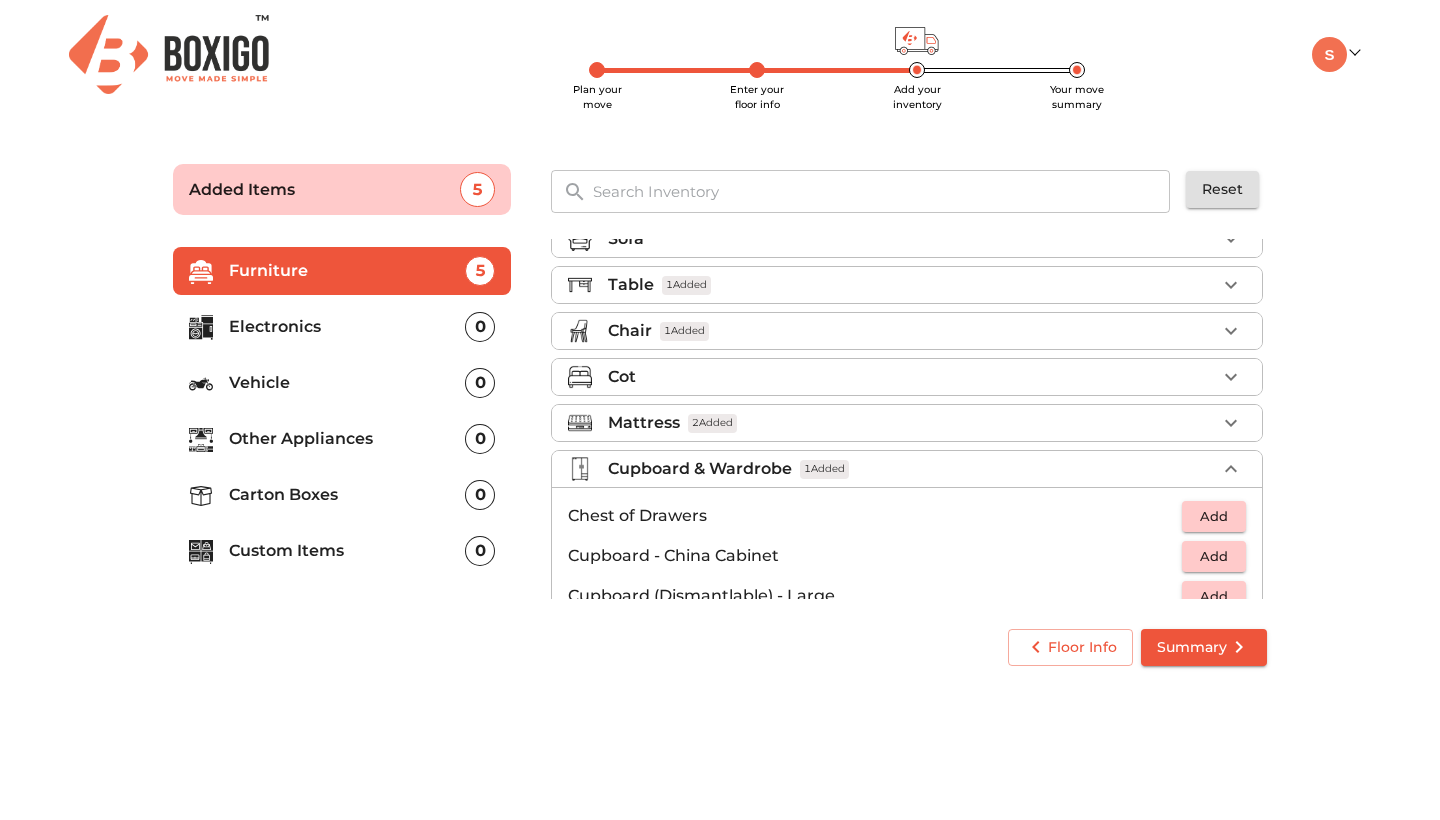 click 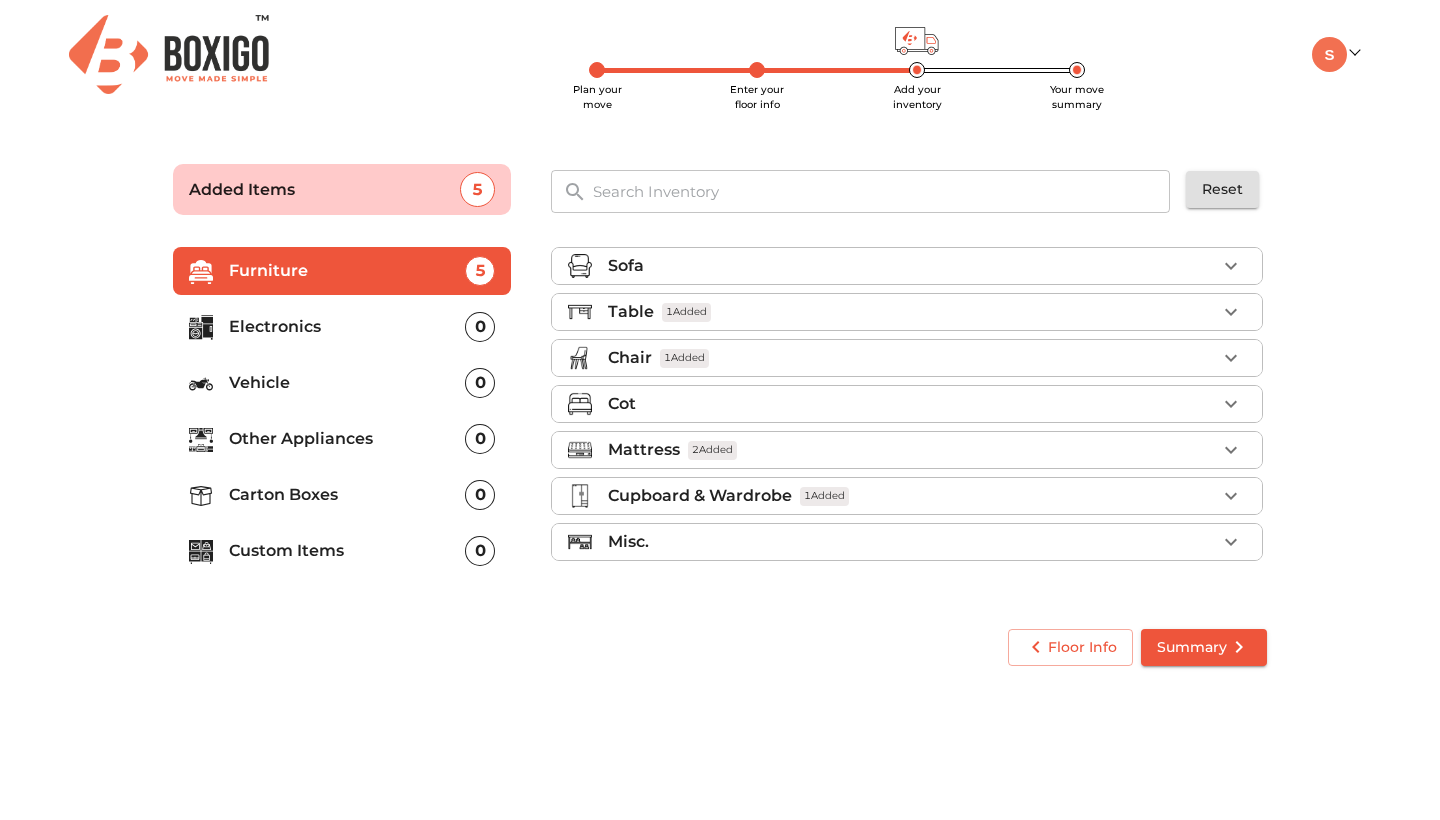 scroll, scrollTop: 0, scrollLeft: 0, axis: both 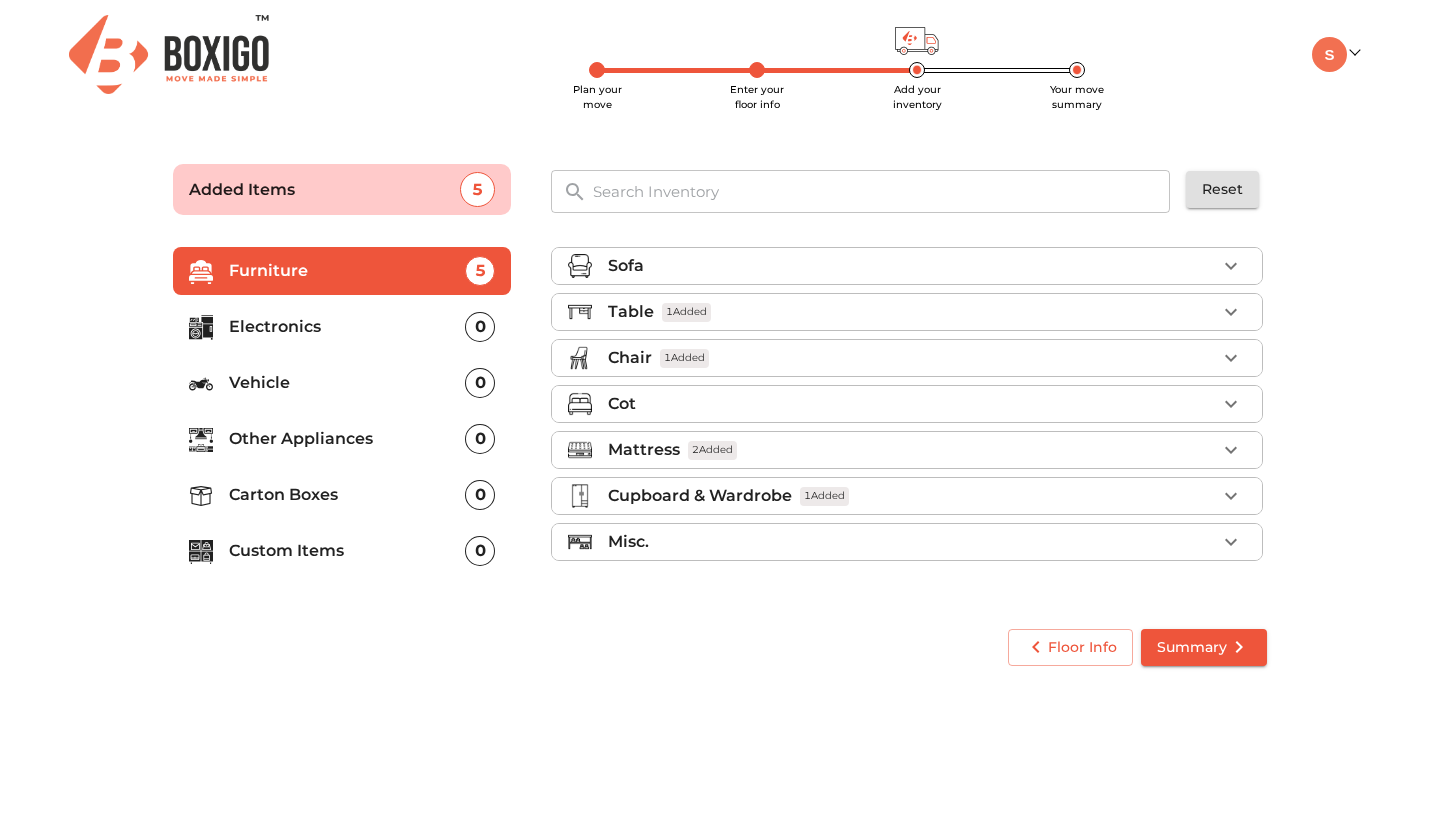 click on "Electronics" at bounding box center (347, 327) 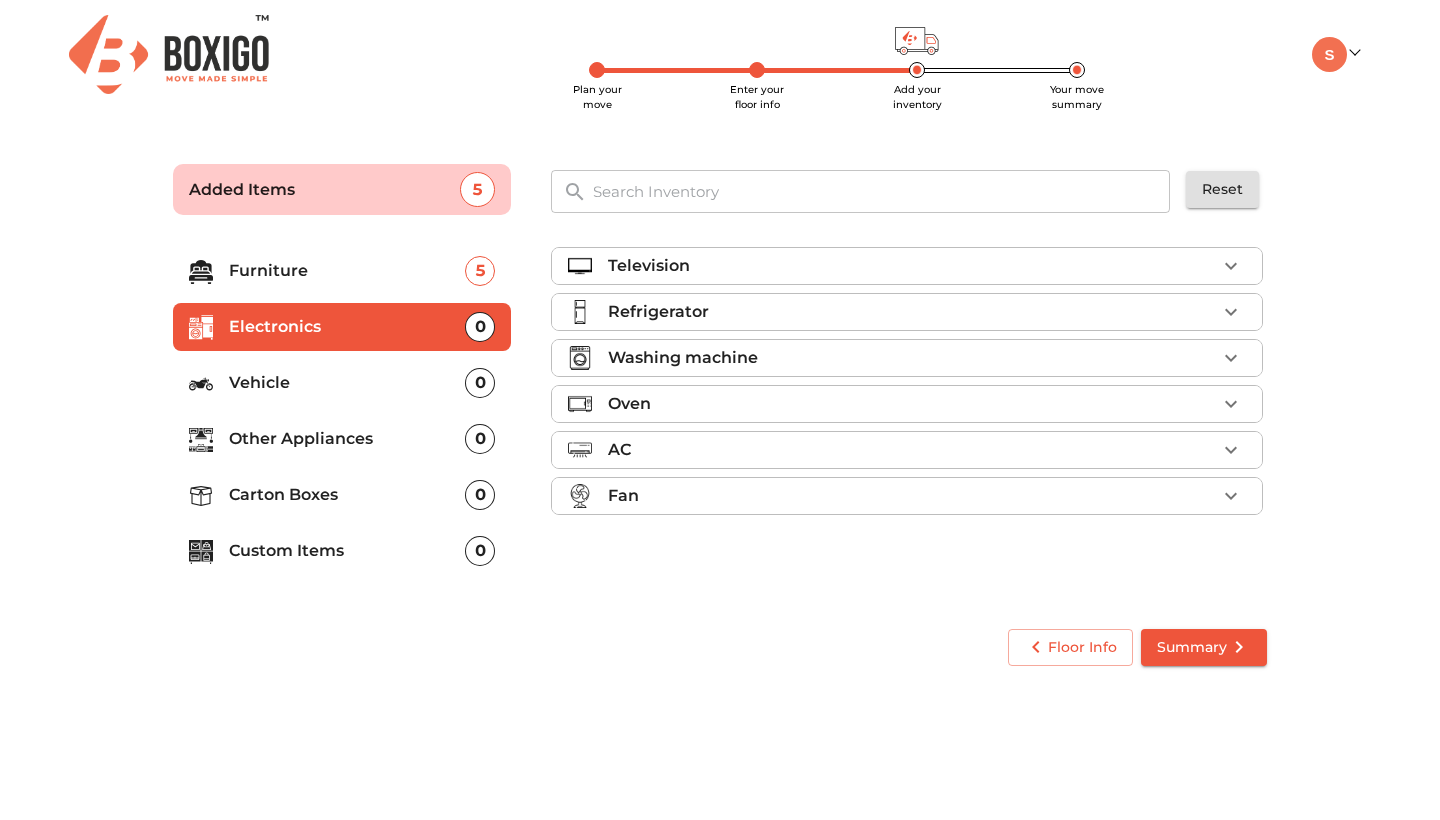 click 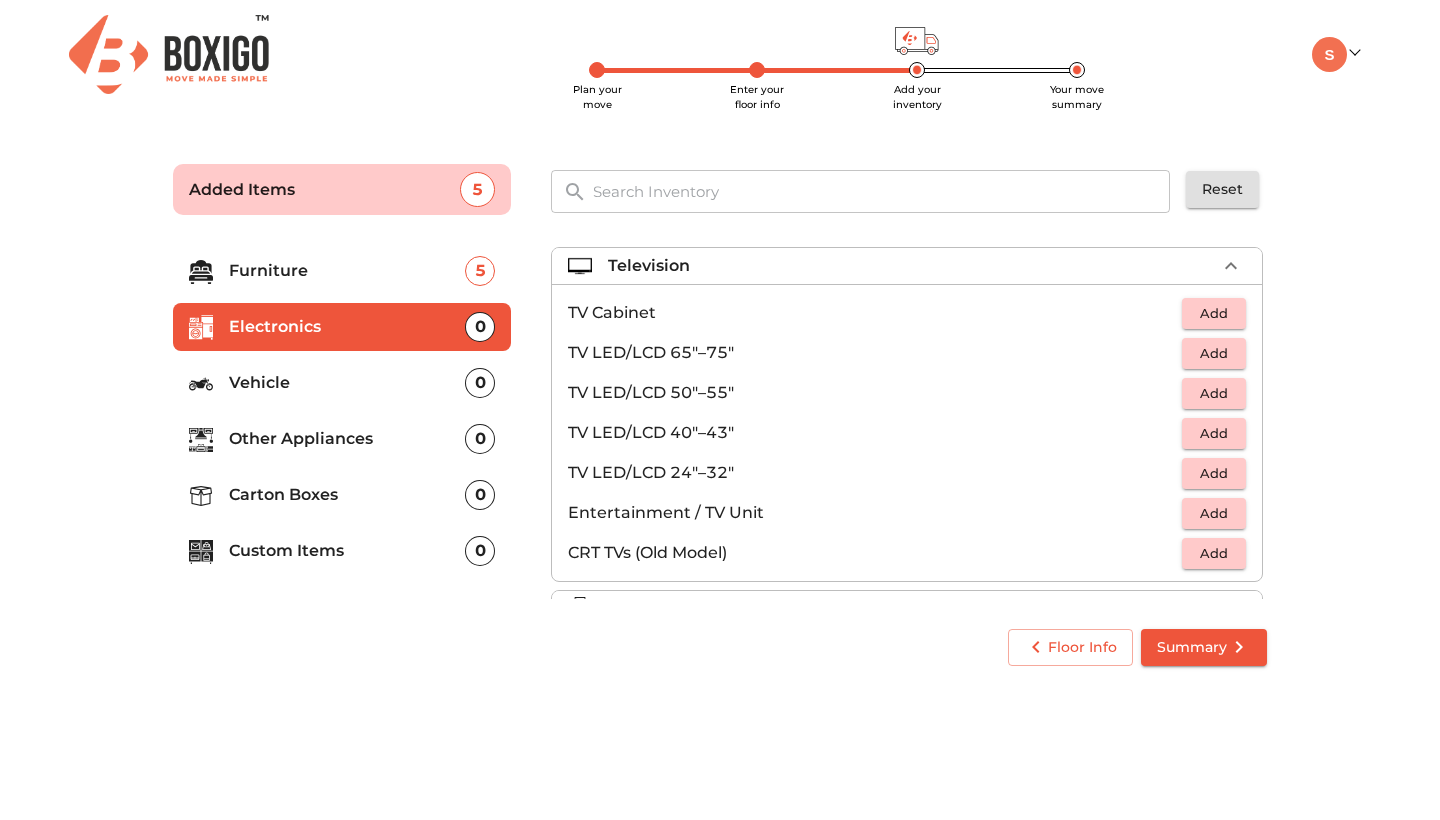 click on "Add" at bounding box center [1214, 473] 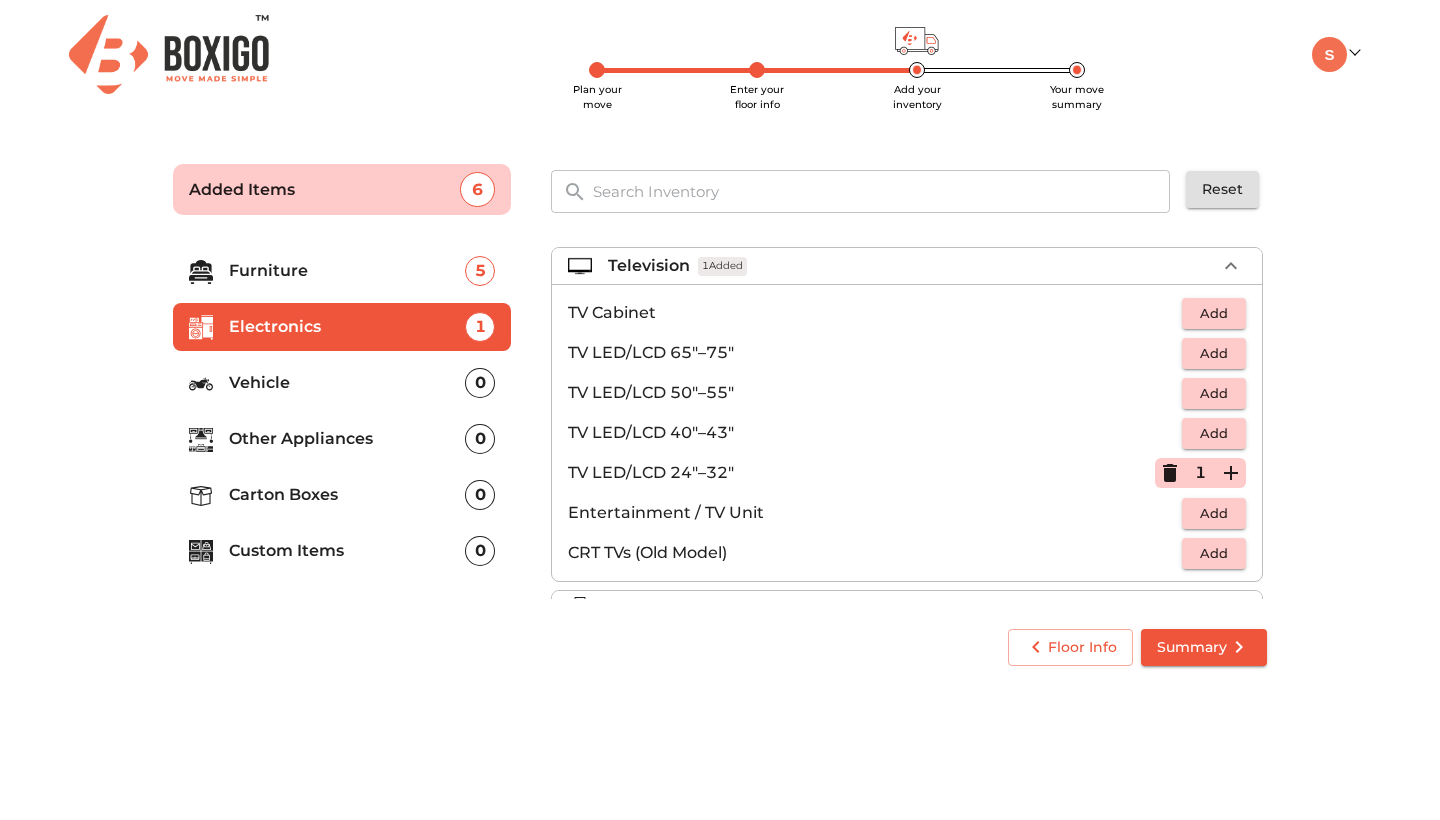scroll, scrollTop: 0, scrollLeft: 0, axis: both 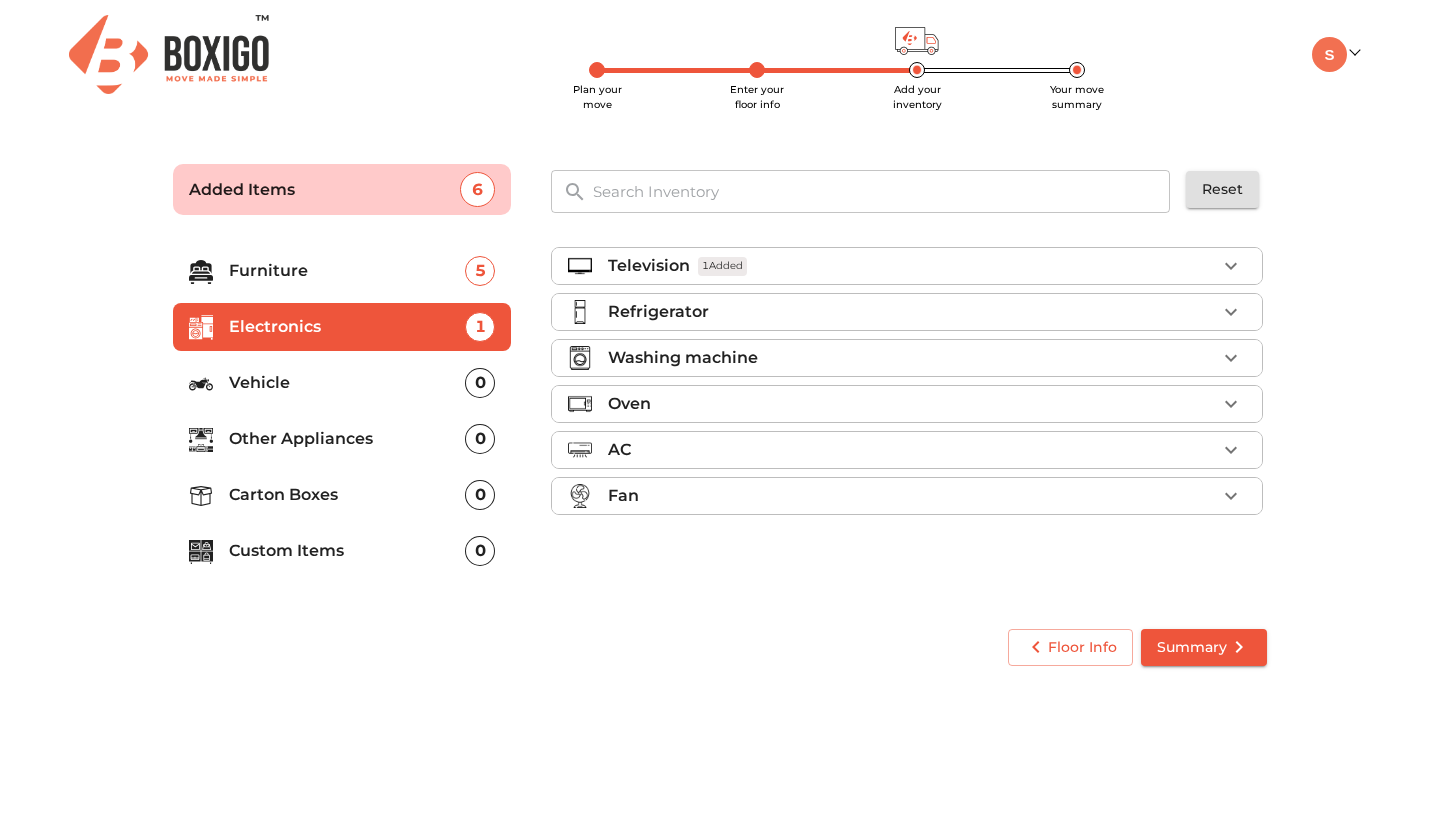 click 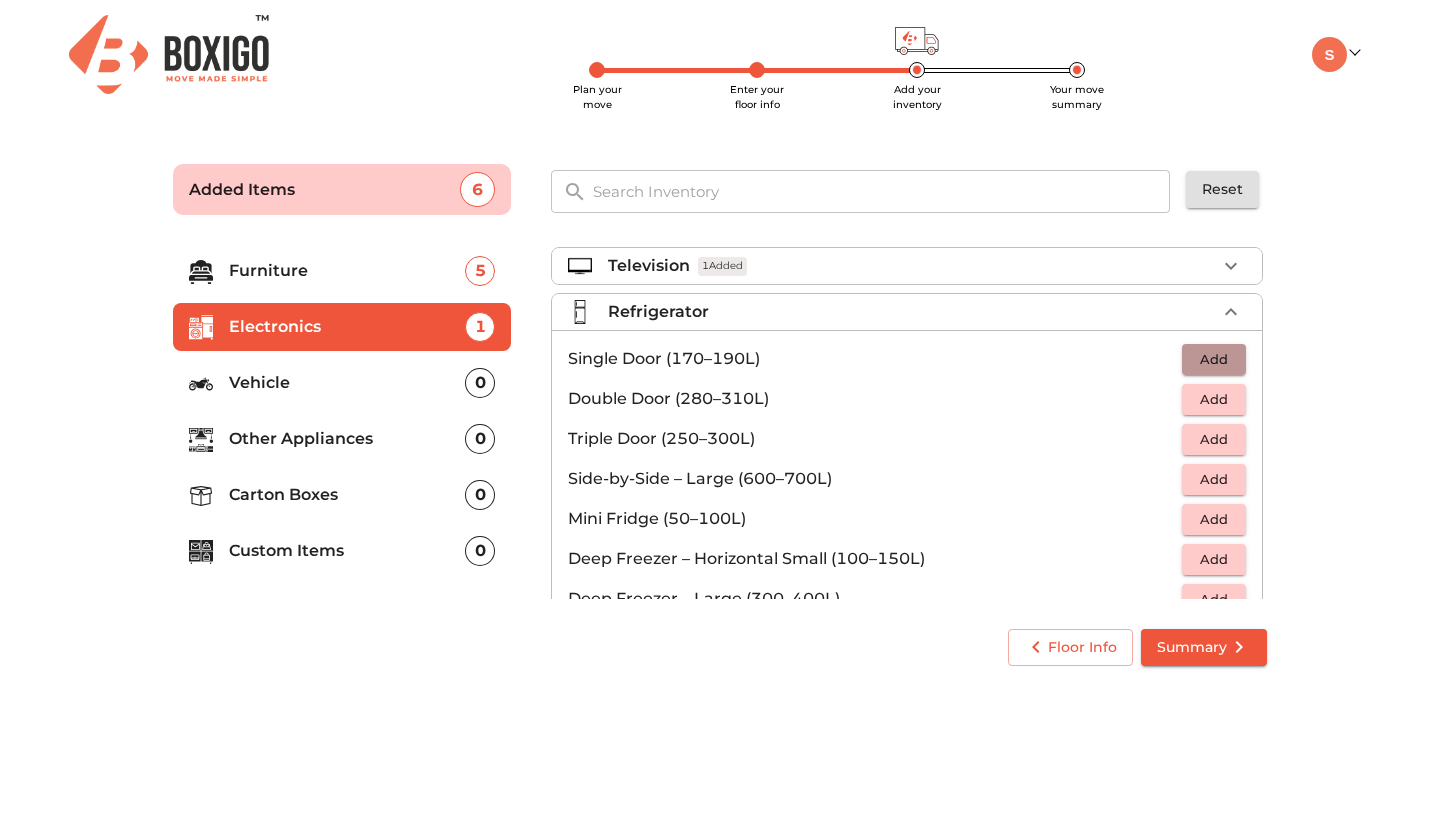 click on "Add" at bounding box center [1214, 359] 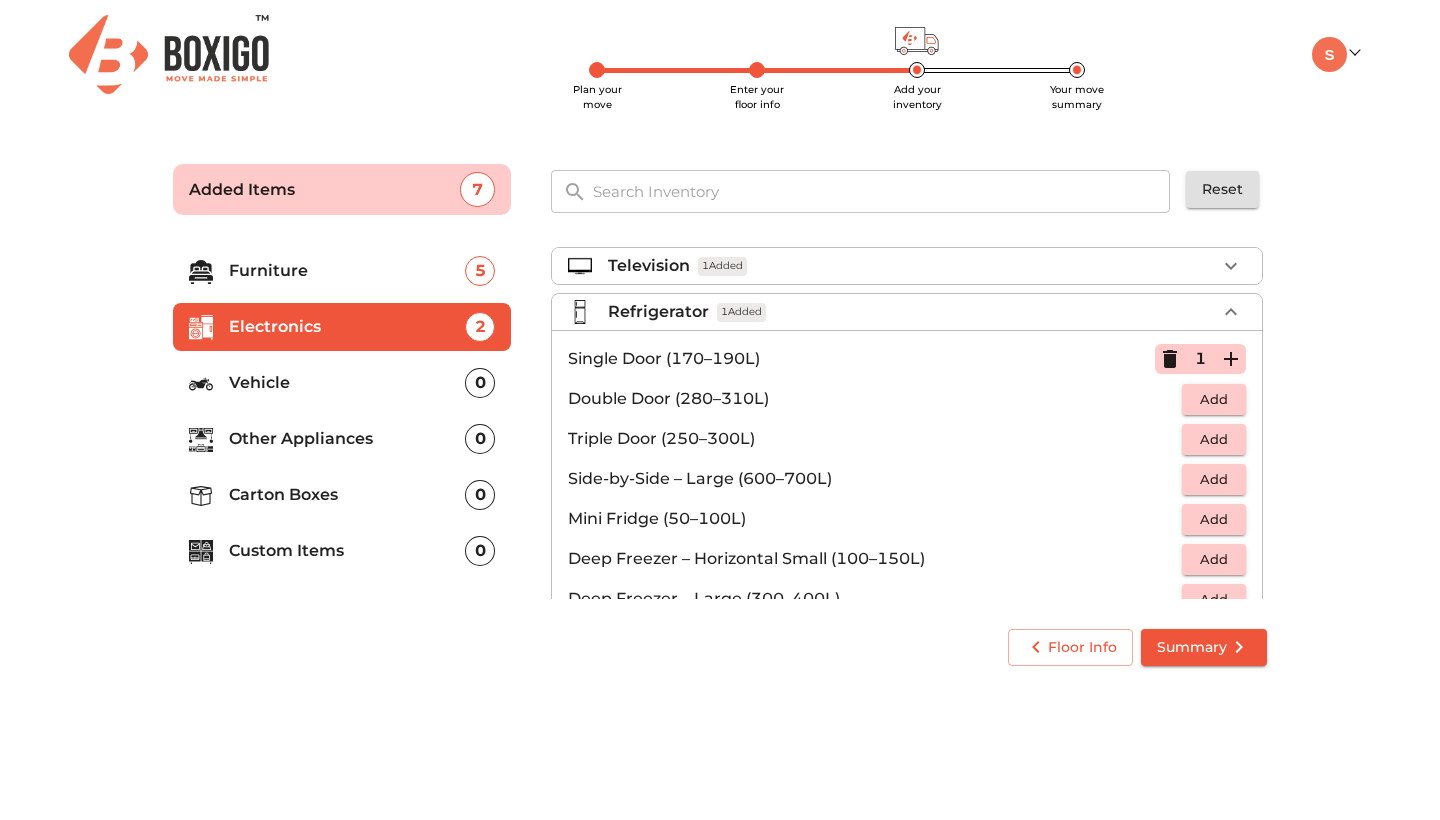 scroll, scrollTop: 0, scrollLeft: 0, axis: both 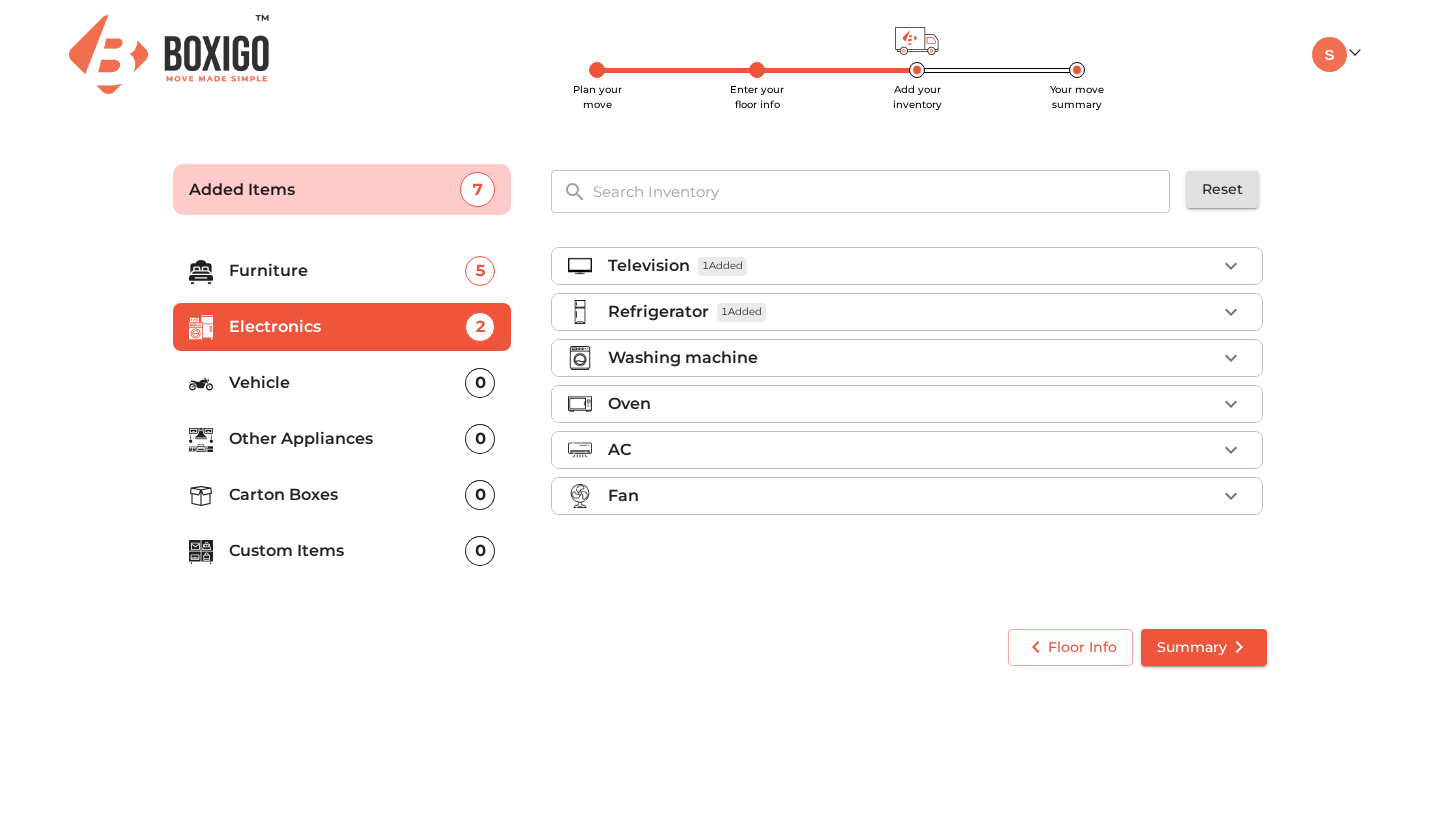 click on "Washing machine" at bounding box center [912, 358] 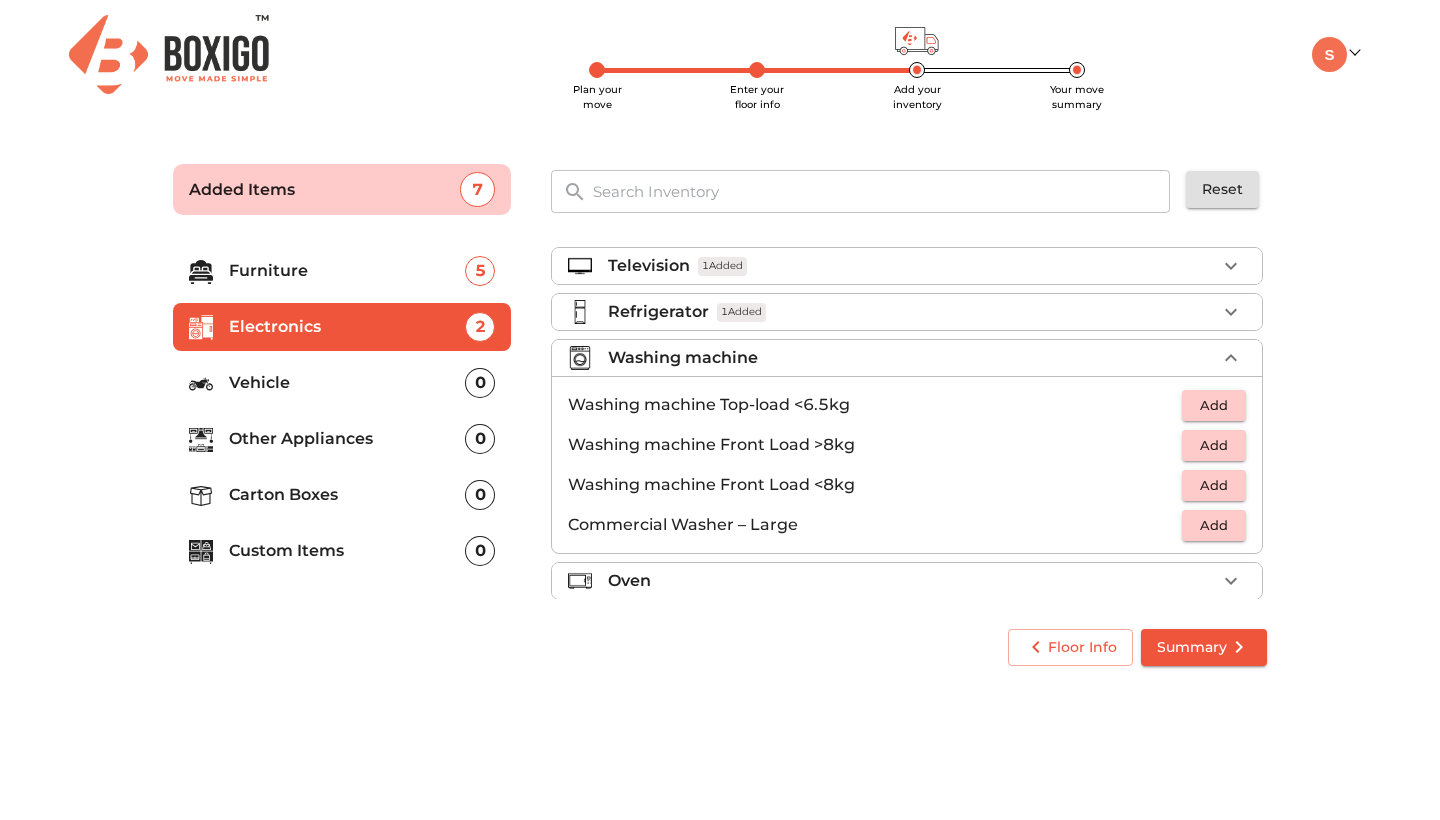 click on "Add" at bounding box center [1214, 405] 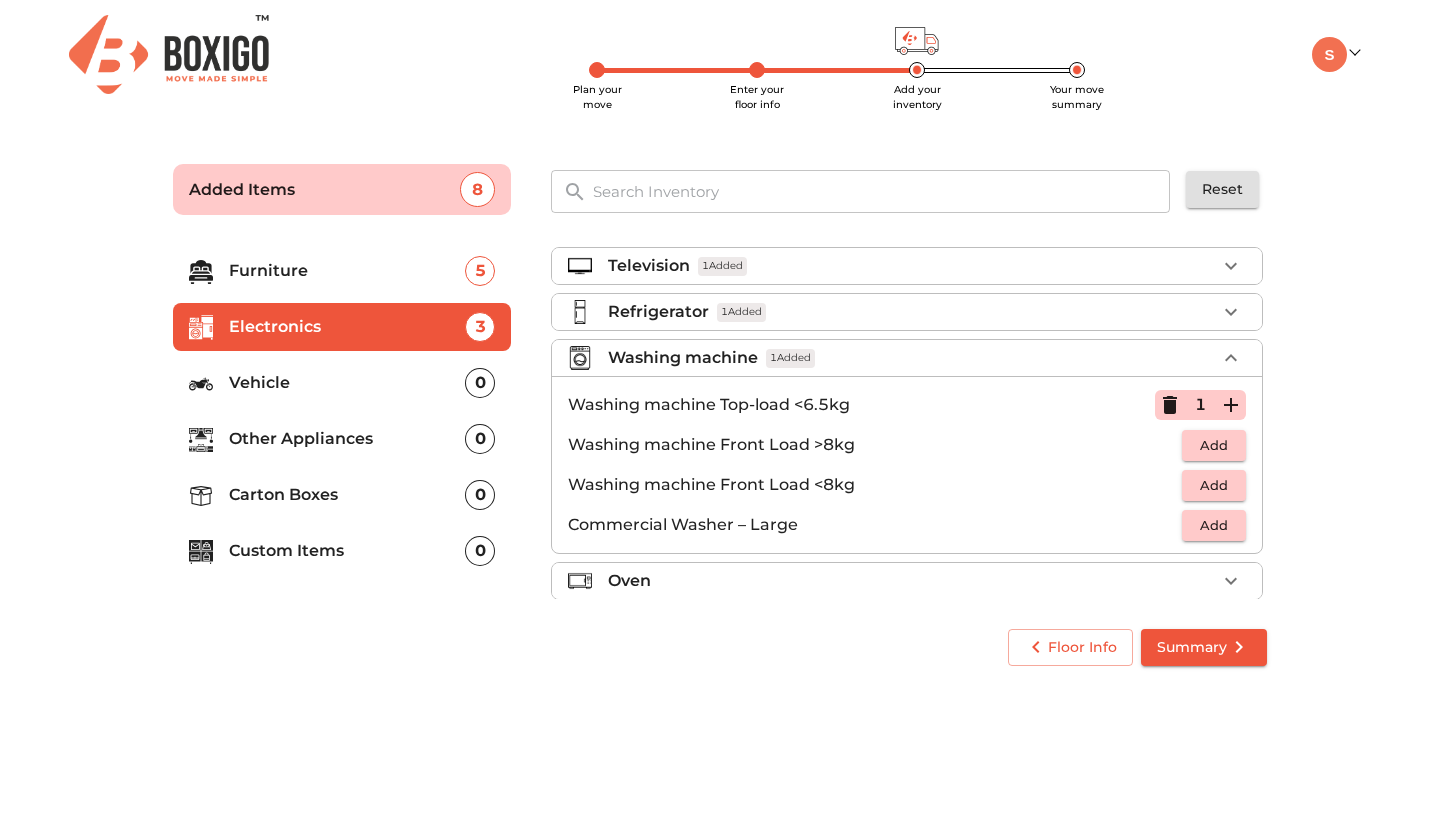 click 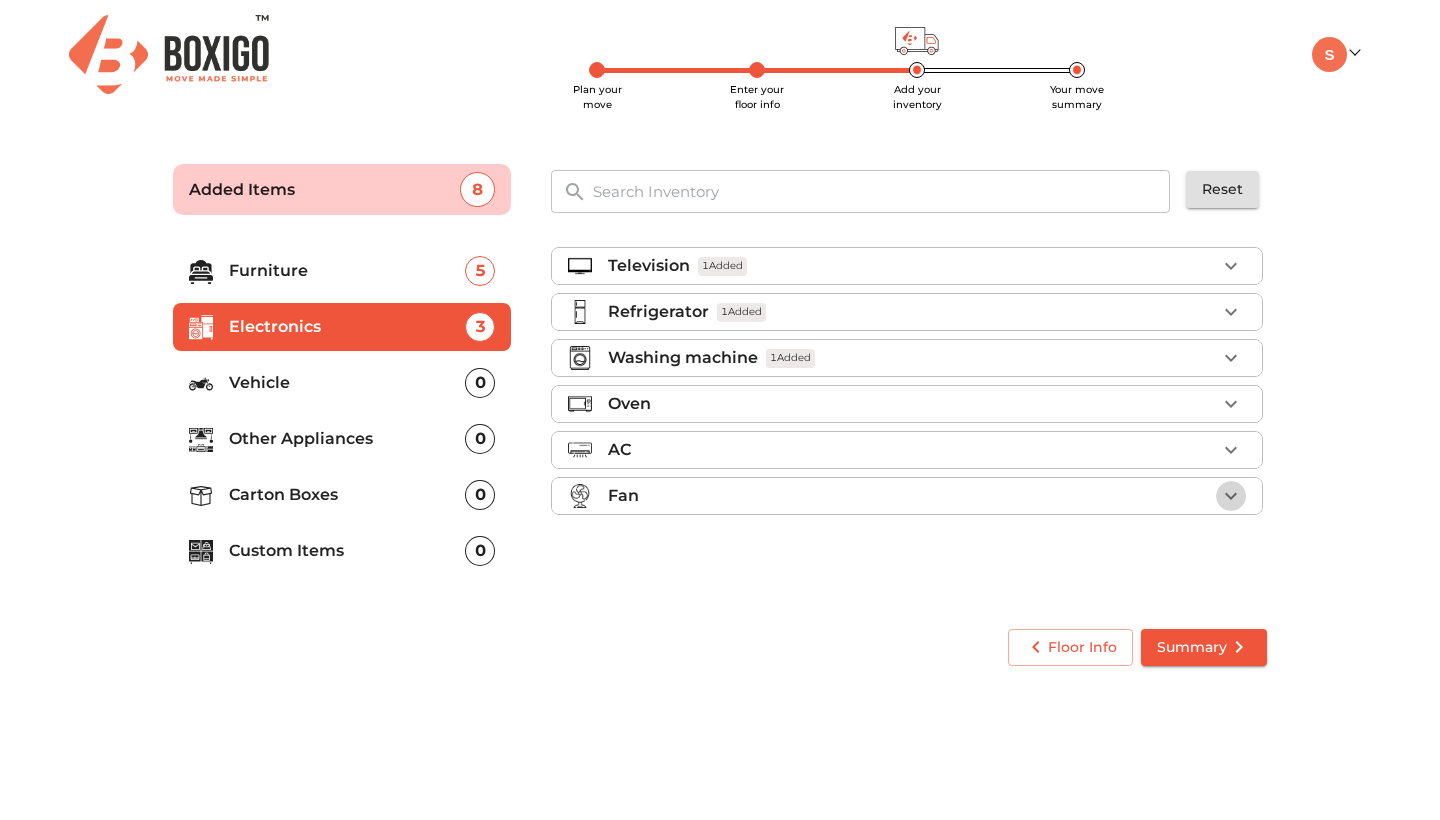 click 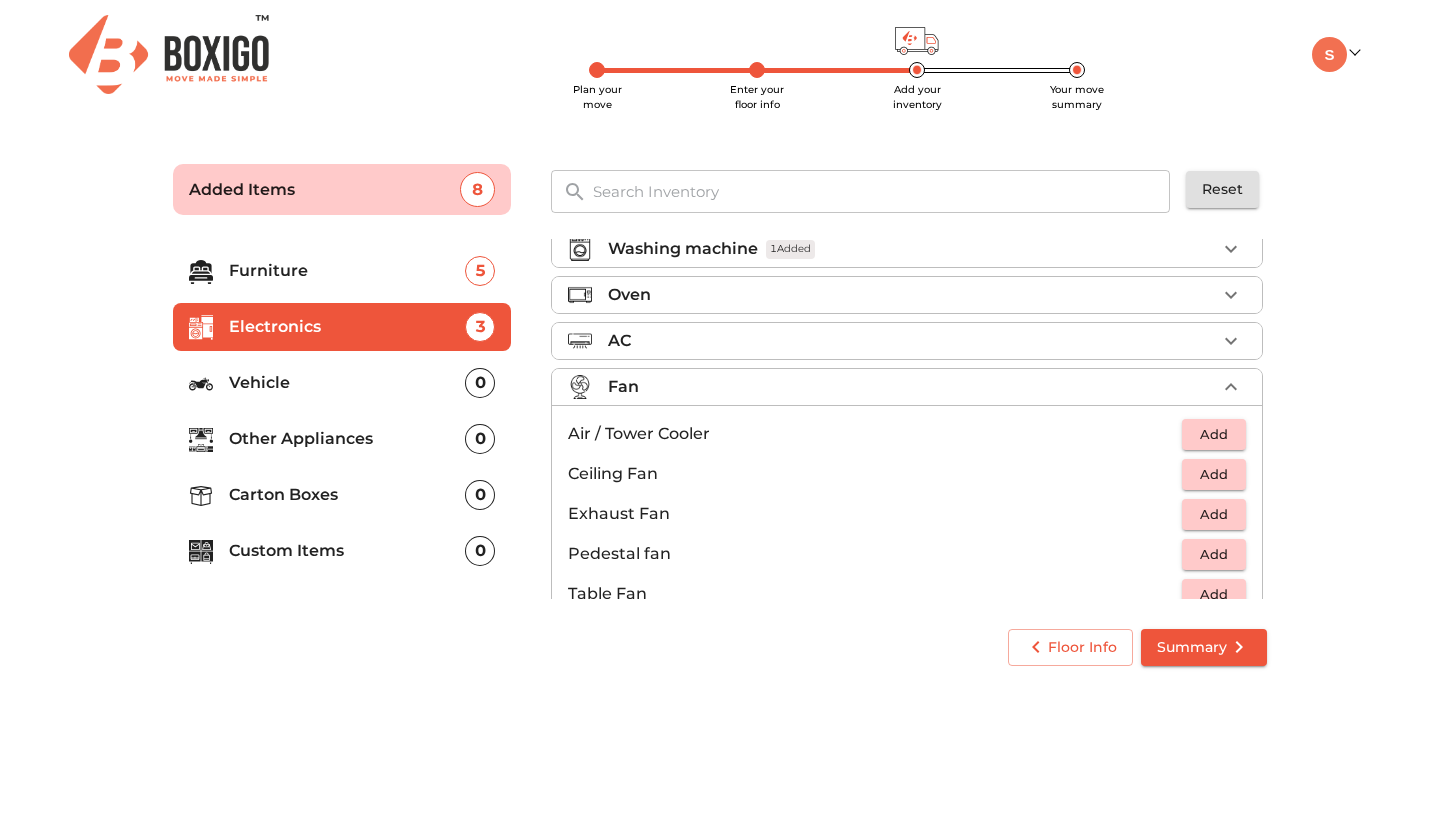 scroll, scrollTop: 110, scrollLeft: 0, axis: vertical 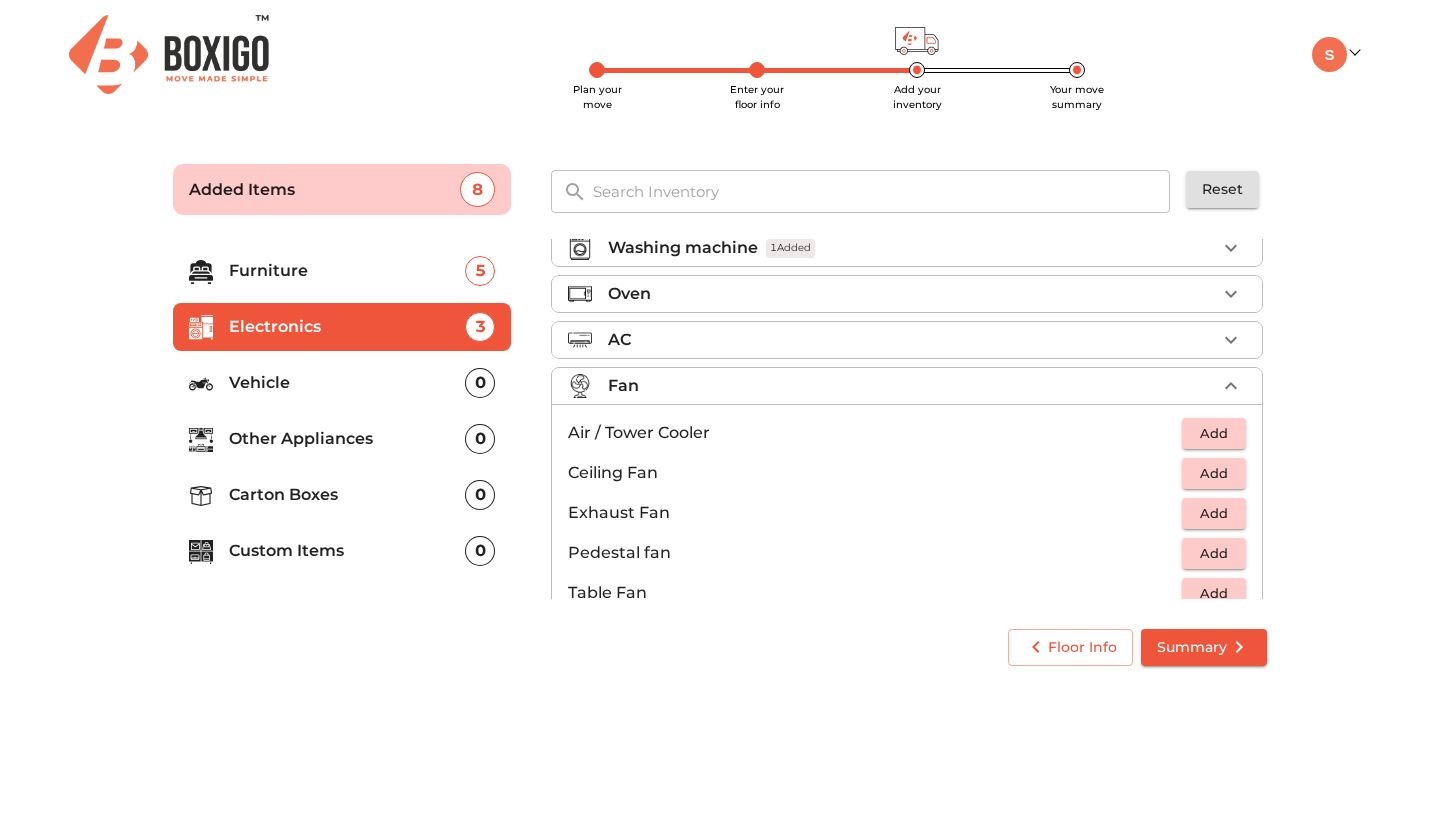 click on "Add" at bounding box center [1214, 433] 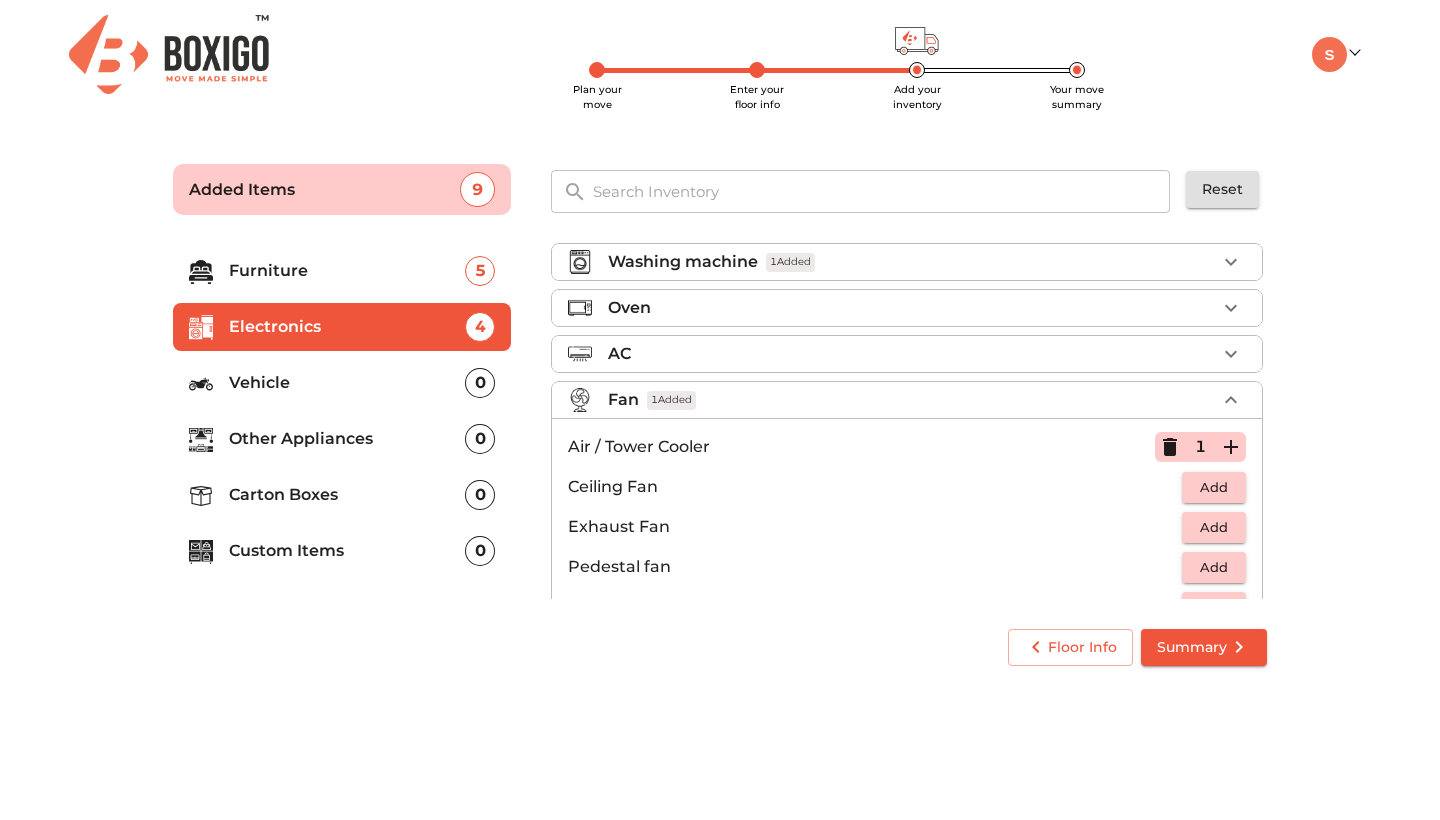 scroll, scrollTop: 48, scrollLeft: 0, axis: vertical 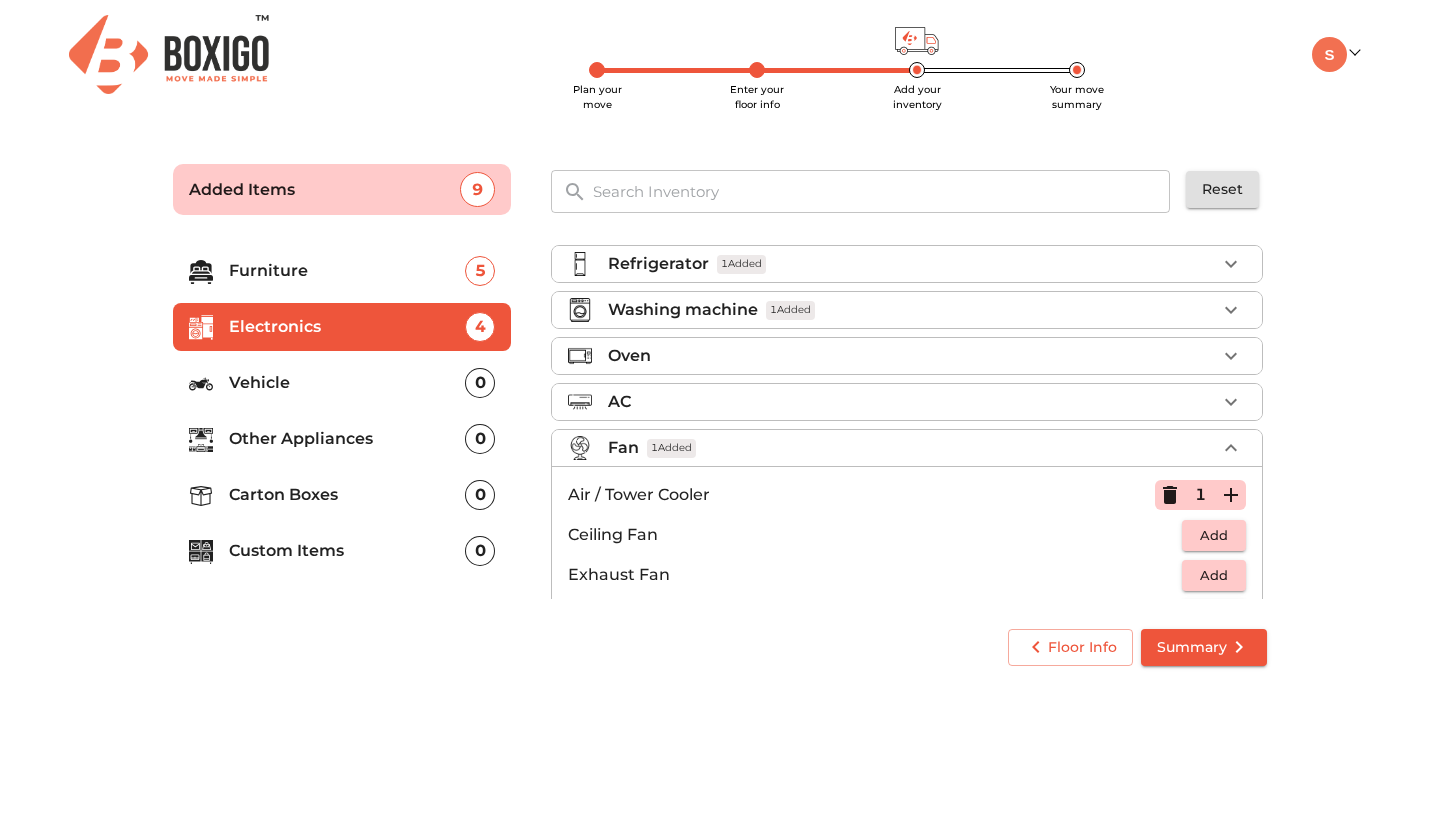 click 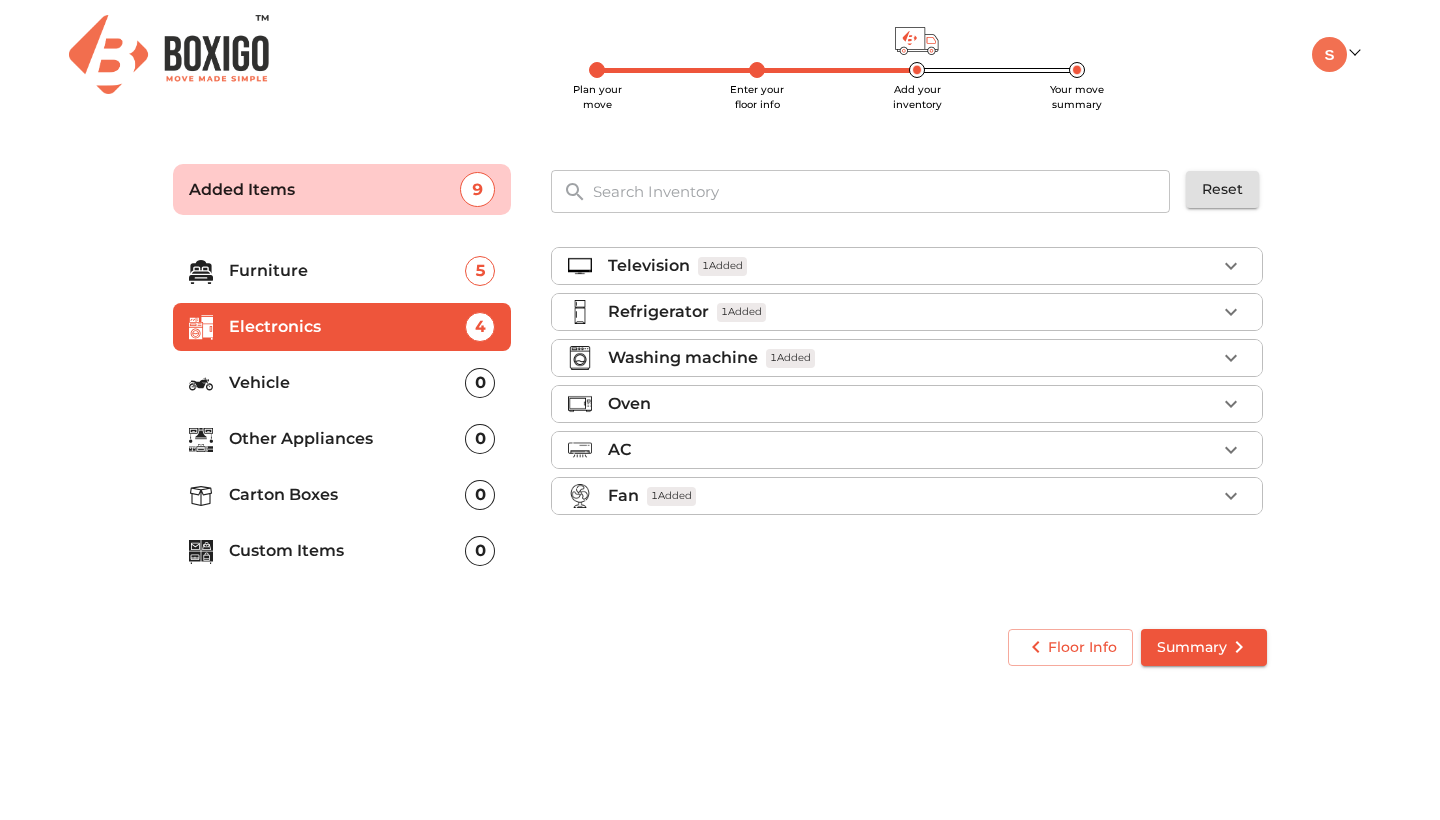 scroll, scrollTop: 0, scrollLeft: 0, axis: both 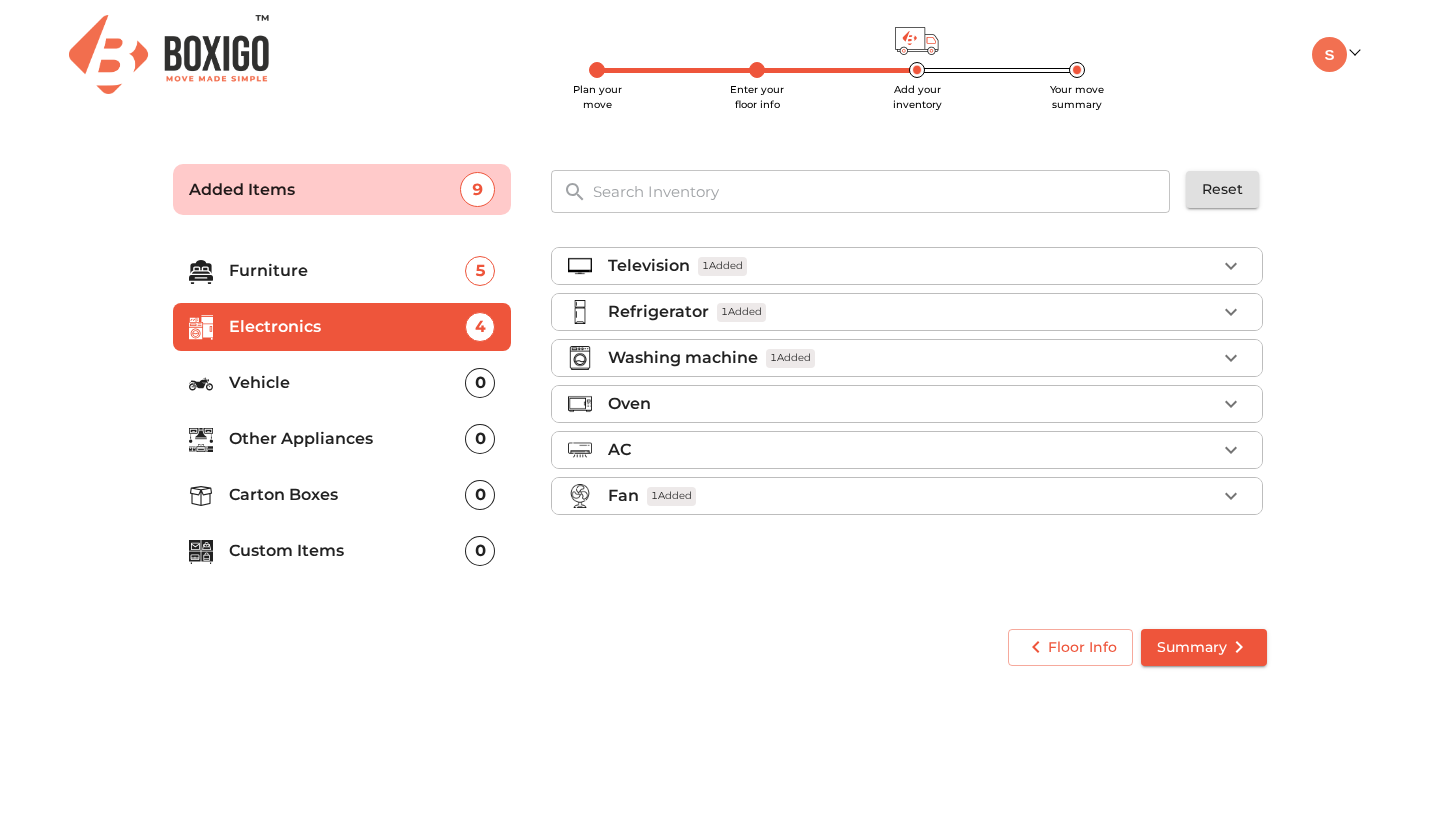 click on "0" at bounding box center (480, 383) 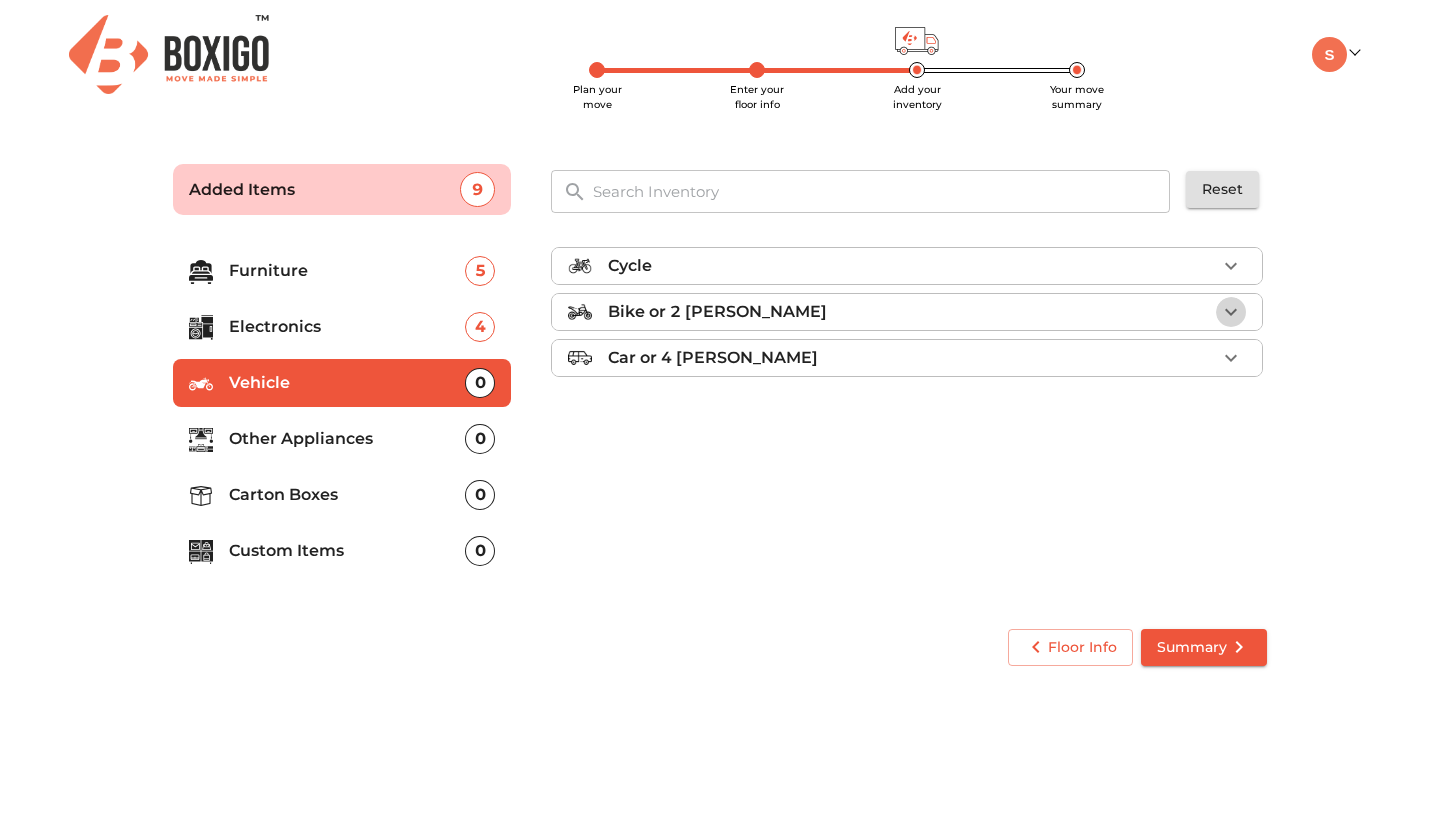 click 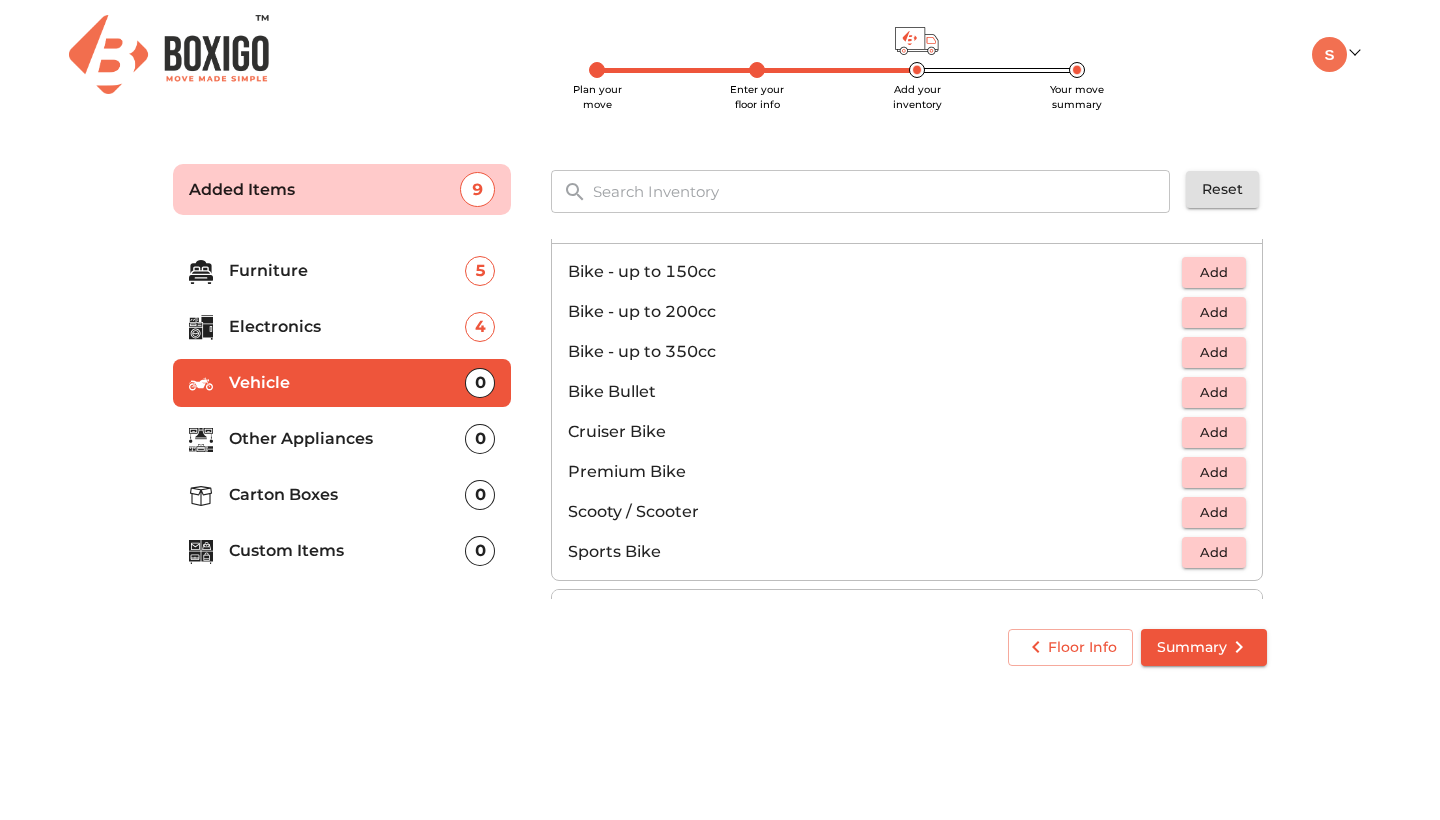 scroll, scrollTop: 85, scrollLeft: 0, axis: vertical 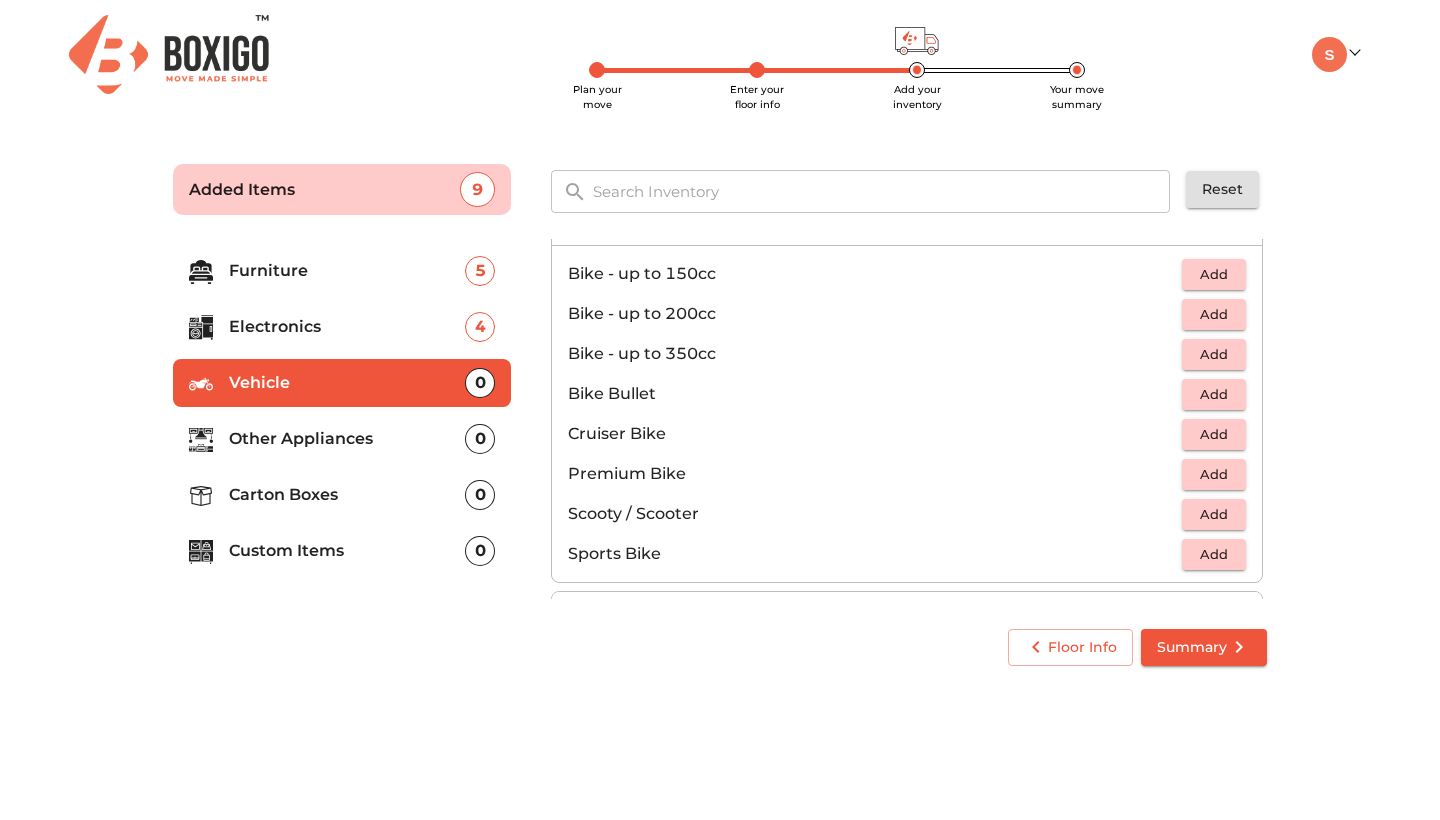 click on "Add" at bounding box center (1214, 474) 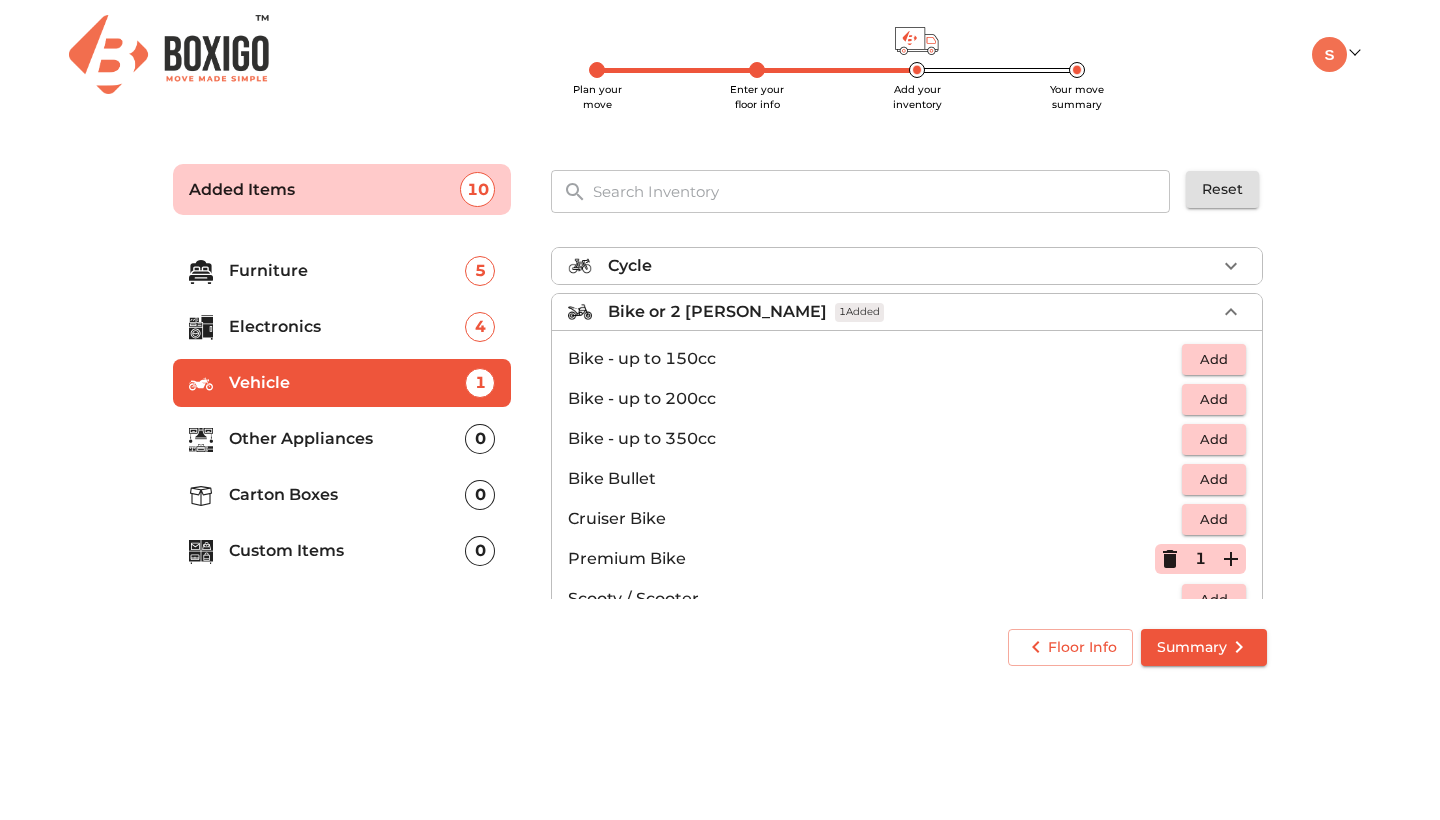 scroll, scrollTop: 0, scrollLeft: 0, axis: both 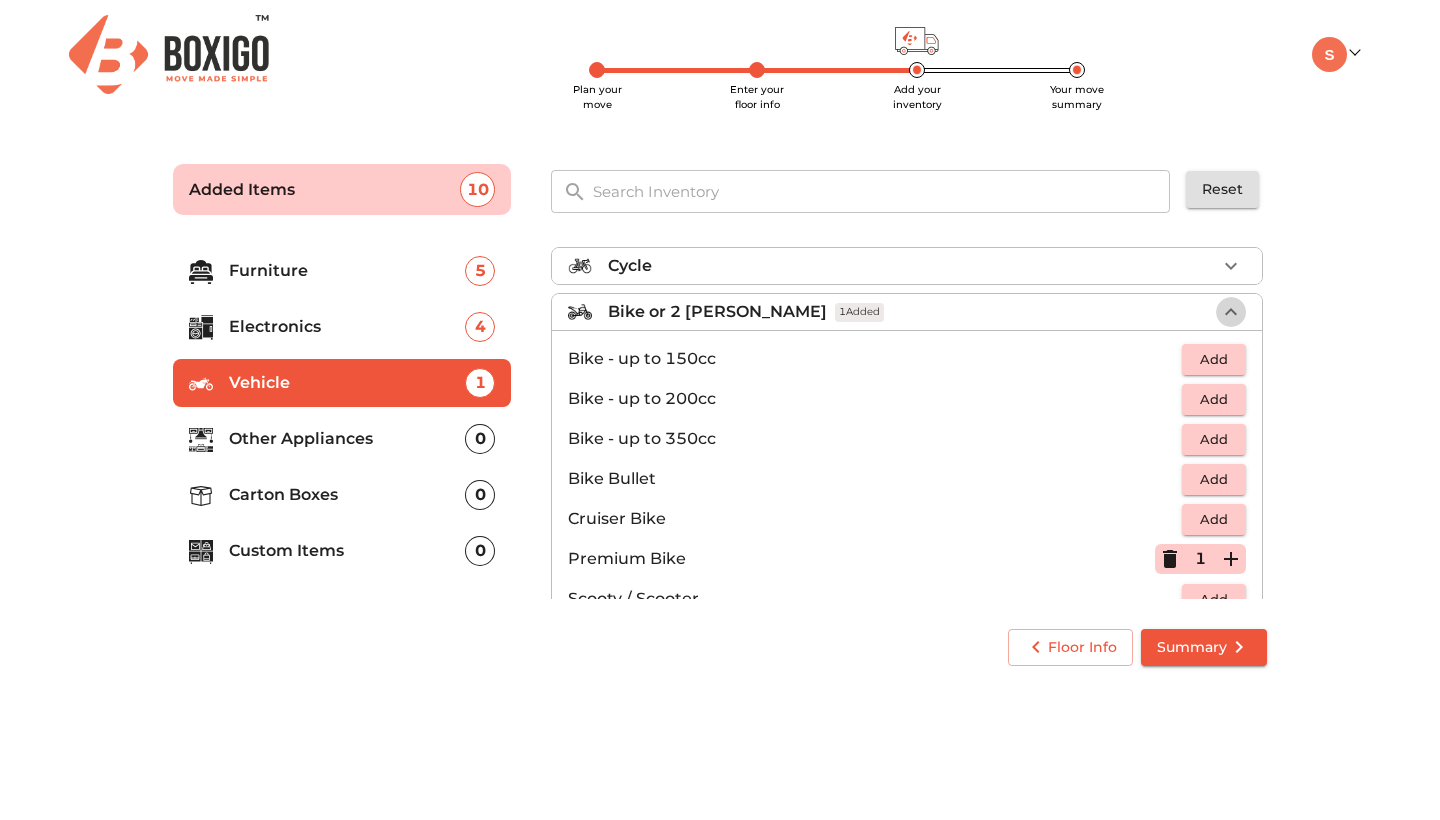 click 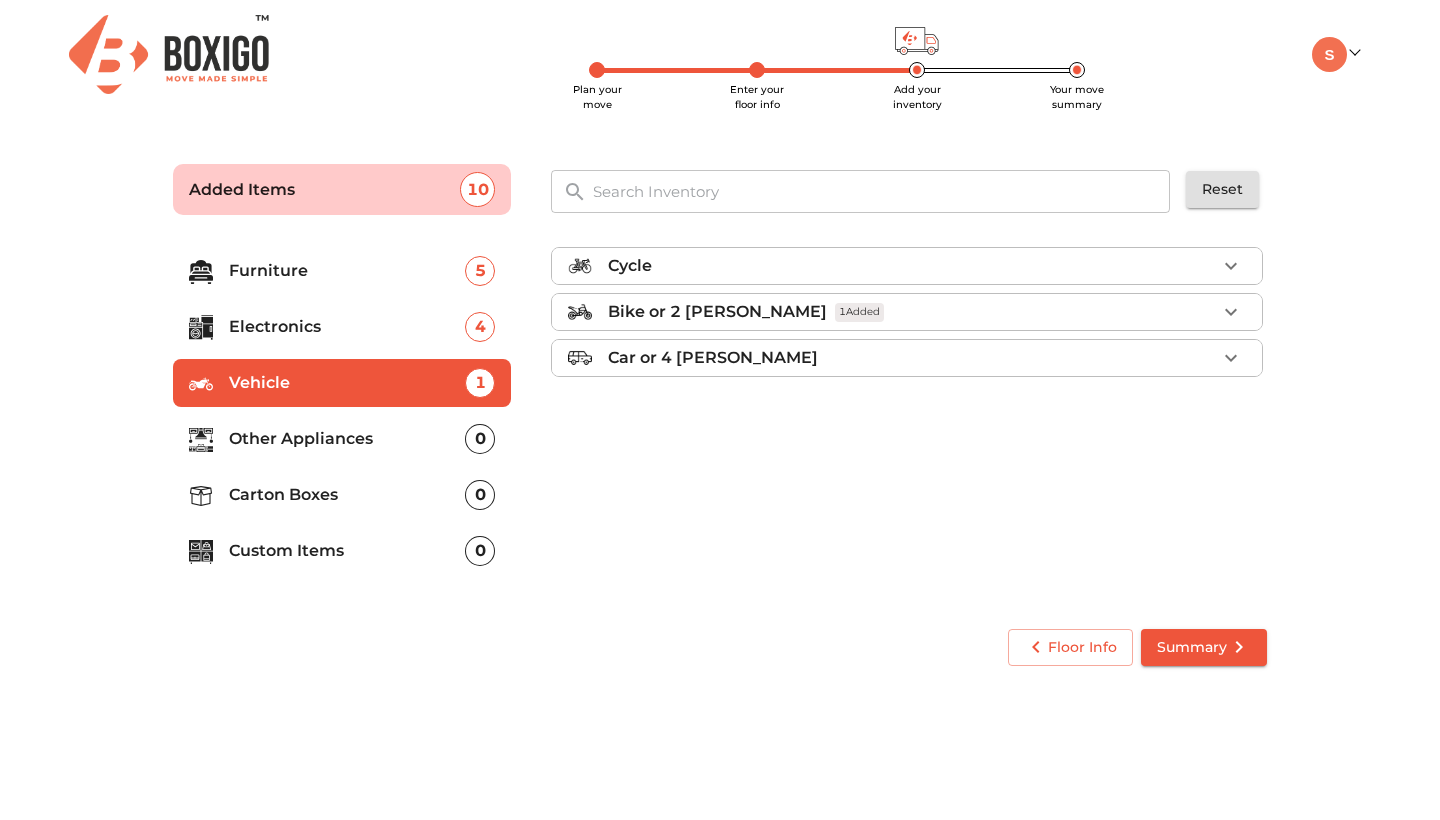 click on "Other Appliances" at bounding box center [347, 439] 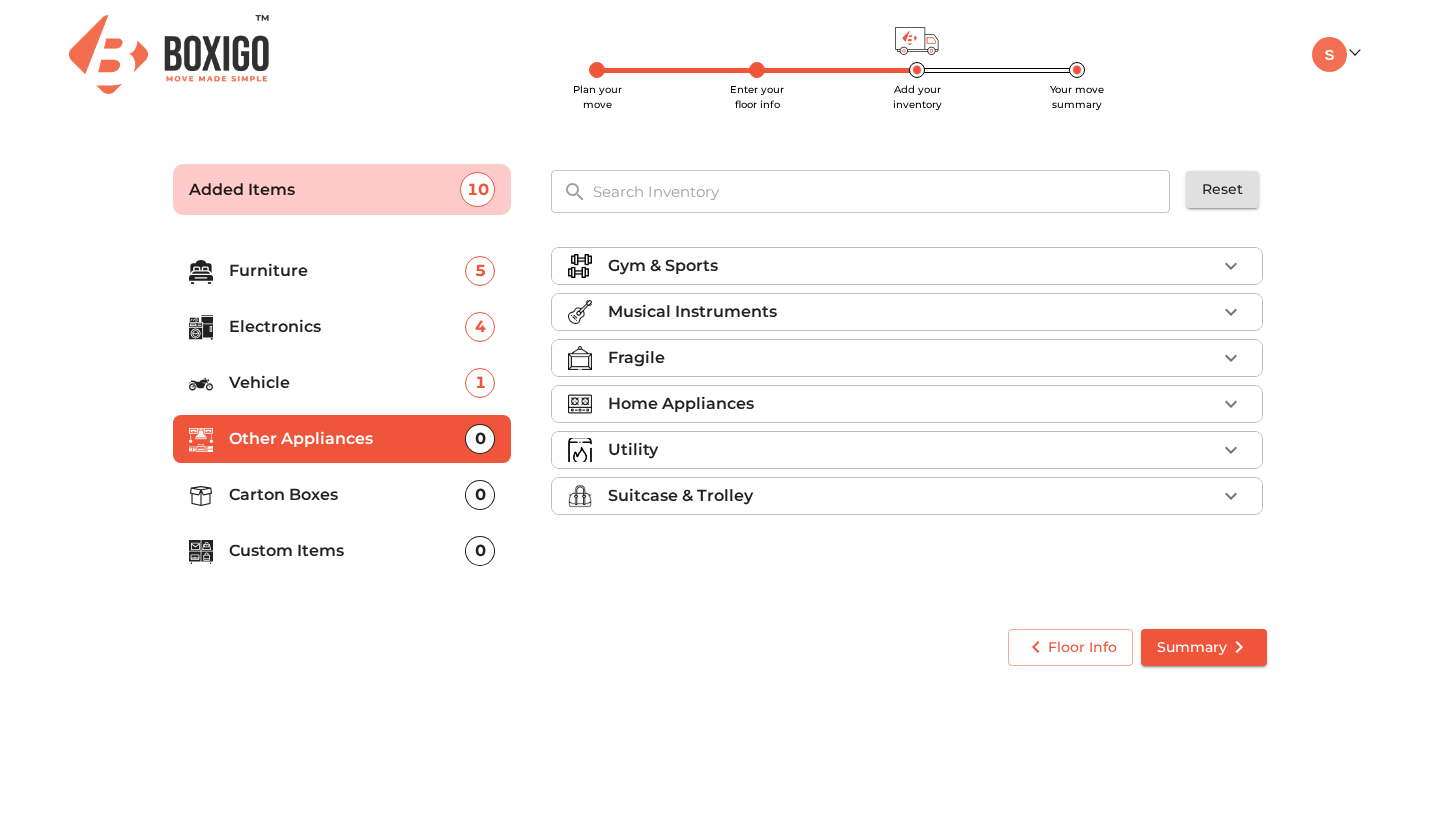 click on "0" at bounding box center [480, 495] 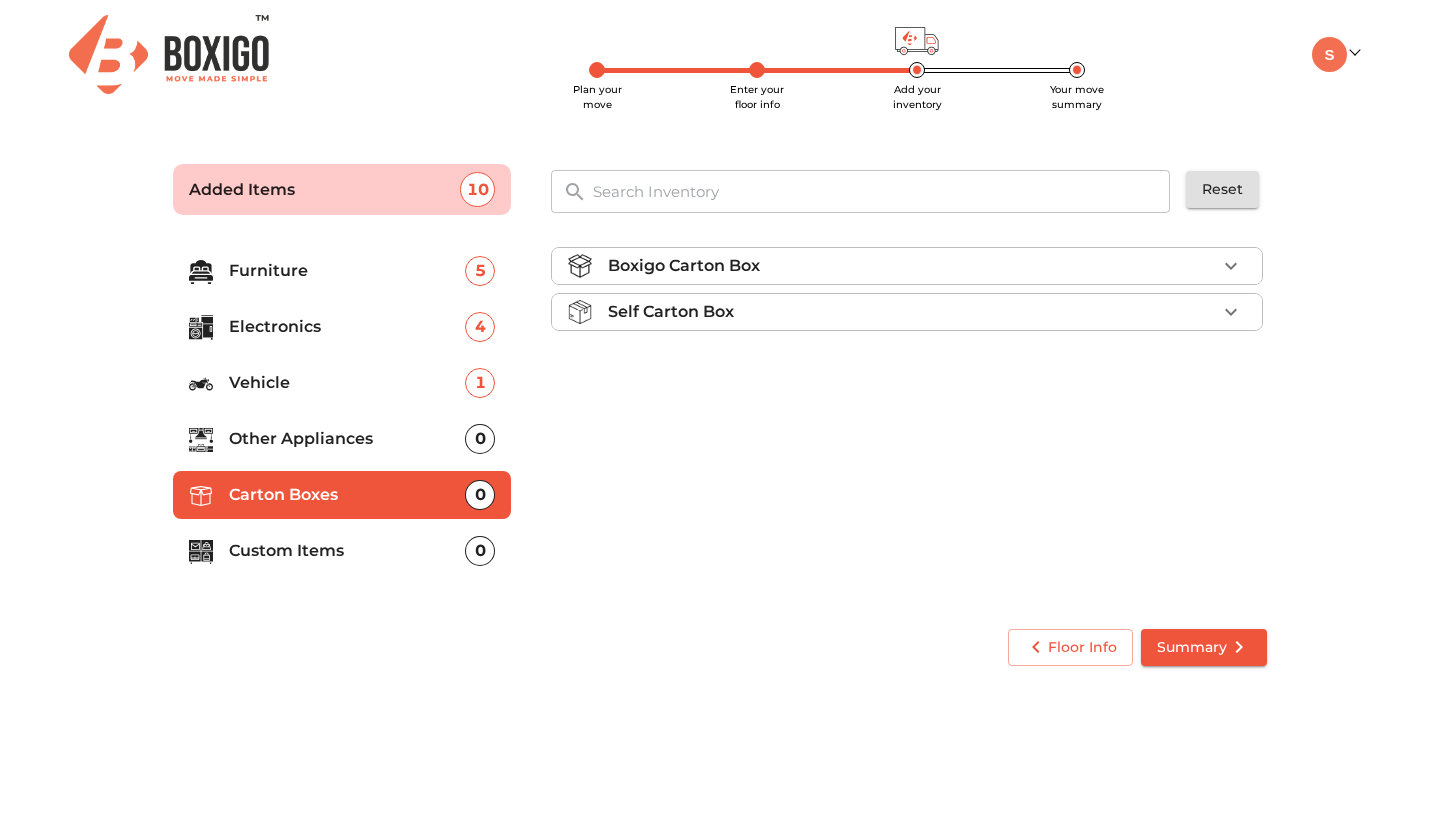 click on "Boxigo Carton Box" at bounding box center [912, 266] 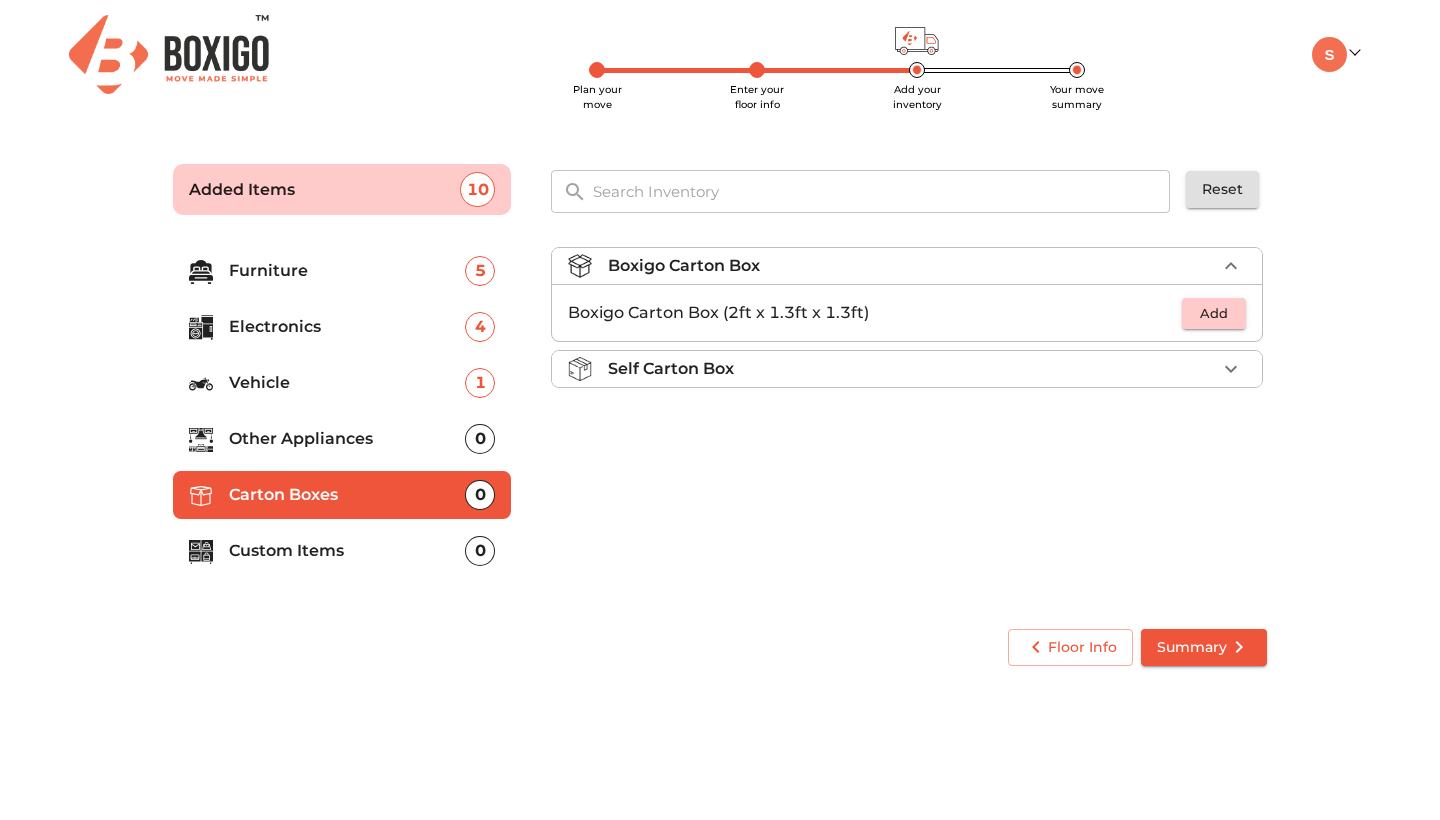 click on "Add" at bounding box center (1214, 313) 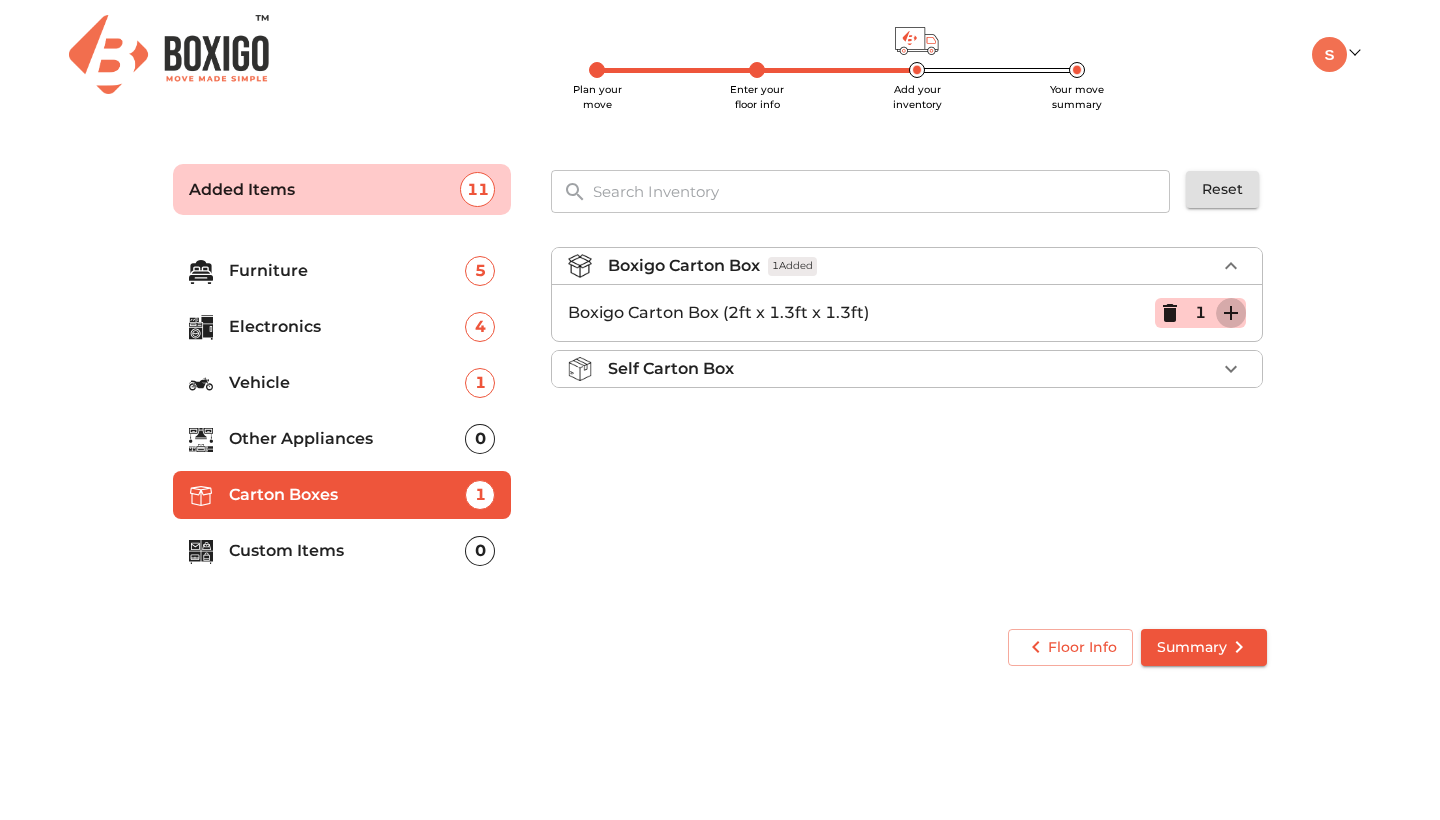 click 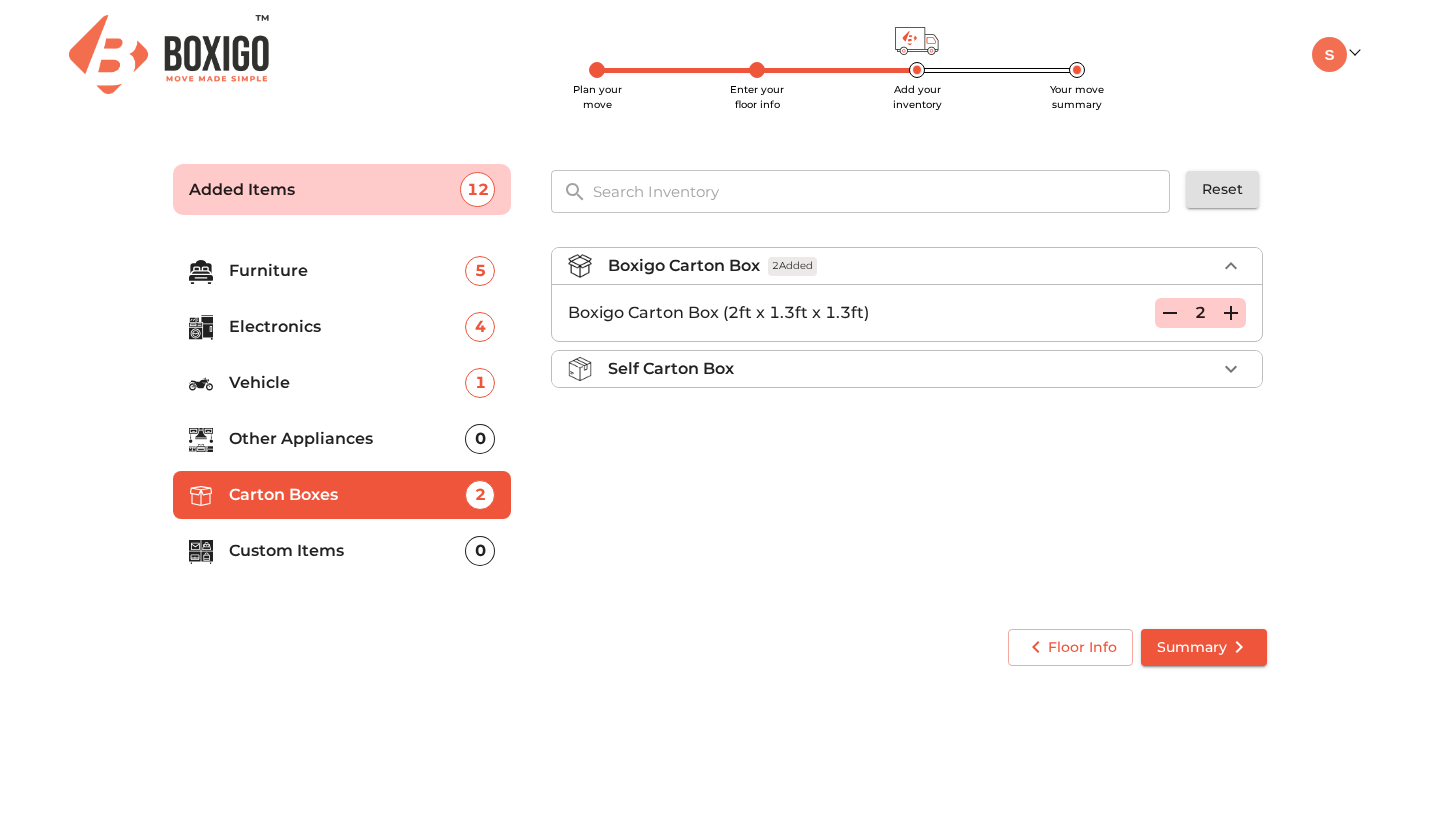 click 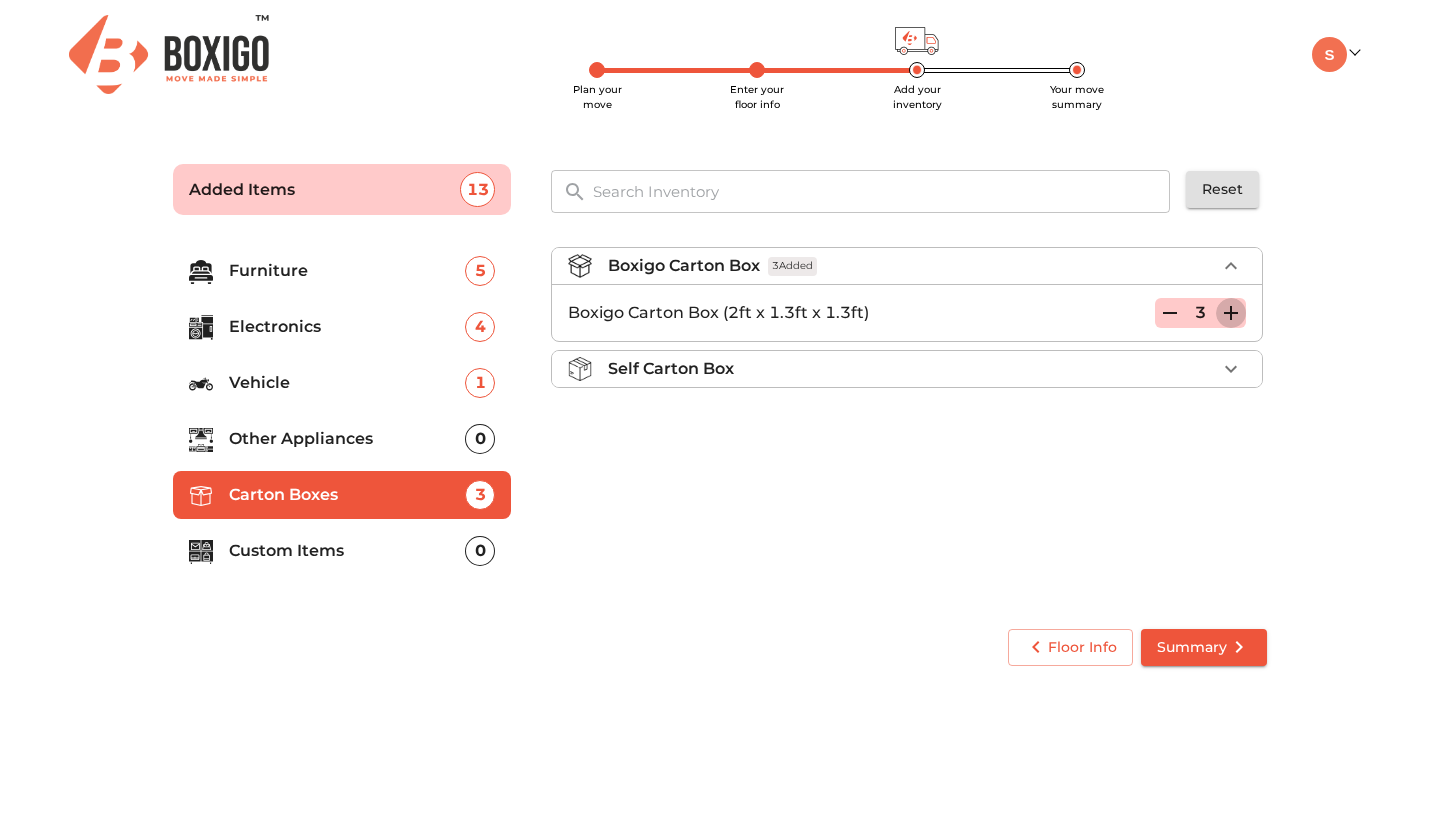 click 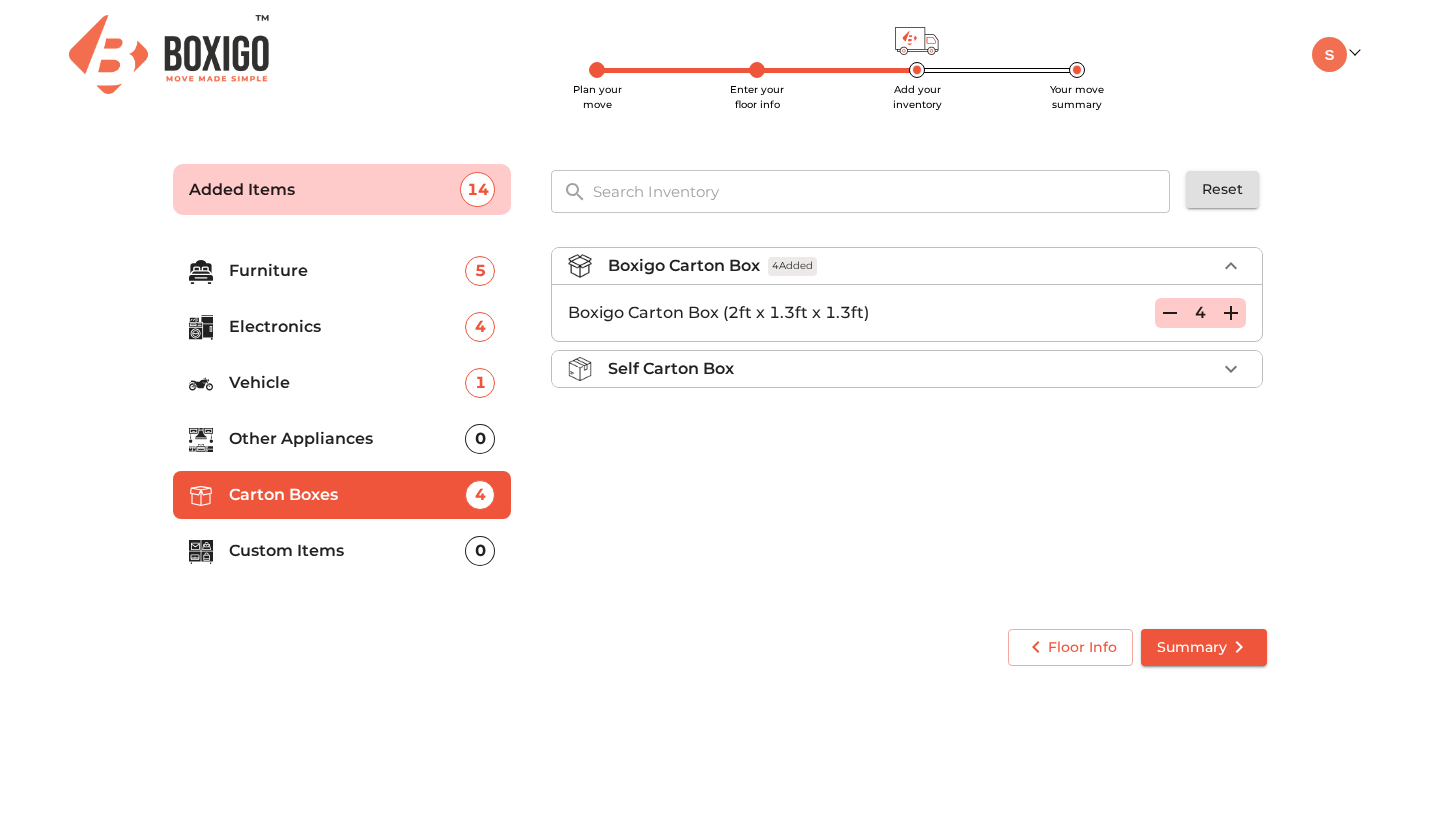 click 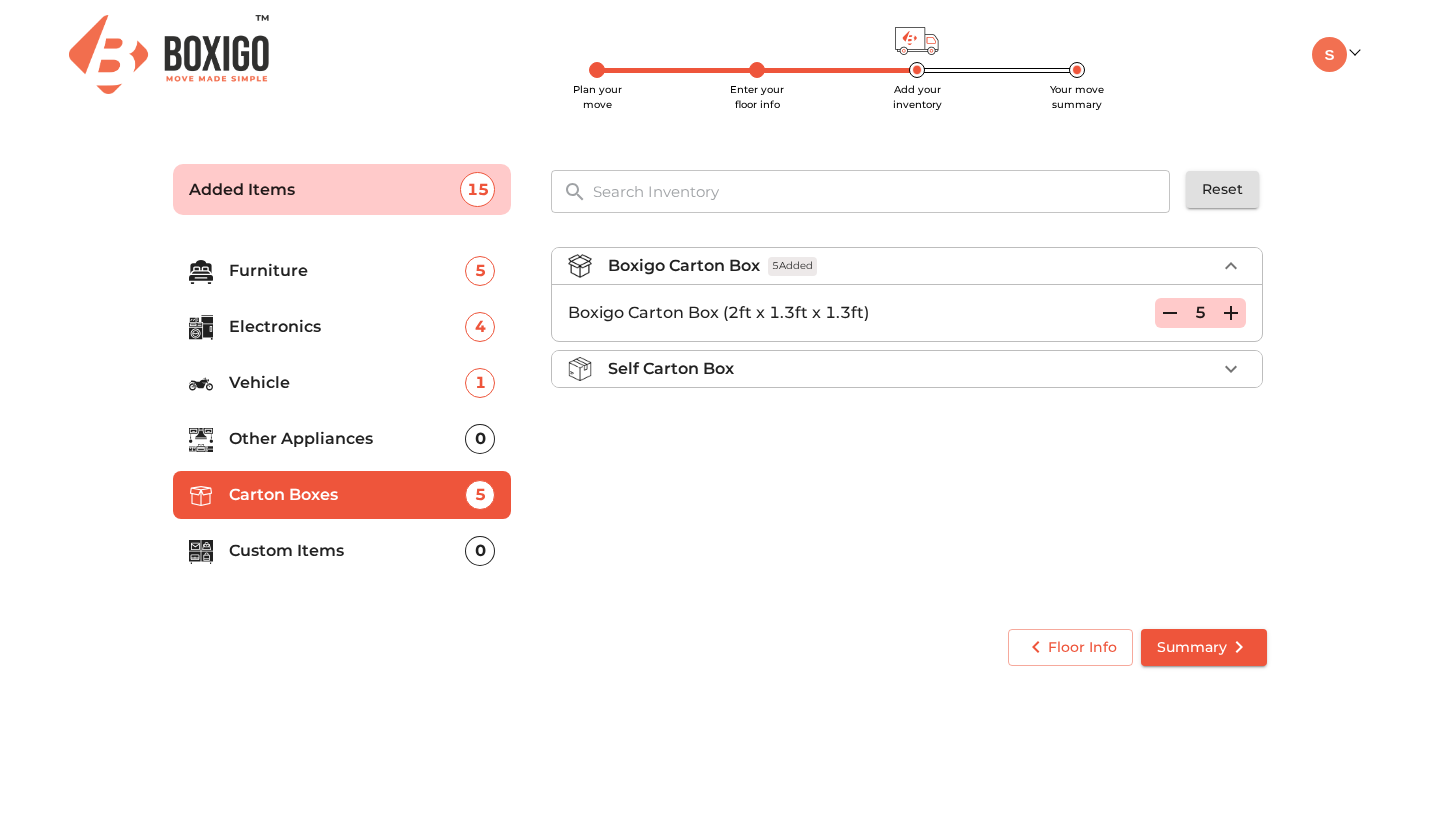 click 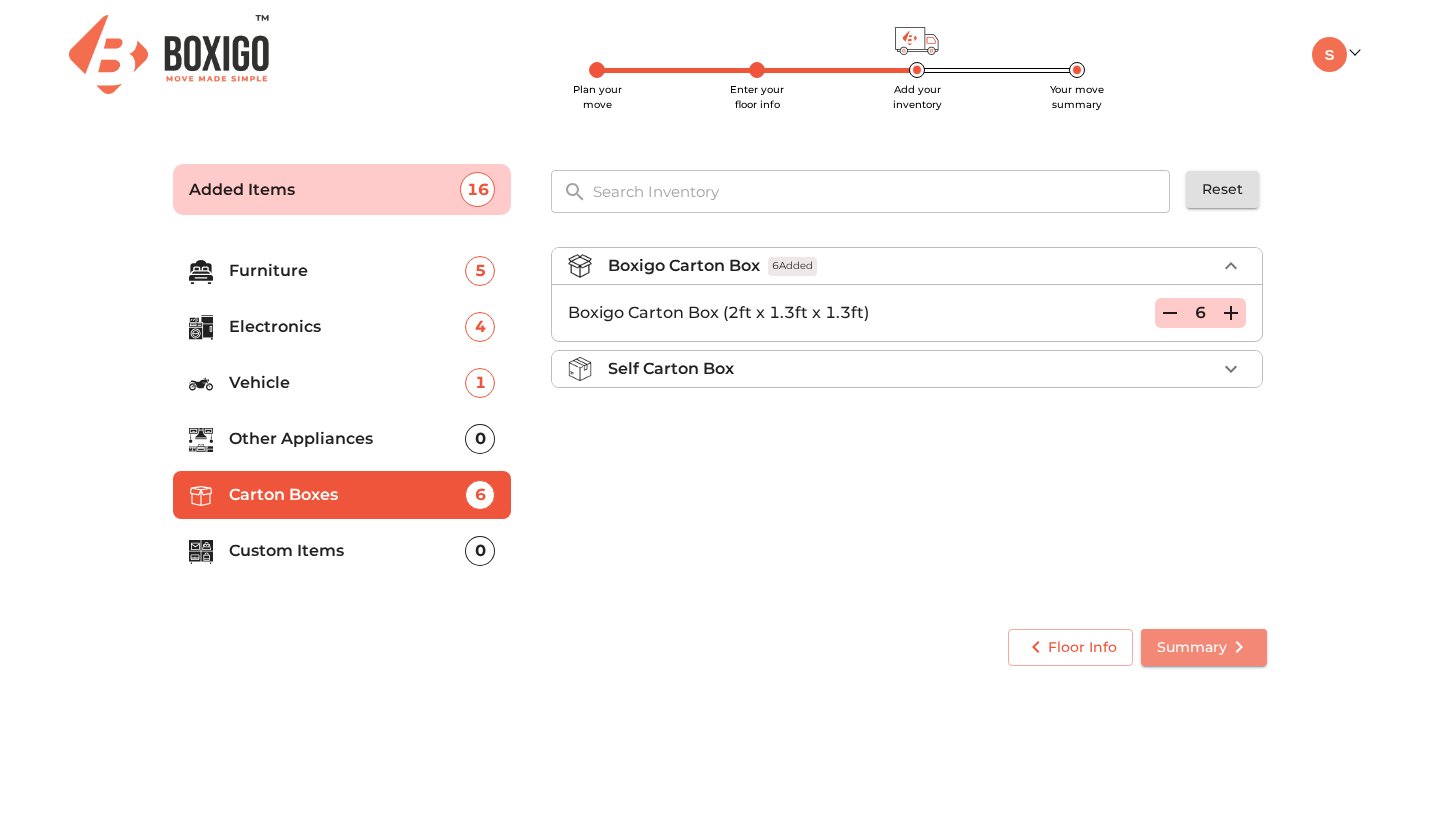 click on "Summary" at bounding box center [1204, 647] 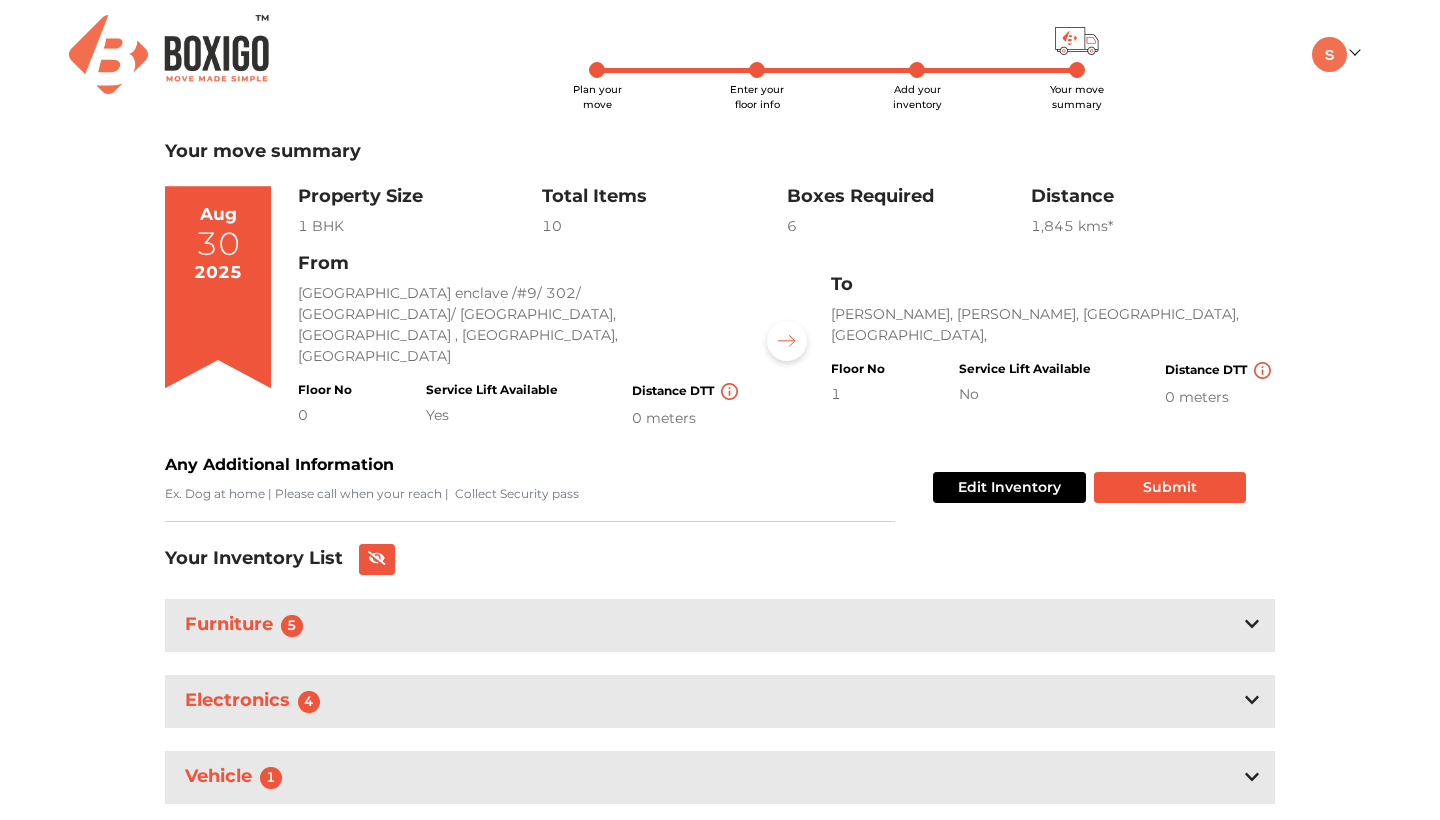 scroll, scrollTop: 0, scrollLeft: 0, axis: both 